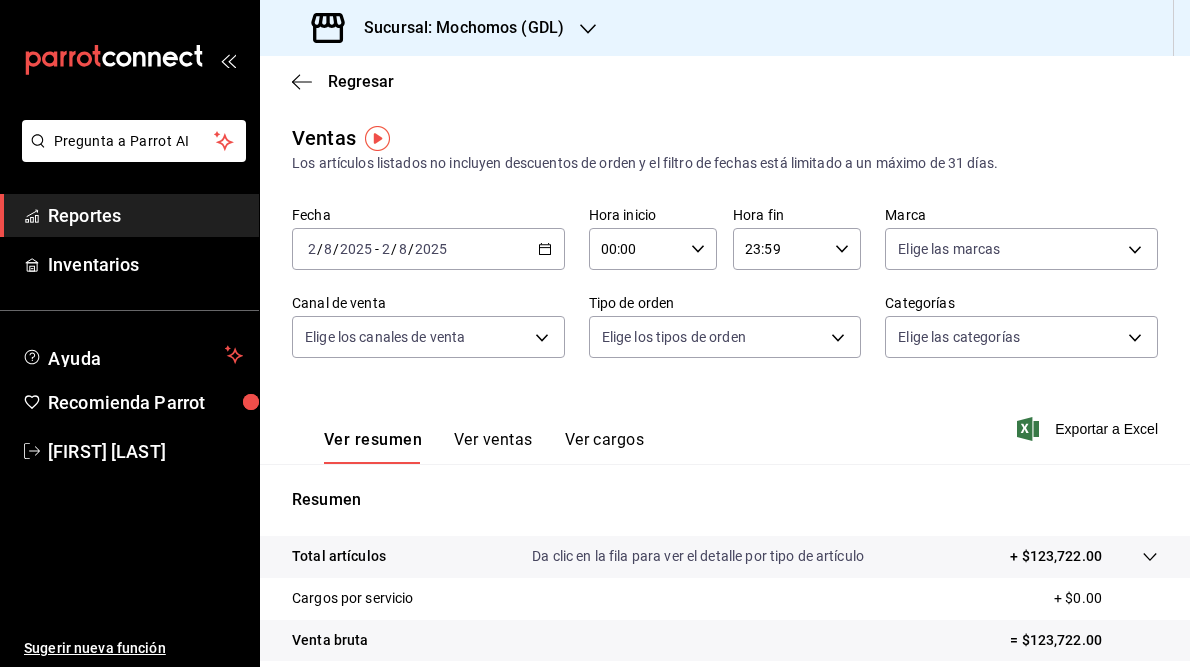 scroll, scrollTop: 0, scrollLeft: 0, axis: both 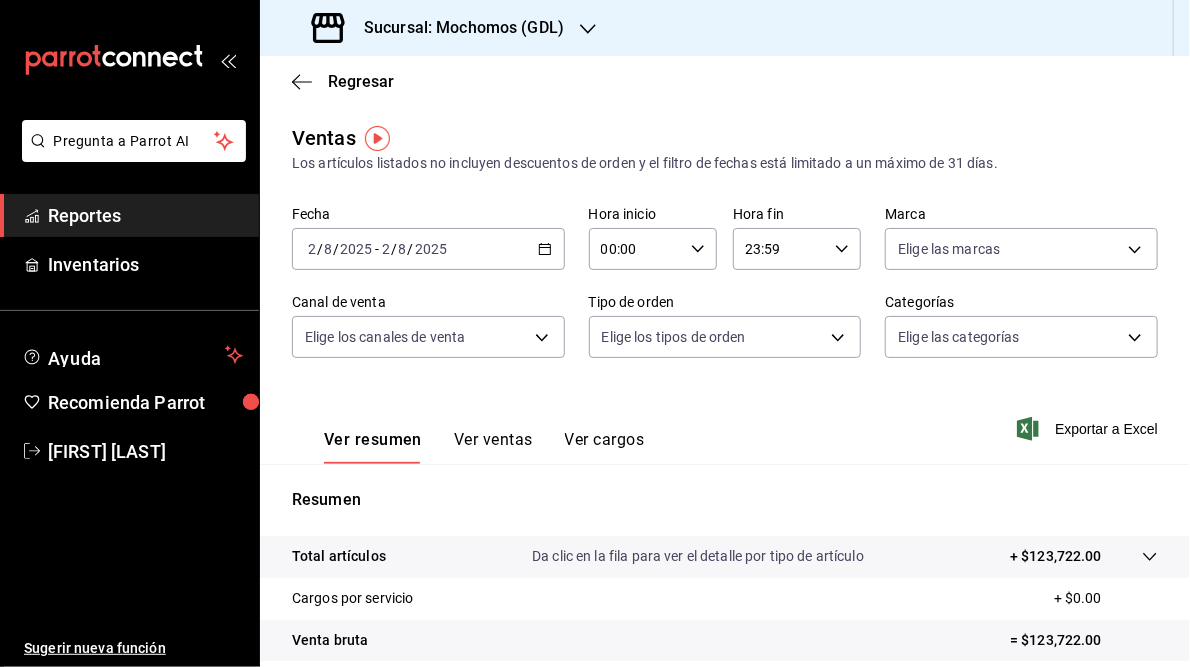 click 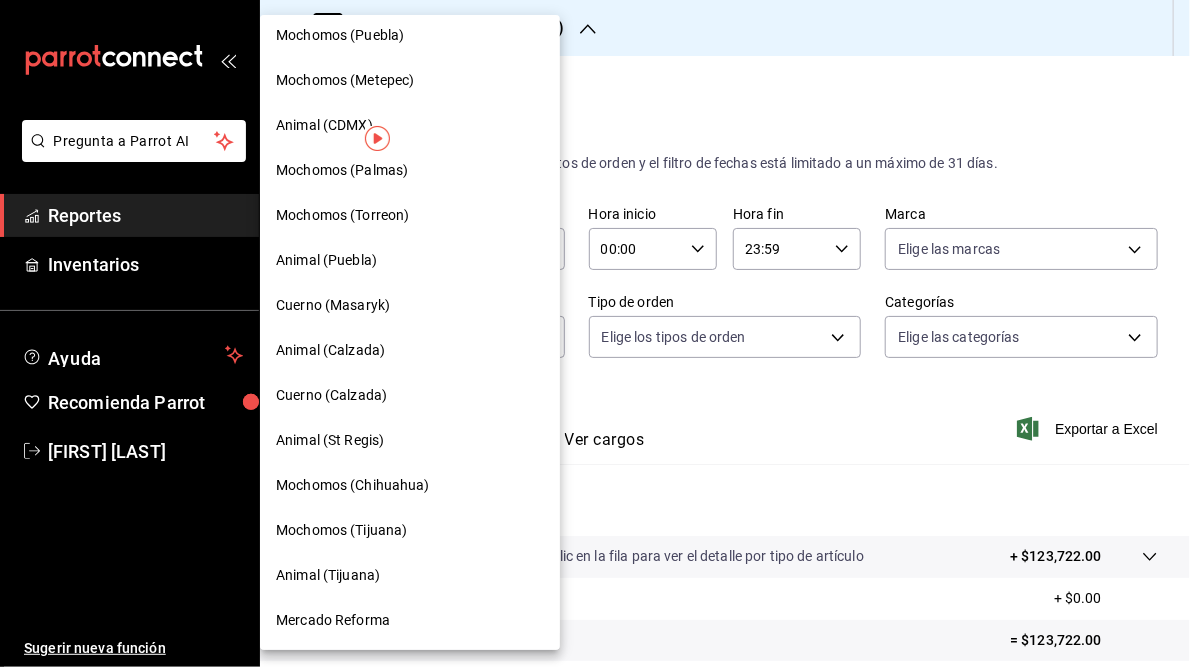 scroll, scrollTop: 0, scrollLeft: 0, axis: both 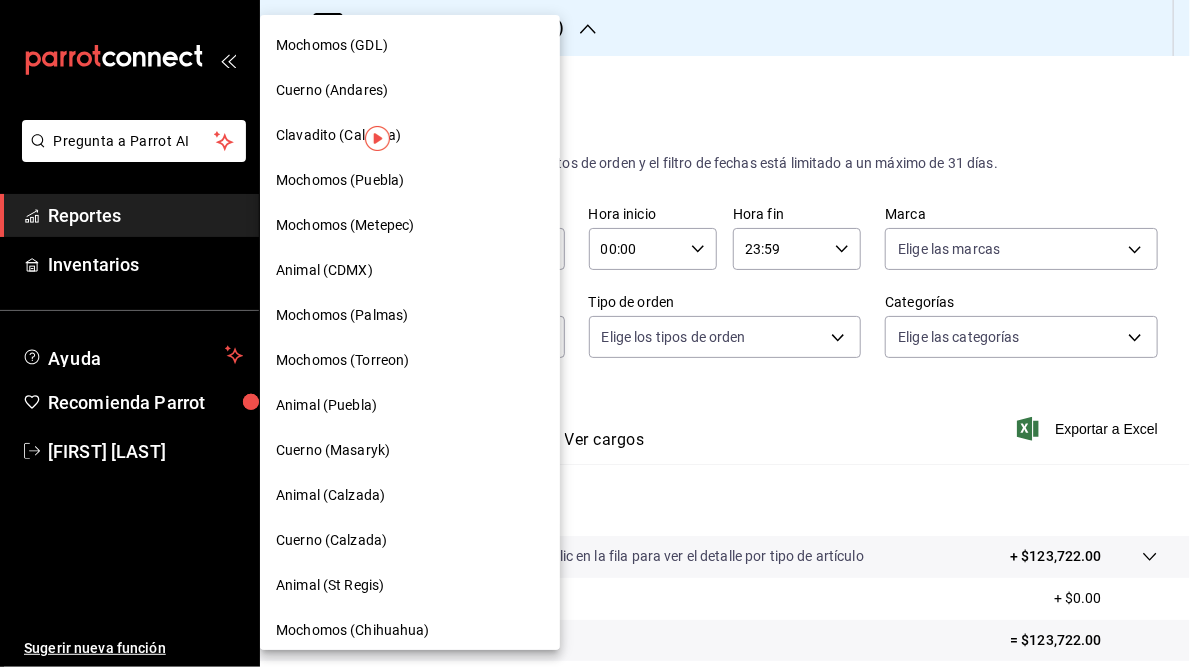 click on "Mochomos (GDL)" at bounding box center (332, 45) 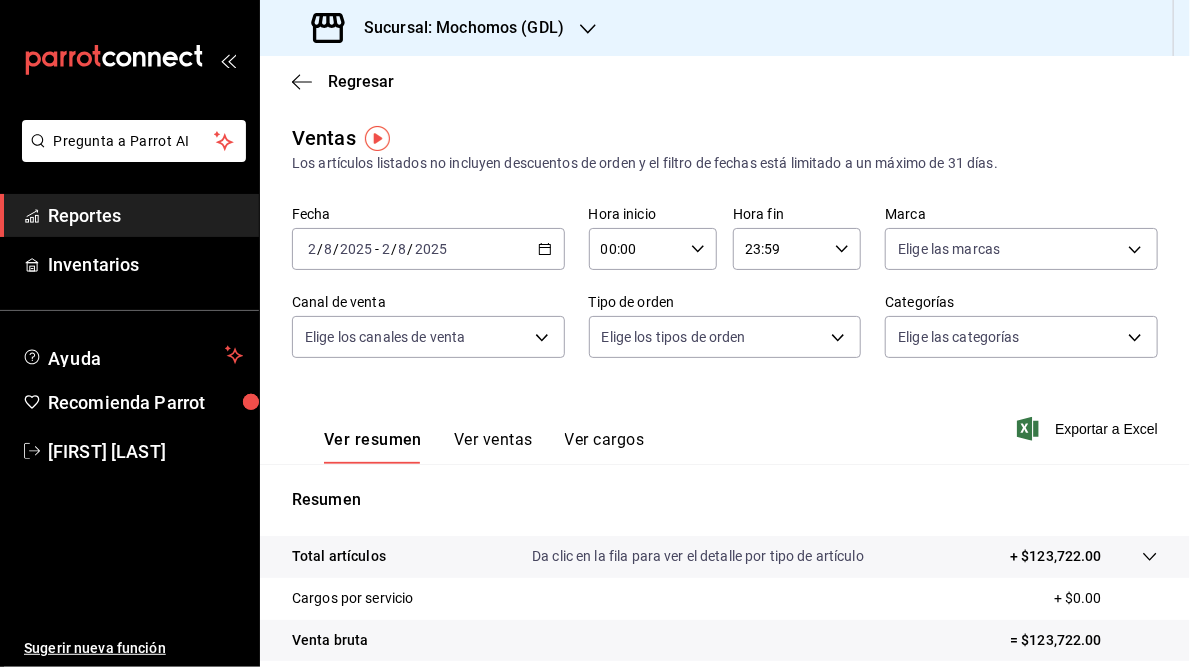 click 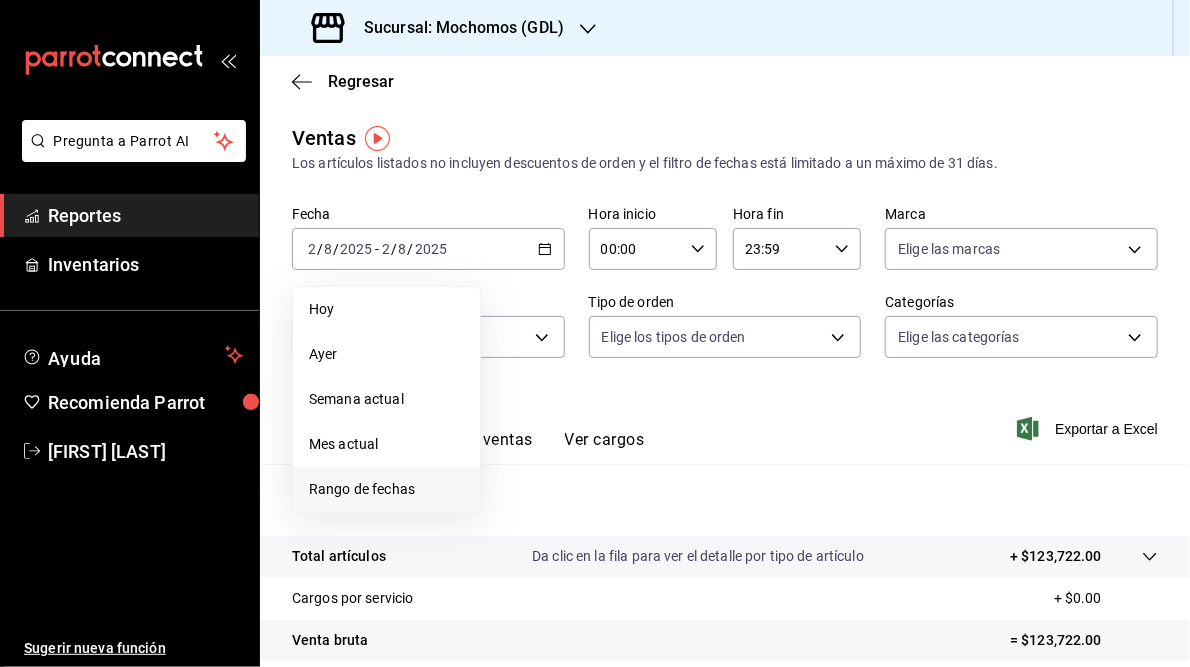 click on "Rango de fechas" at bounding box center [386, 489] 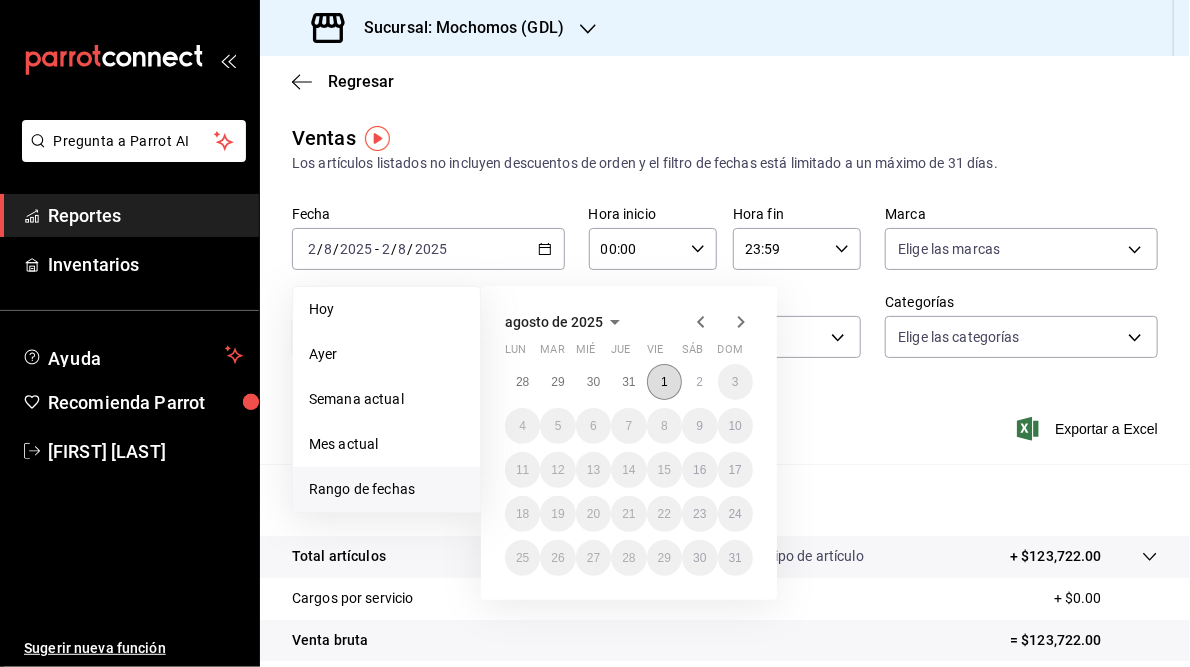 click on "1" at bounding box center [664, 382] 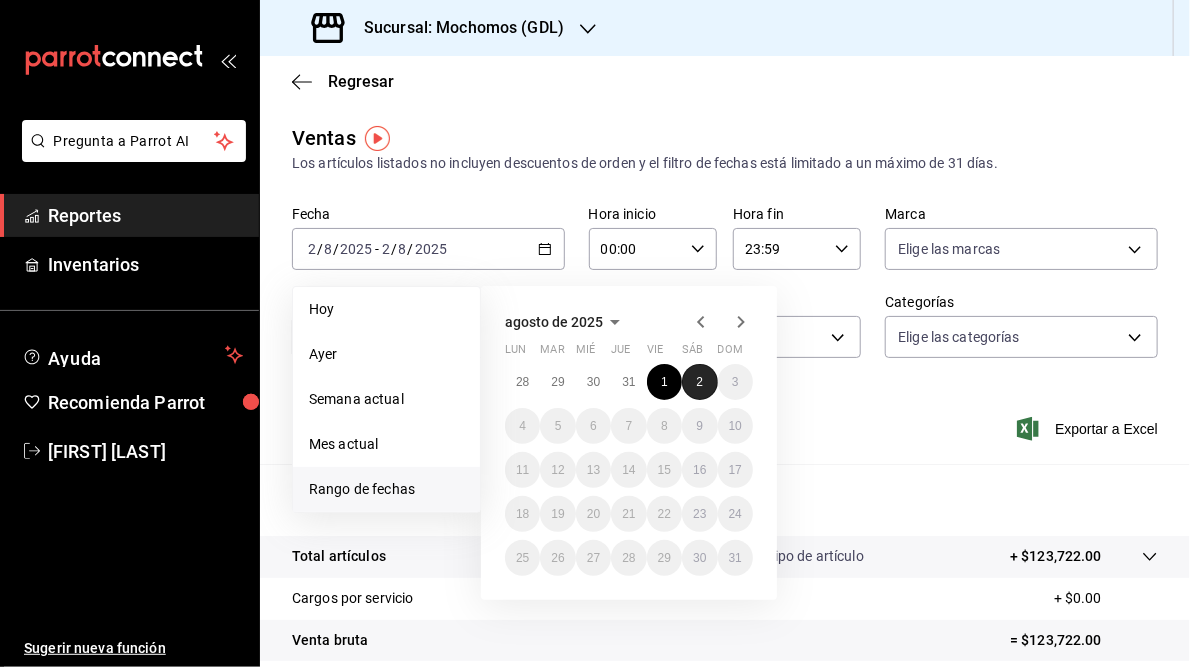click on "2" at bounding box center [699, 382] 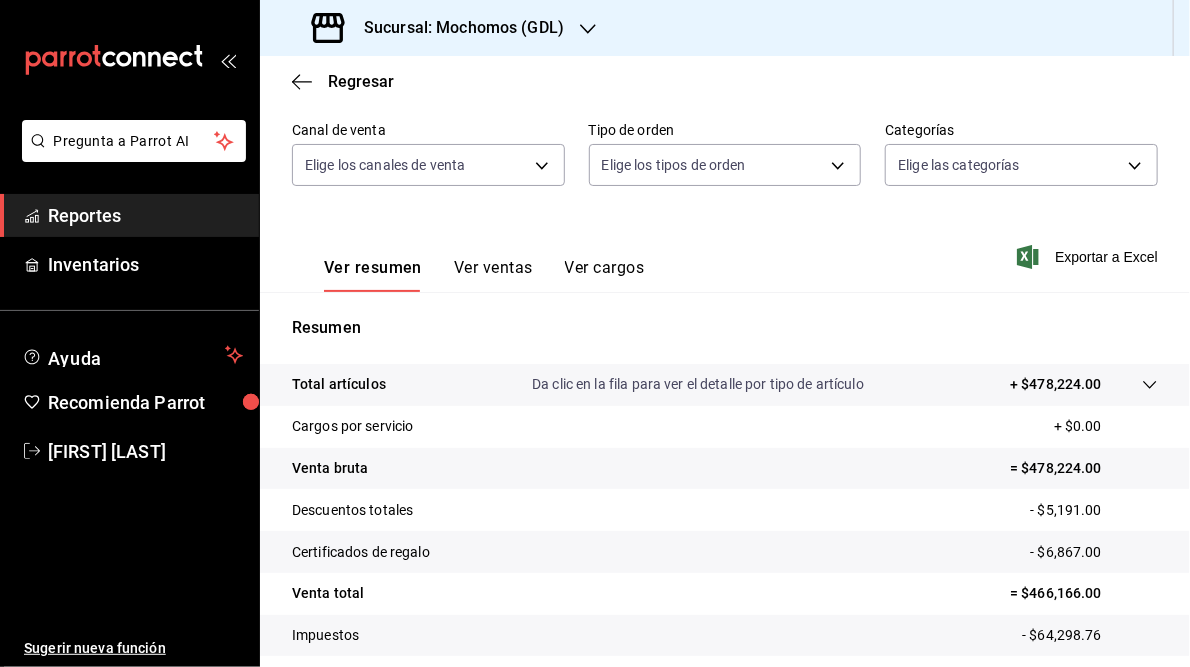 scroll, scrollTop: 174, scrollLeft: 0, axis: vertical 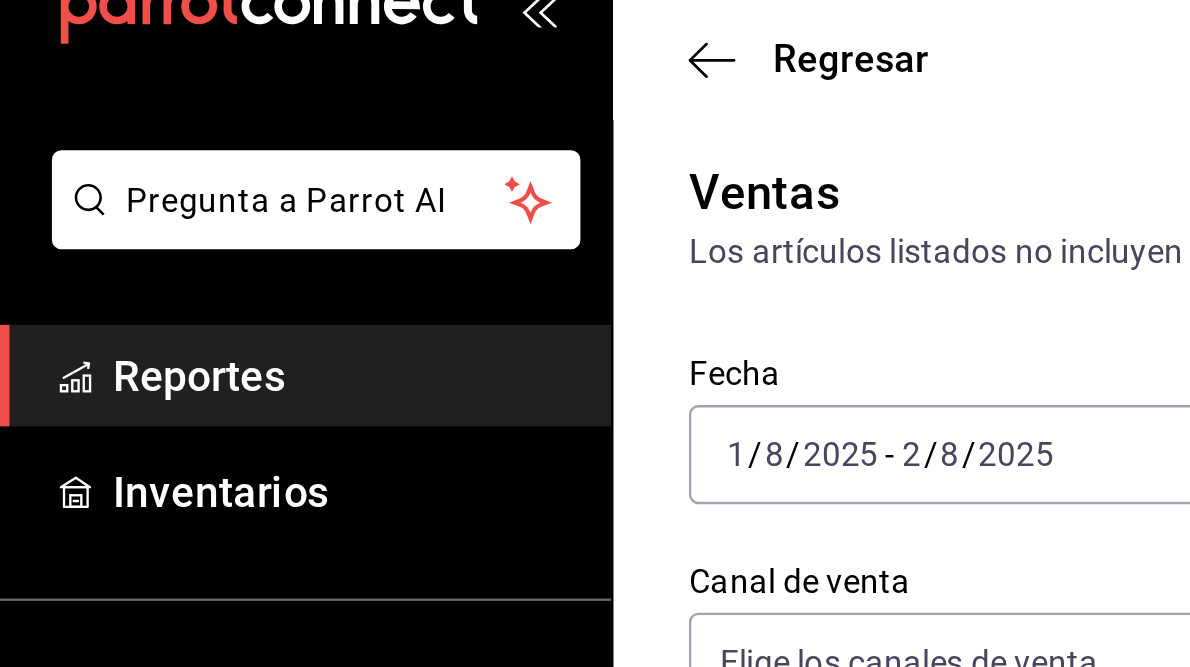 click on "Pregunta a Parrot AI Reportes Inventarios Ayuda Recomienda Parrot [FIRST] [LAST] Sugerir nueva función Sucursal: Mochomos ([CITY]) Regresar Ventas Los artículos listados no incluyen descuentos de orden y el filtro de fechas está limitado a un máximo de 31 días. Fecha 2025-08-01 1 / 8 / 2025 - 2025-08-02 2 / 8 / 2025 Hora inicio 00:00 Hora inicio Hora fin 23:59 Hora fin Marca Elige las marcas Canal de venta Elige los canales de venta Tipo de orden Elige los tipos de orden Categorías Elige las categorías Ver resumen Ver ventas Ver cargos Exportar a Excel Resumen Total artículos Da clic en la fila para ver el detalle por tipo de artículo + $478,224.00 Cargos por servicio + $0.00 Venta bruta = $478,224.00 Descuentos totales - $5,191.00 Certificados de regalo - $6,867.00 Venta total = $466,166.00 Impuestos - $64,298.76 Venta neta = $401,867.24 Pregunta a Parrot AI Reportes Inventarios Ayuda Recomienda Parrot [FIRST] [LAST] Sugerir nueva función GANA 1 MES GRATIS EN TU SUSCRIPCIÓN AQUÍ" at bounding box center [595, 333] 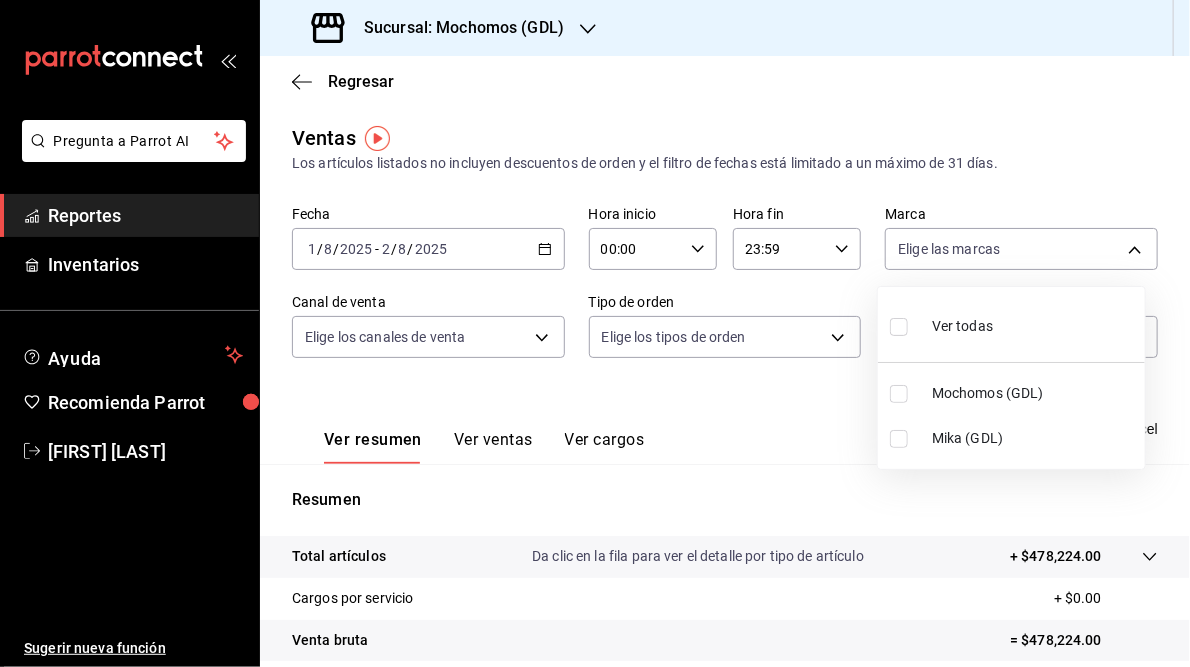 click on "Mika (GDL)" at bounding box center [1011, 438] 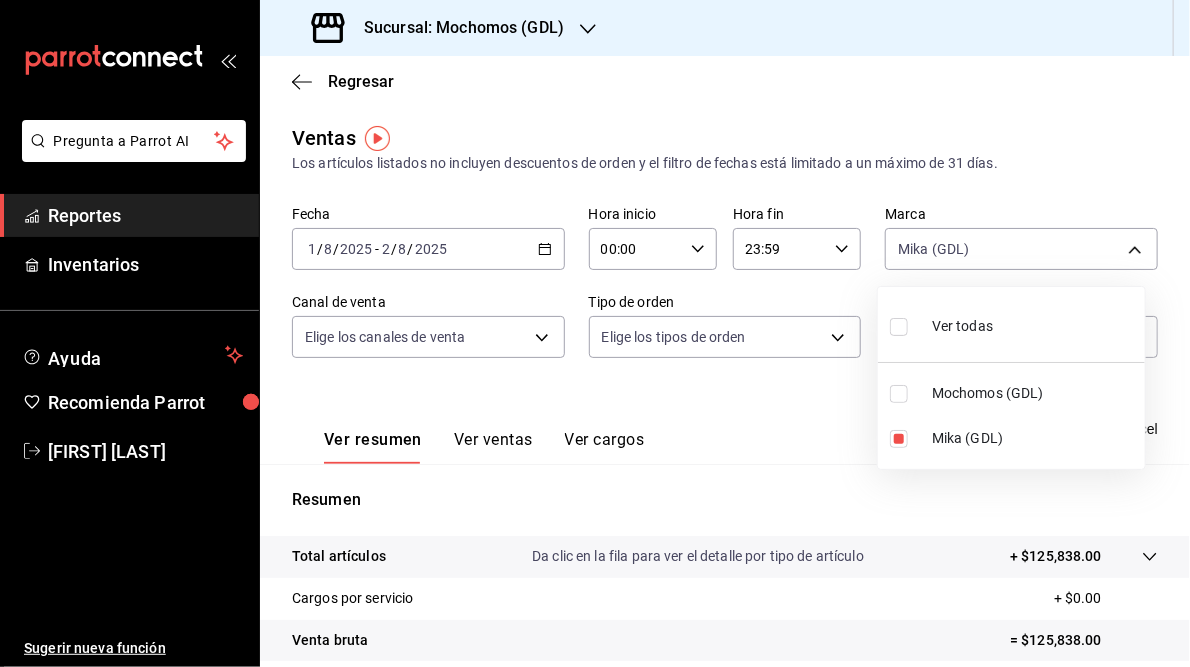 click at bounding box center [595, 333] 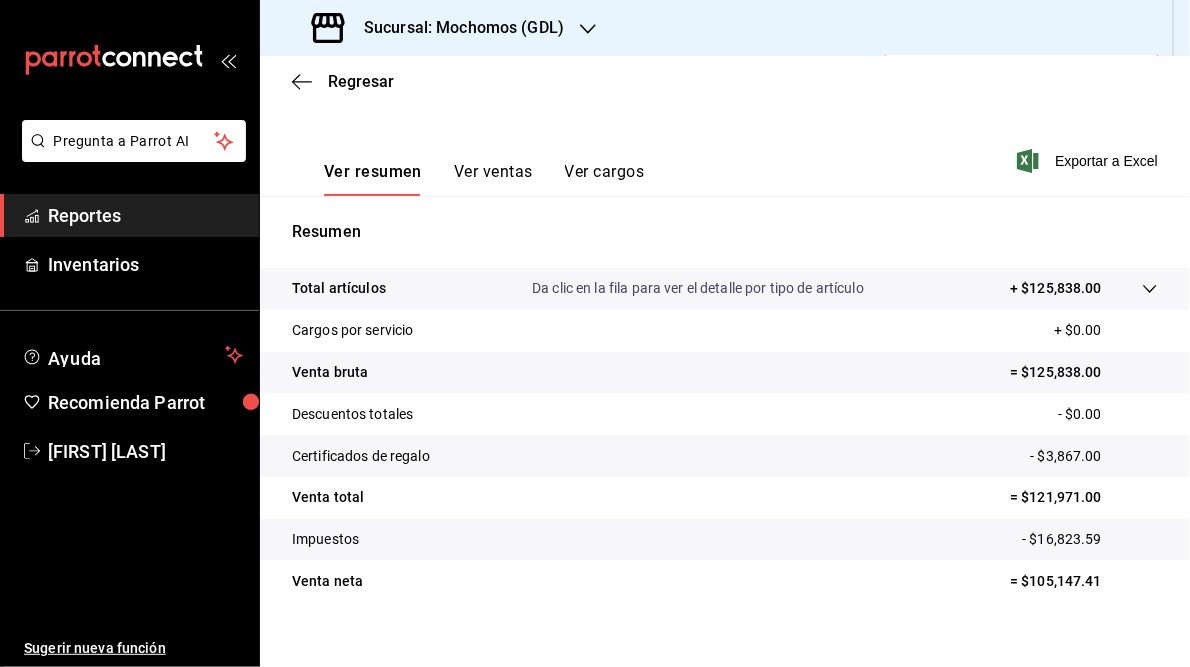 scroll, scrollTop: 272, scrollLeft: 0, axis: vertical 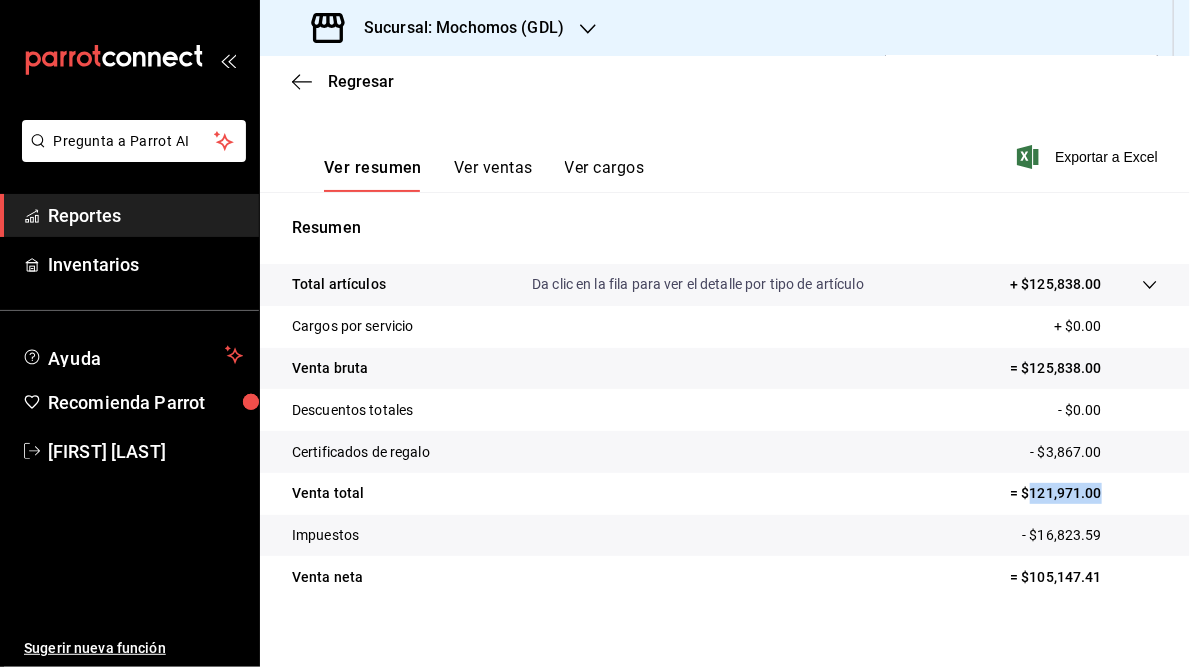 drag, startPoint x: 1018, startPoint y: 493, endPoint x: 1086, endPoint y: 491, distance: 68.0294 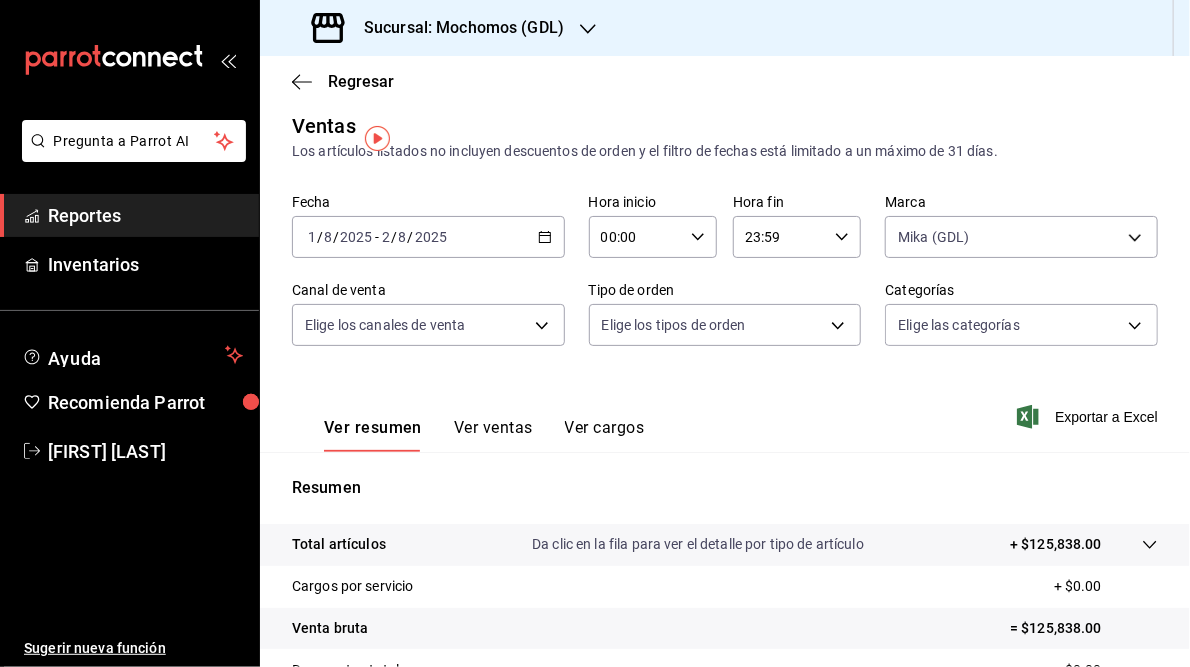 scroll, scrollTop: 0, scrollLeft: 0, axis: both 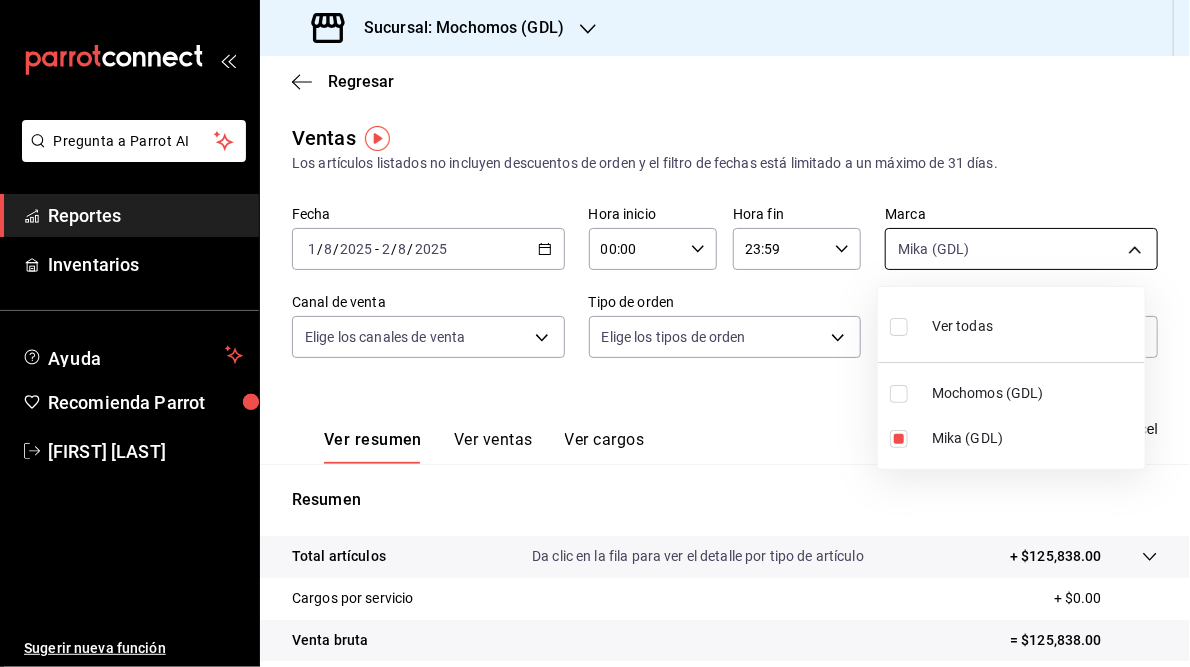 click on "Pregunta a Parrot AI Reportes Inventarios Ayuda Recomienda Parrot [FIRST] [LAST] Sugerir nueva función Sucursal: Mochomos ([CITY]) Regresar Ventas Los artículos listados no incluyen descuentos de orden y el filtro de fechas está limitado a un máximo de 31 días. Fecha 2025-08-01 1 / 8 / 2025 - 2025-08-02 2 / 8 / 2025 Hora inicio 00:00 Hora inicio Hora fin 23:59 Hora fin Marca Mika ([CITY]) 9cac9703-0c5a-4d8b-addd-5b6b571d65b9 Canal de venta Elige los canales de venta Tipo de orden Elige los tipos de orden Categorías Elige las categorías Ver resumen Ver ventas Ver cargos Exportar a Excel Resumen Total artículos Da clic en la fila para ver el detalle por tipo de artículo + $125,838.00 Cargos por servicio + $0.00 Venta bruta = $125,838.00 Descuentos totales - $0.00 Certificados de regalo - $3,867.00 Venta total = $121,971.00 Impuestos - $16,823.59 Venta neta = $105,147.41 Pregunta a Parrot AI Reportes Inventarios Ayuda Recomienda Parrot [FIRST] [LAST] Sugerir nueva función Ver video tutorial" at bounding box center (595, 333) 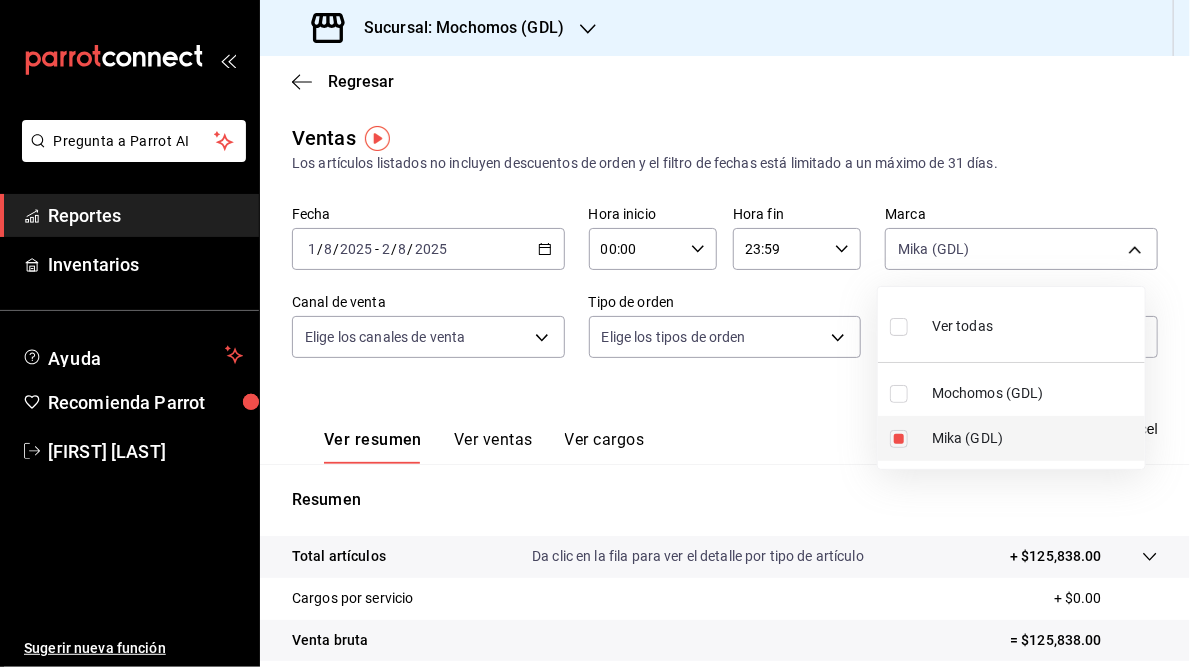 click on "Mika (GDL)" at bounding box center [1011, 438] 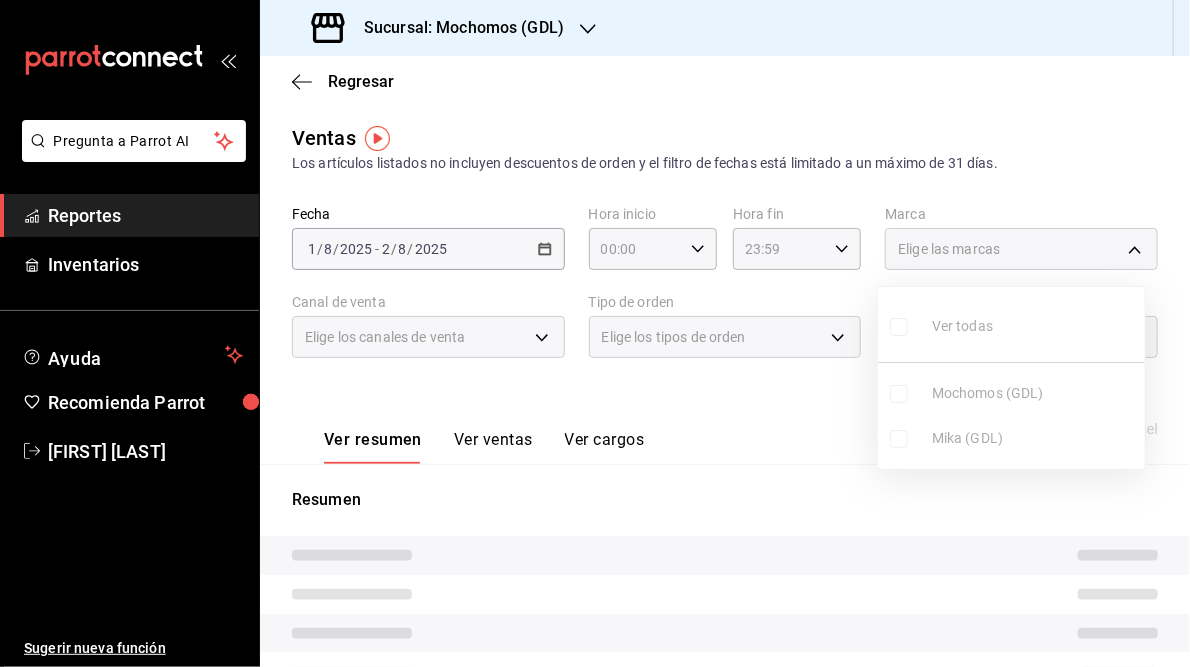 click on "Ver todas Mochomos (GDL) Mika (GDL)" at bounding box center [1011, 378] 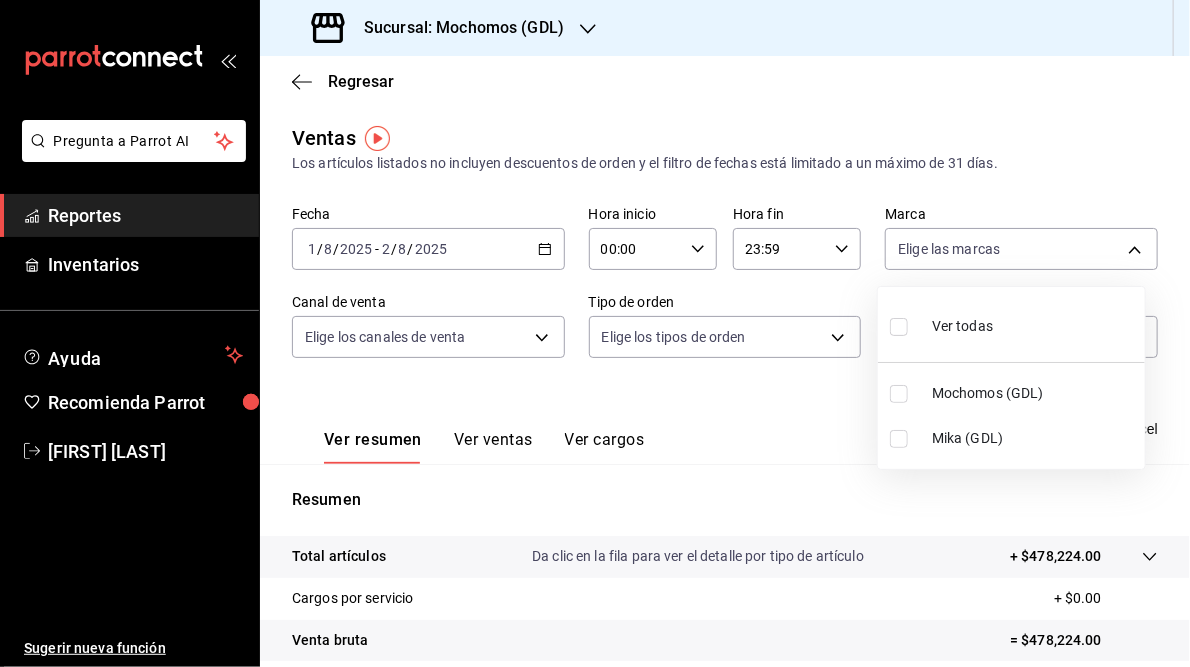 click at bounding box center [899, 394] 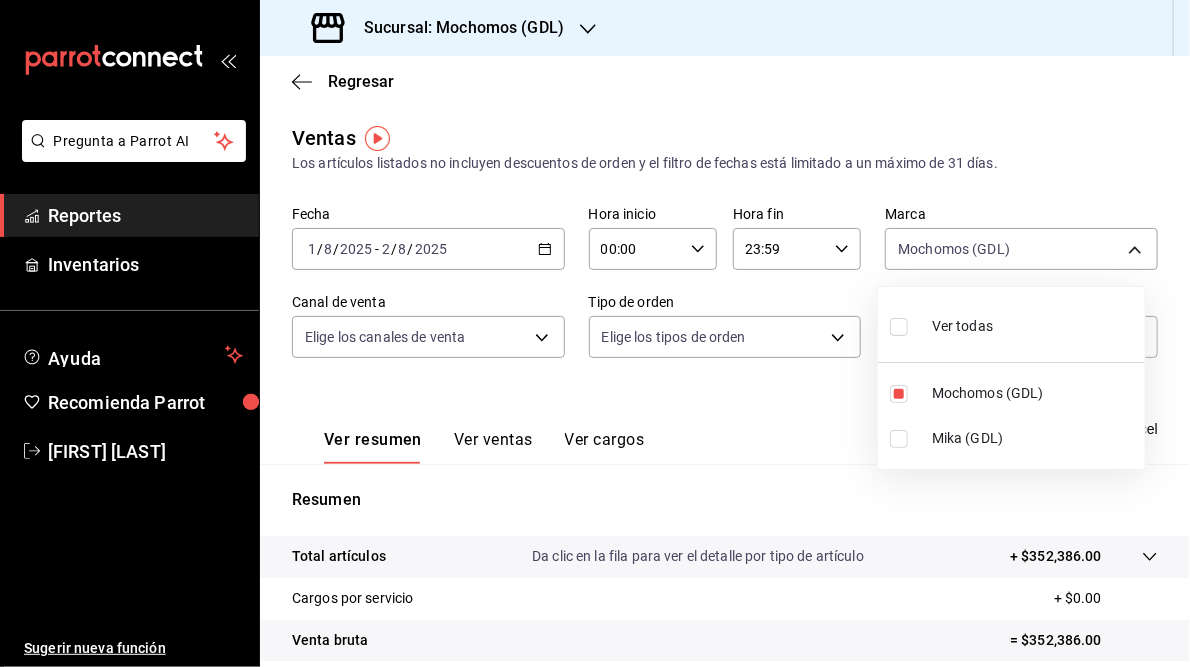 click at bounding box center [595, 333] 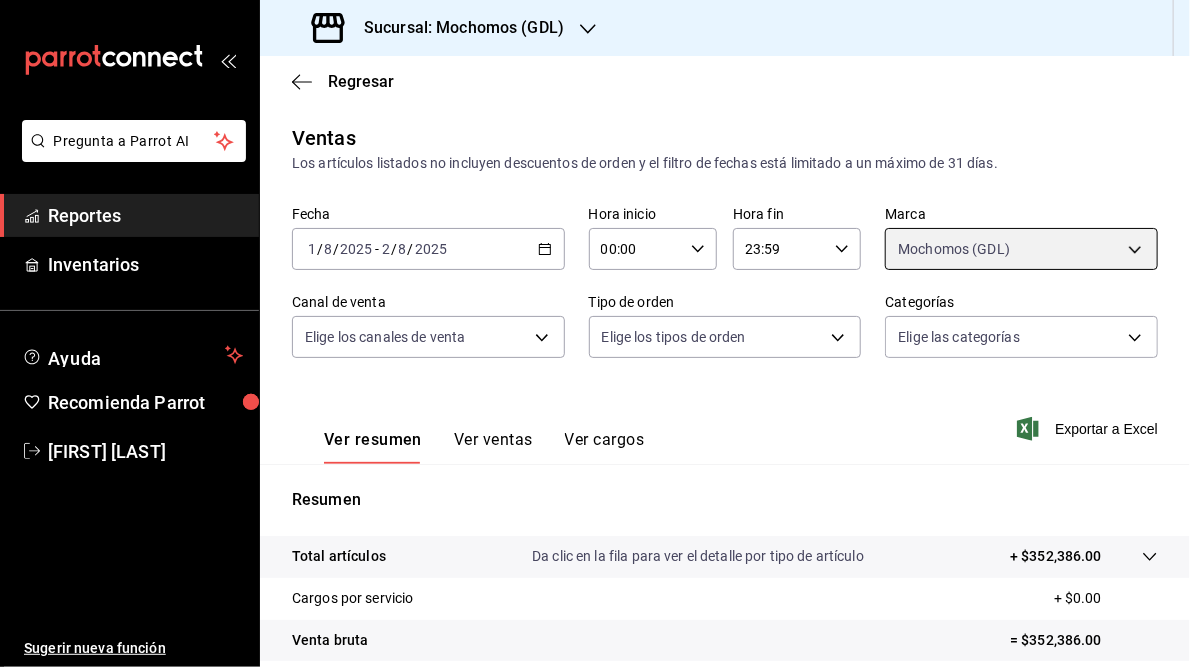 scroll, scrollTop: 290, scrollLeft: 0, axis: vertical 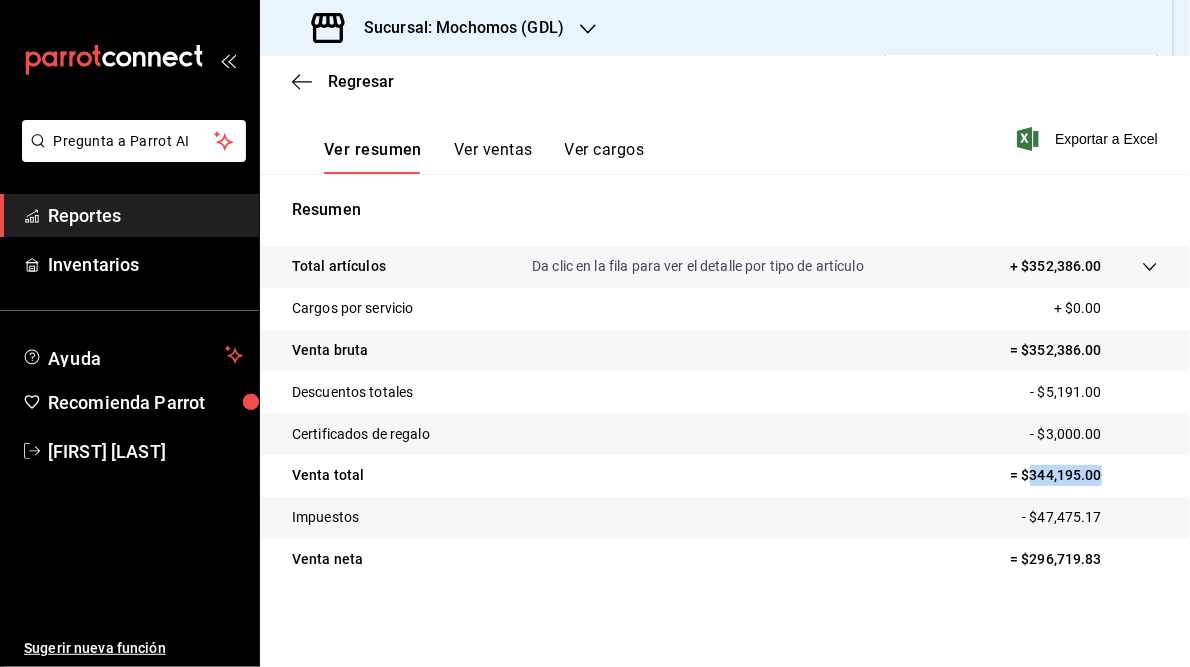 drag, startPoint x: 1018, startPoint y: 475, endPoint x: 1103, endPoint y: 473, distance: 85.02353 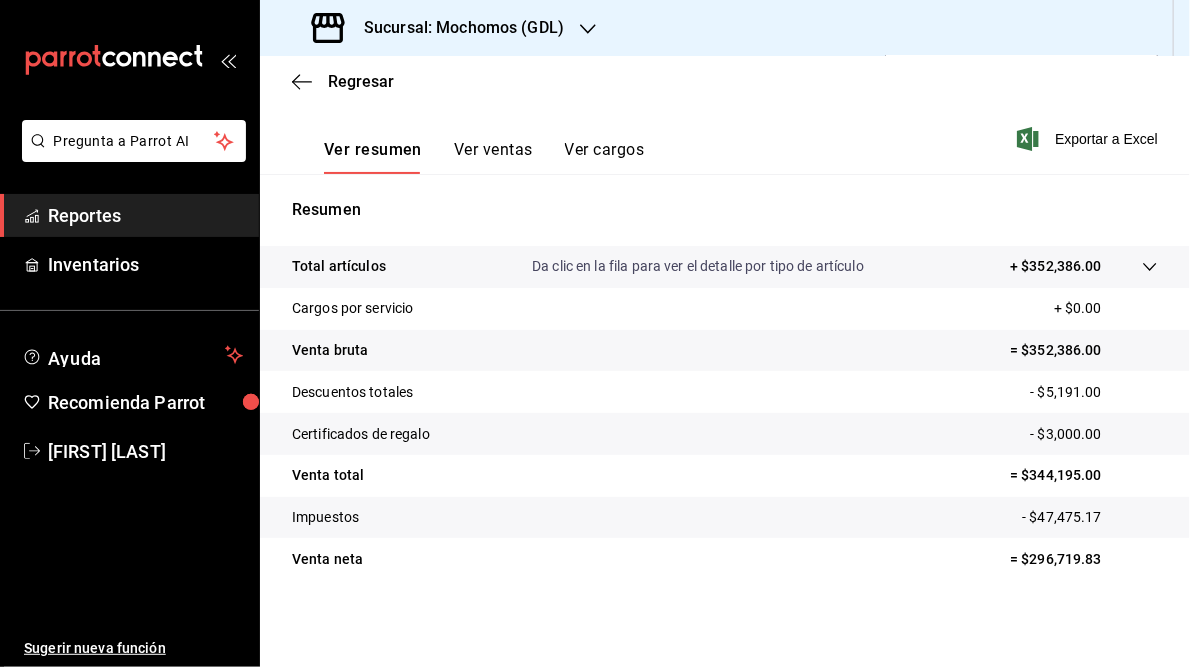 click on "Sucursal: Mochomos (GDL)" at bounding box center (456, 28) 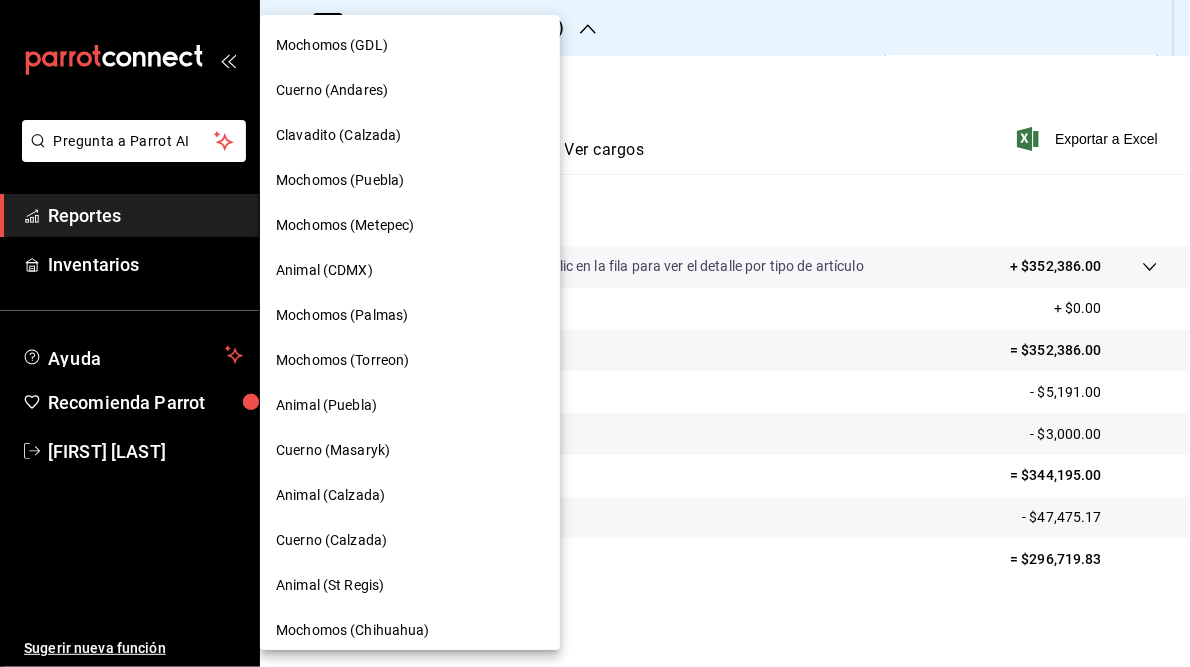 click on "Cuerno (Andares)" at bounding box center [332, 90] 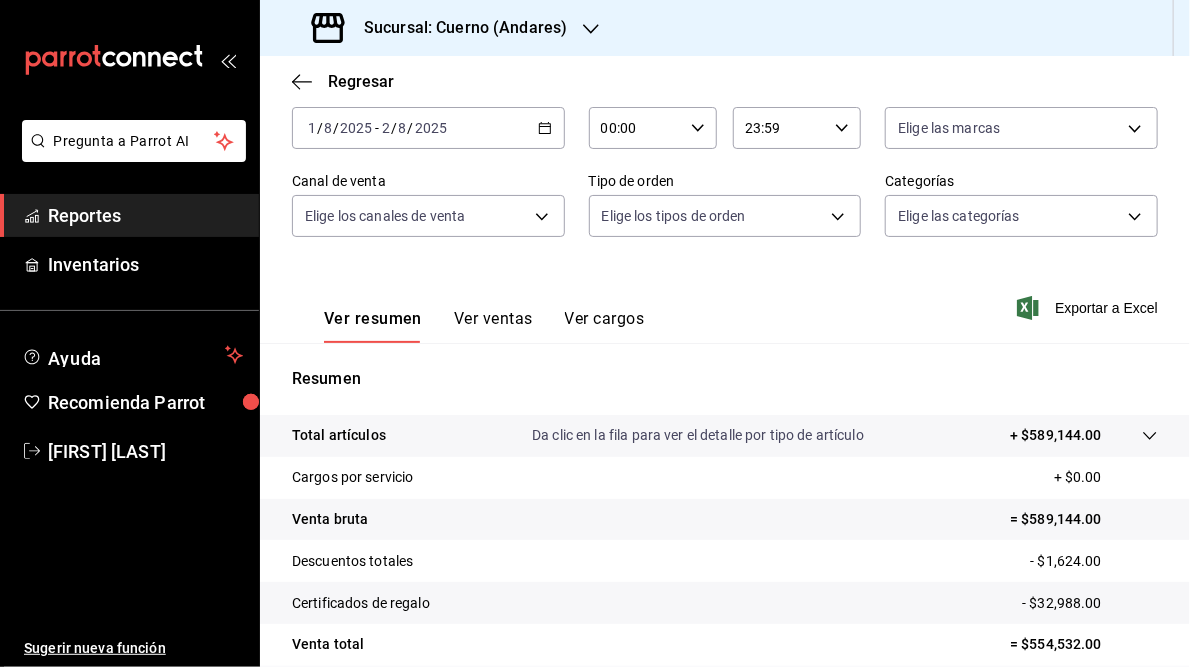 scroll, scrollTop: 121, scrollLeft: 0, axis: vertical 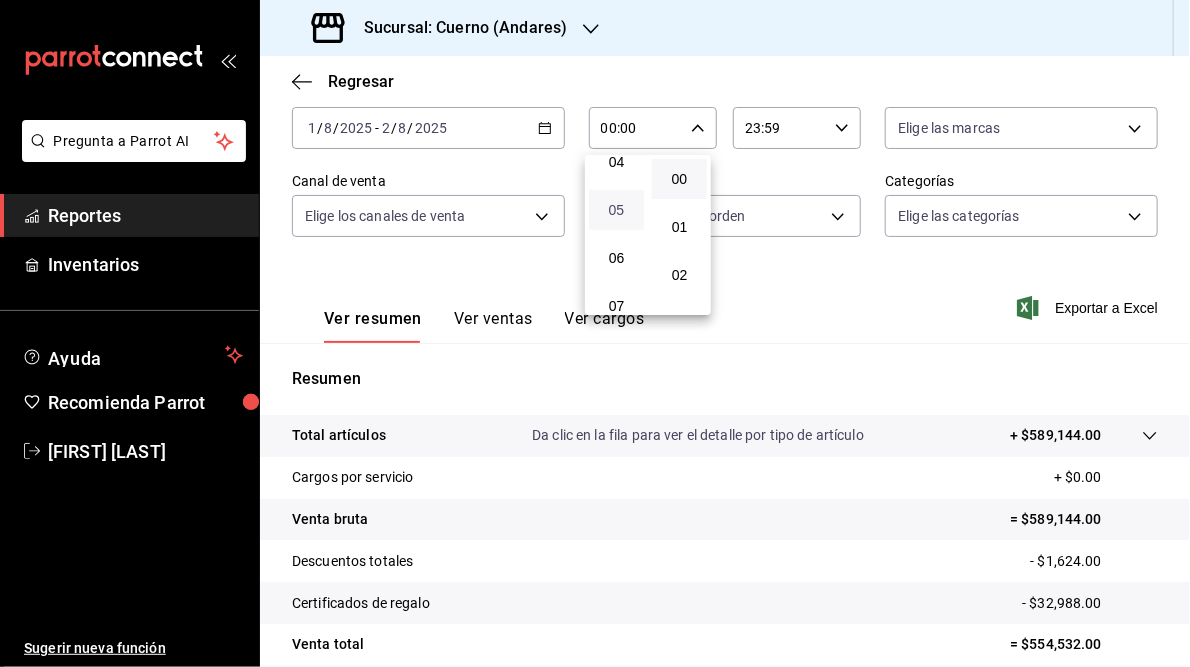 click on "05" at bounding box center [616, 210] 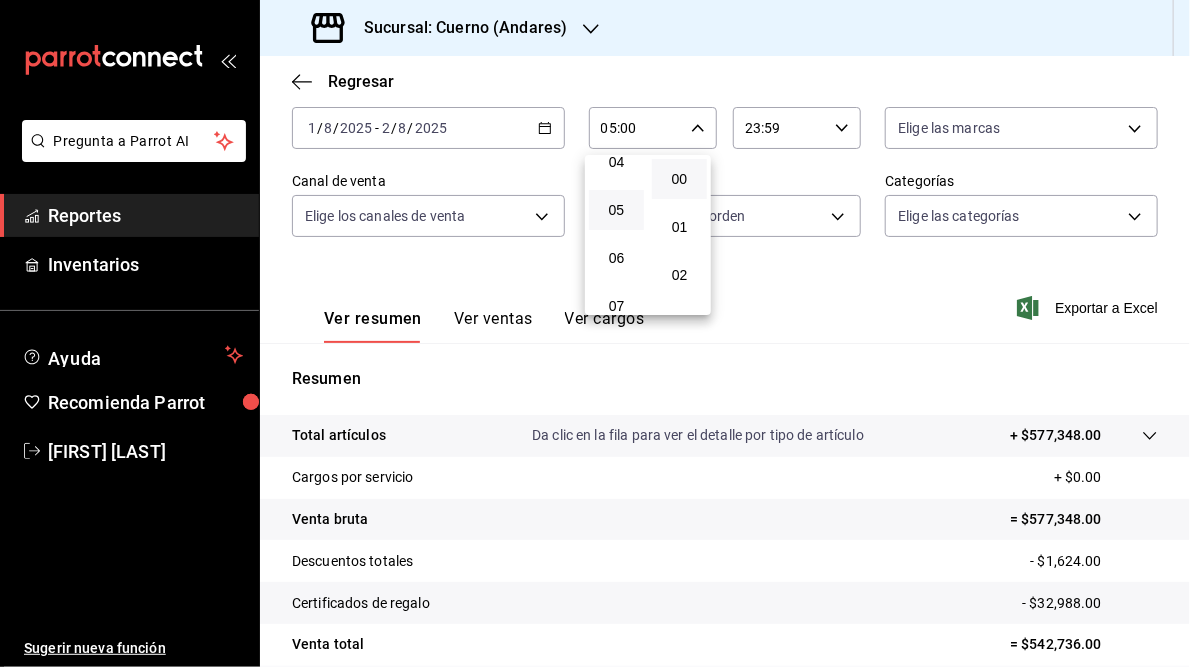 click at bounding box center (595, 333) 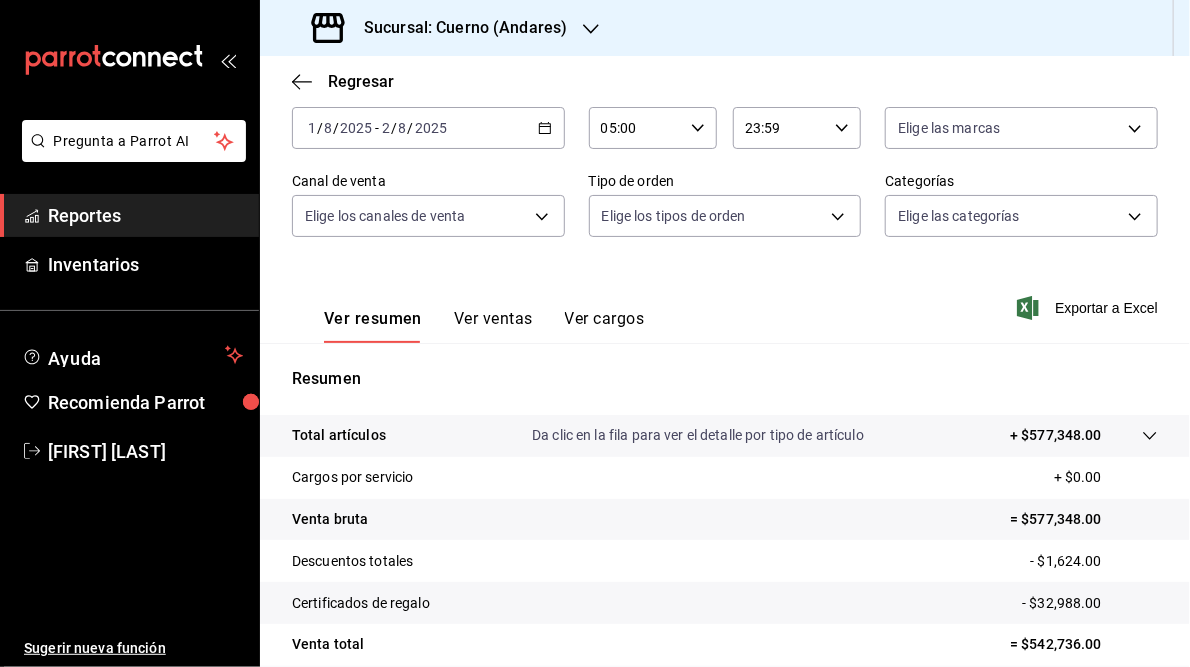 click 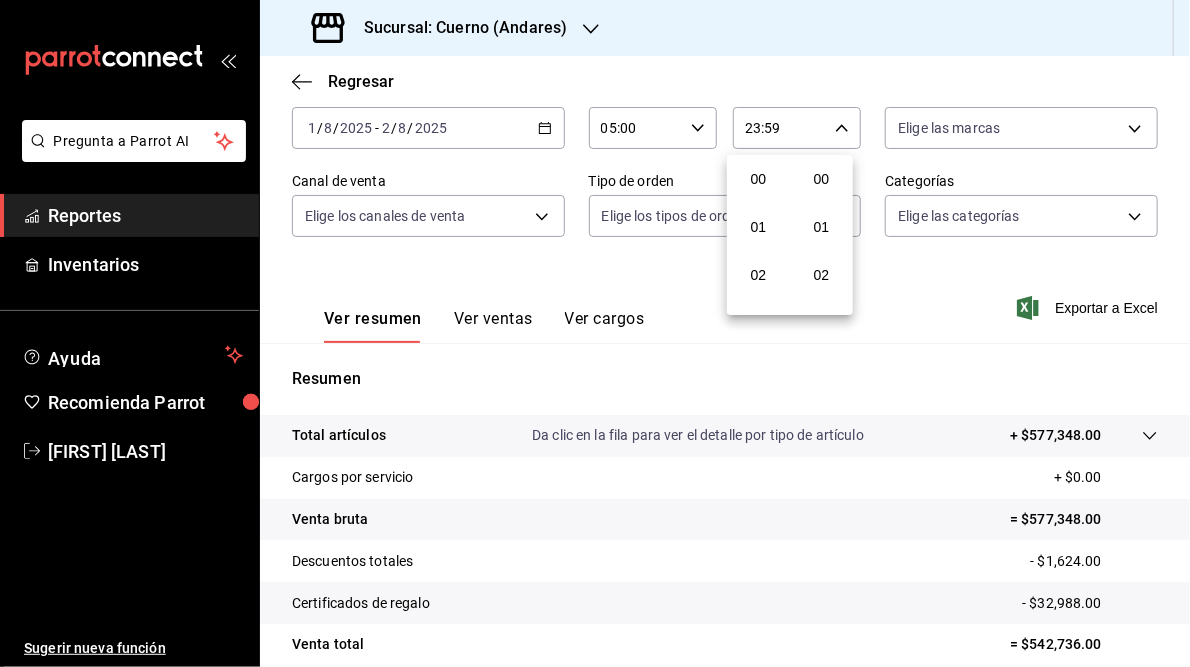 scroll, scrollTop: 1007, scrollLeft: 0, axis: vertical 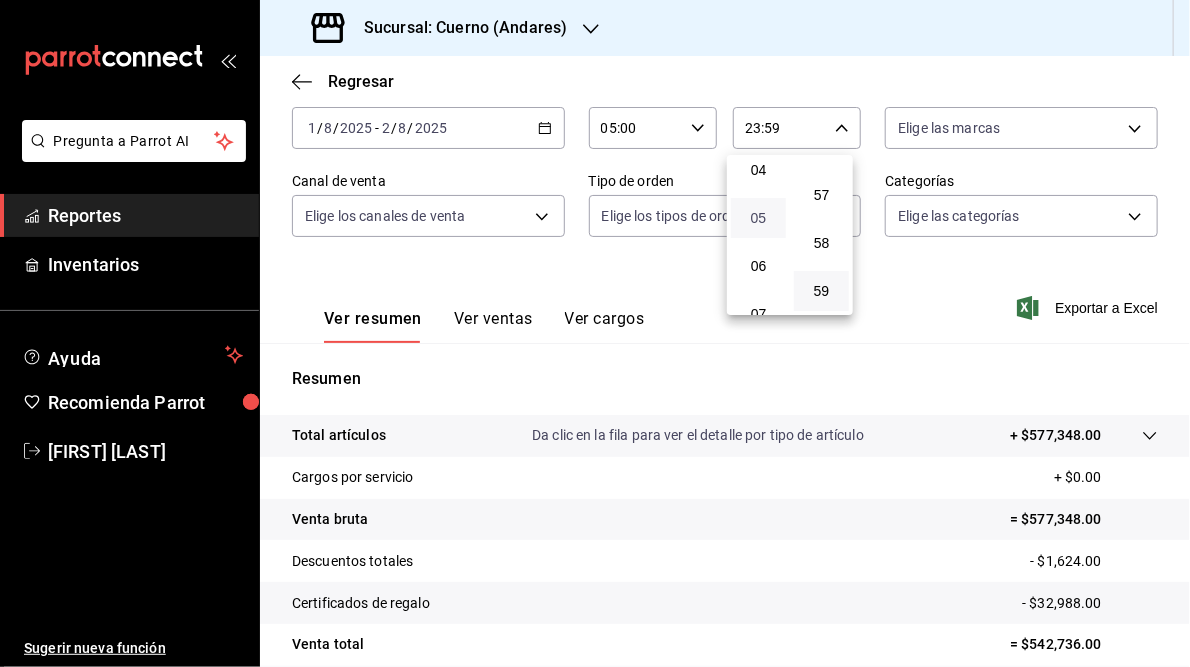 click on "05" at bounding box center [758, 218] 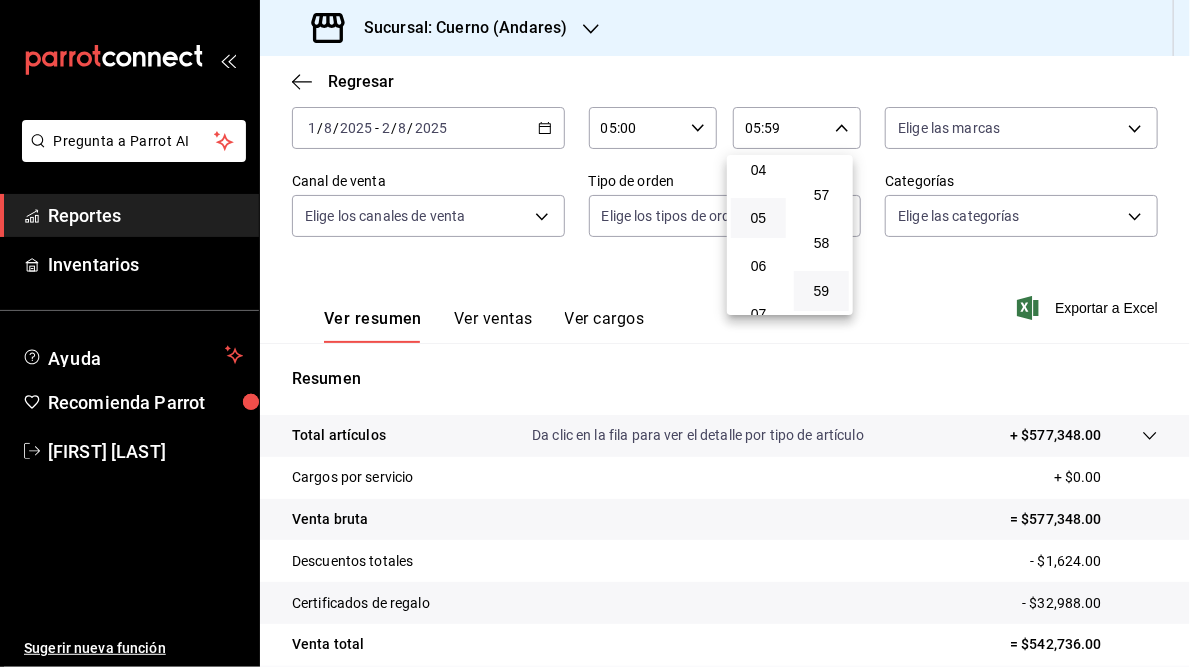 click at bounding box center (595, 333) 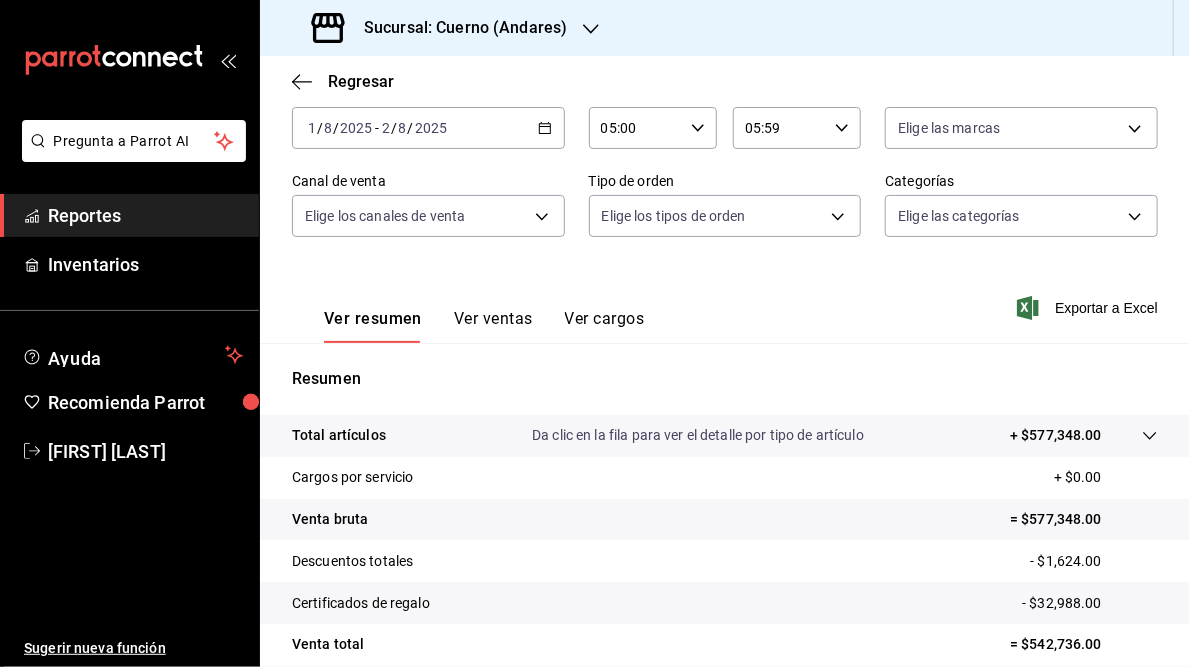 scroll, scrollTop: 290, scrollLeft: 0, axis: vertical 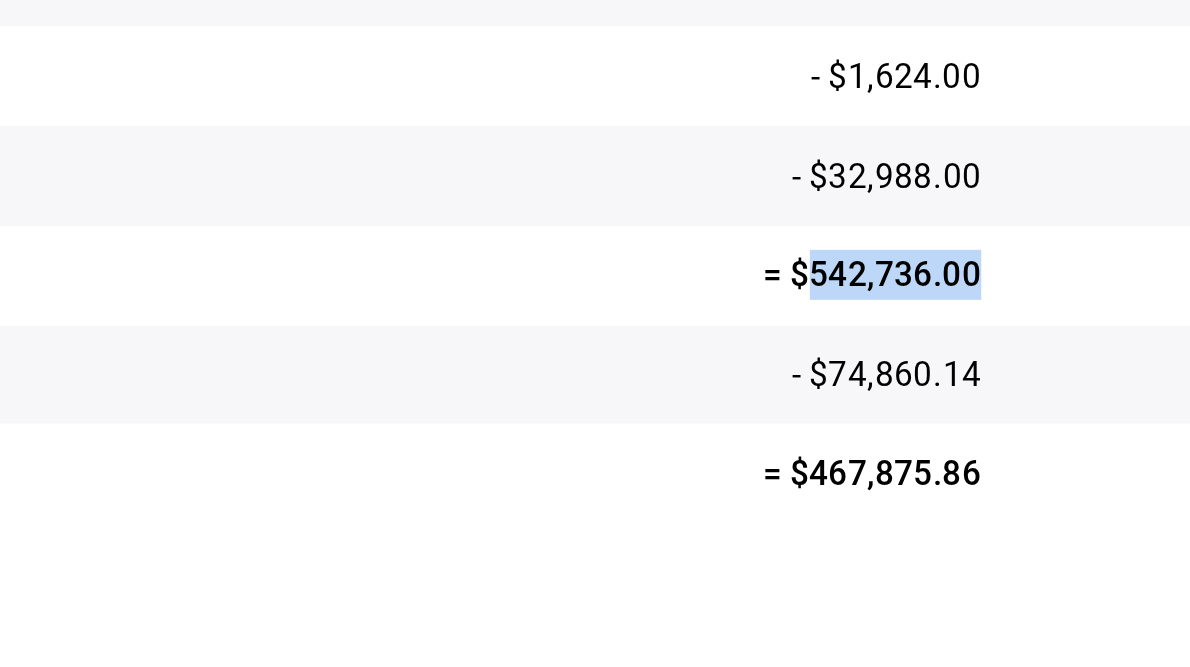 drag, startPoint x: 1019, startPoint y: 503, endPoint x: 1090, endPoint y: 501, distance: 71.02816 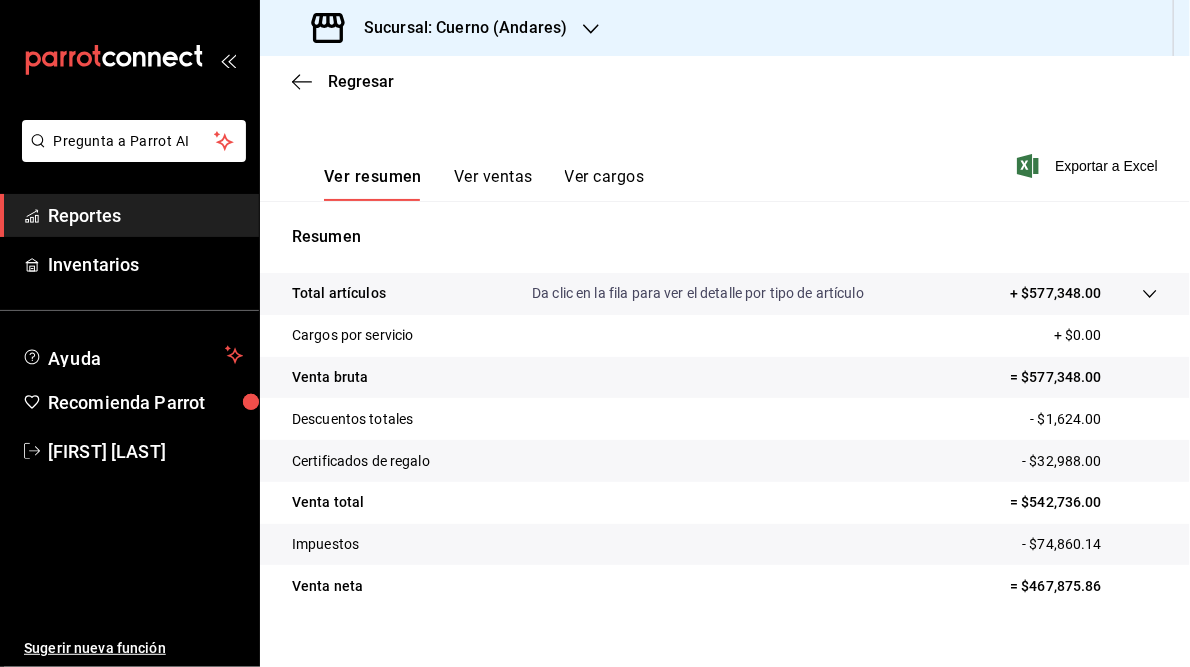 click on "Sucursal: Cuerno (Andares)" at bounding box center [457, 28] 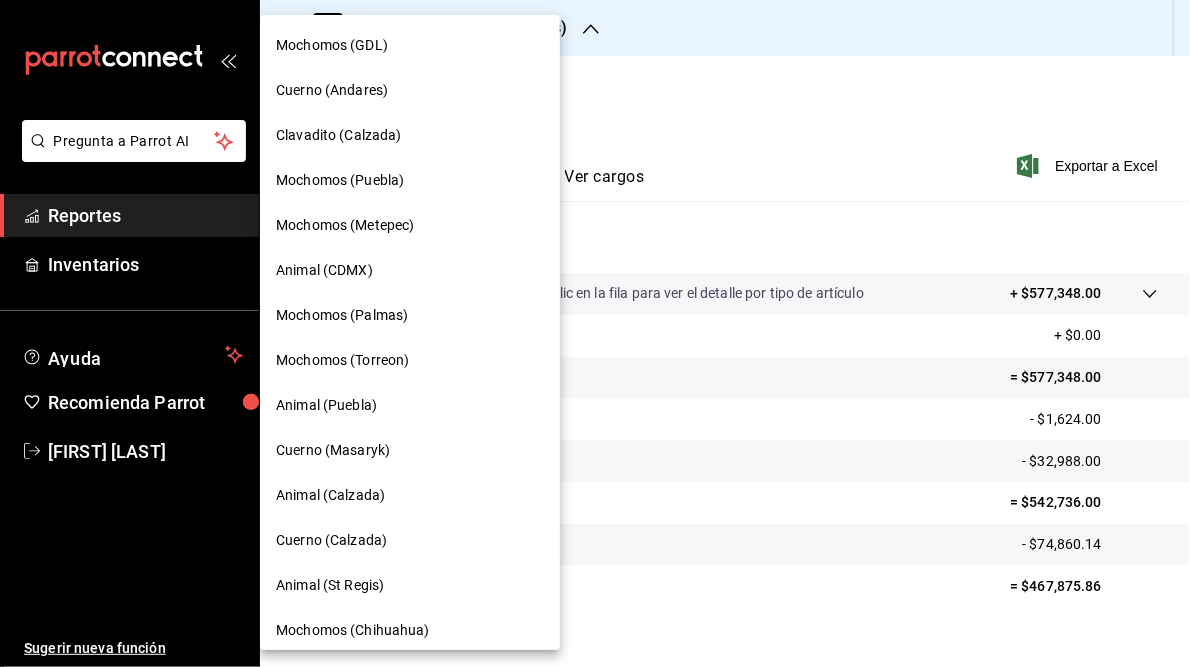 click on "Clavadito (Calzada)" at bounding box center (339, 135) 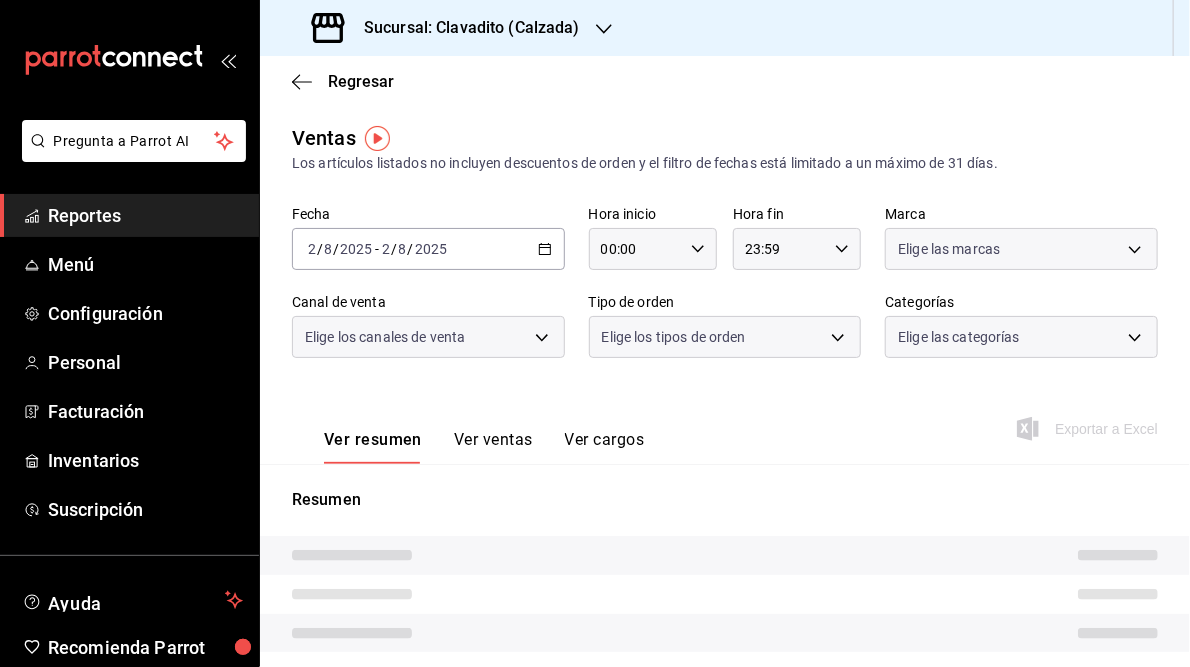 type on "05:00" 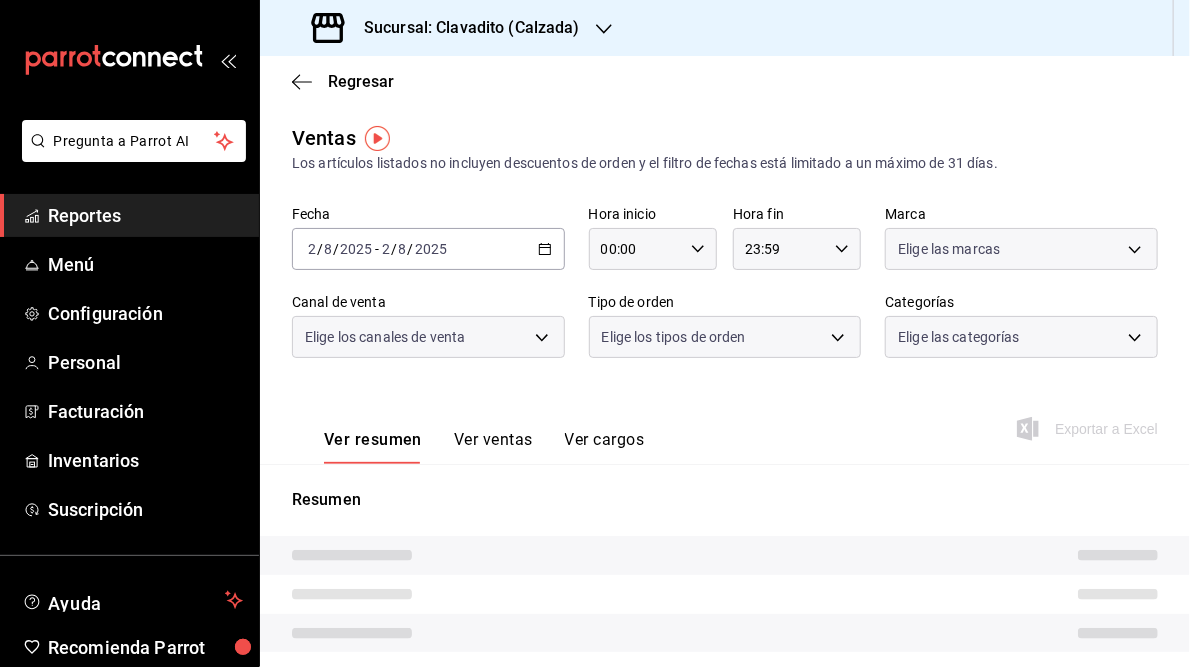 type on "05:59" 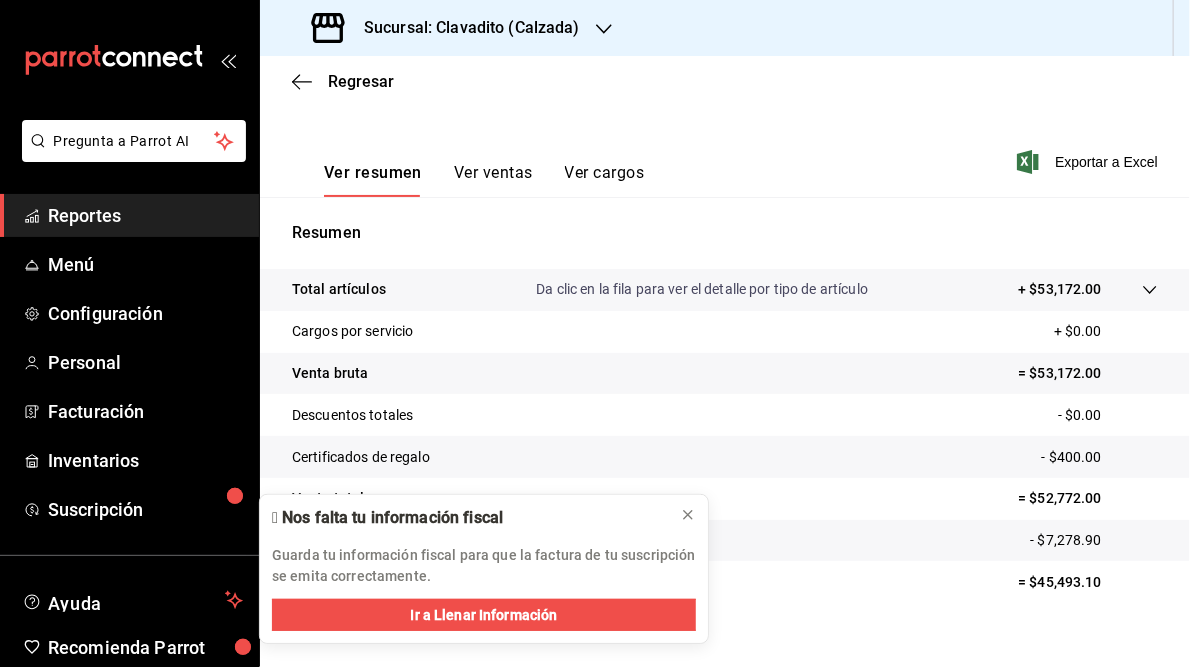 scroll, scrollTop: 275, scrollLeft: 0, axis: vertical 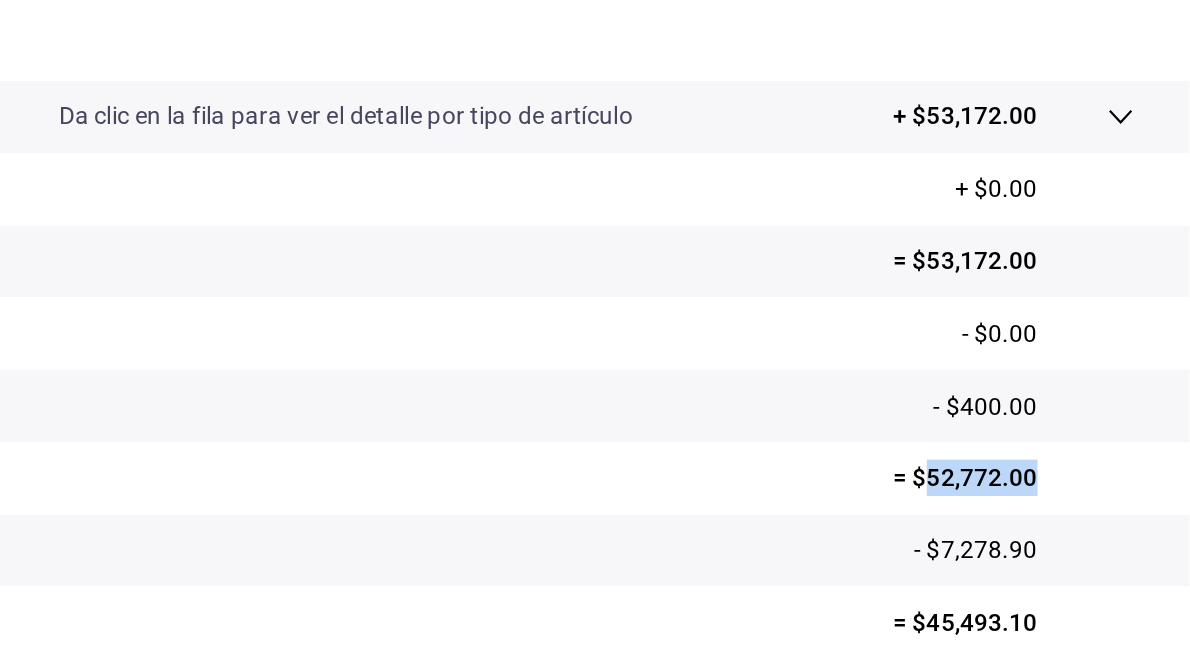 drag, startPoint x: 1028, startPoint y: 492, endPoint x: 1113, endPoint y: 492, distance: 85 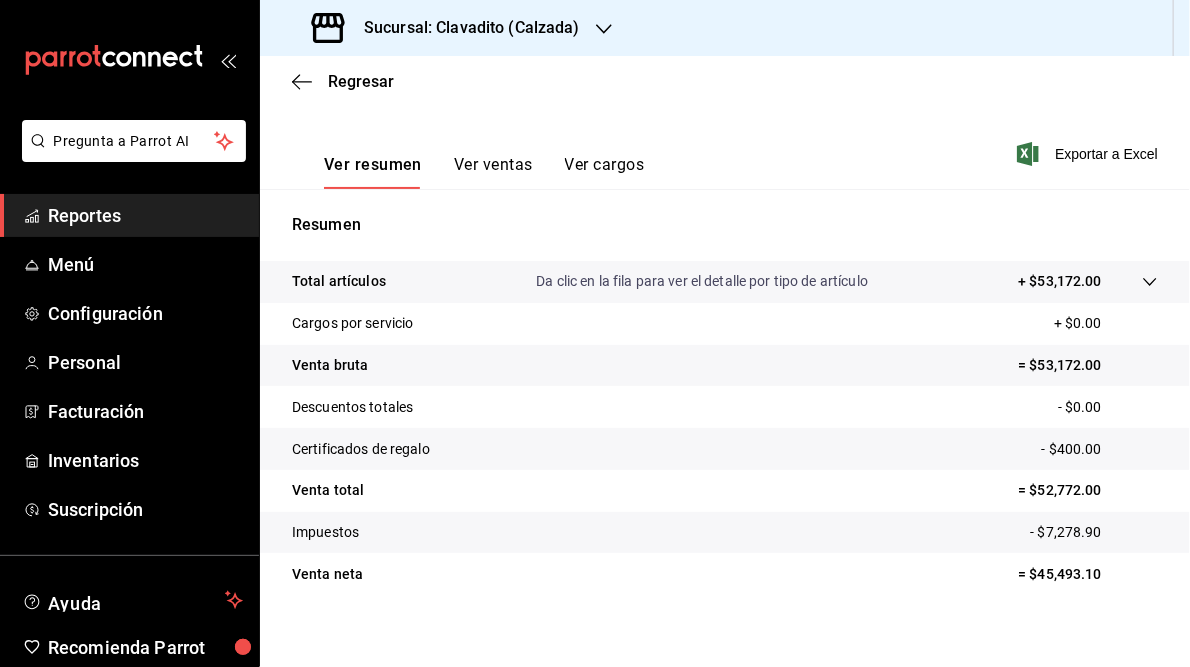 click on "Sucursal: Clavadito (Calzada)" at bounding box center (464, 28) 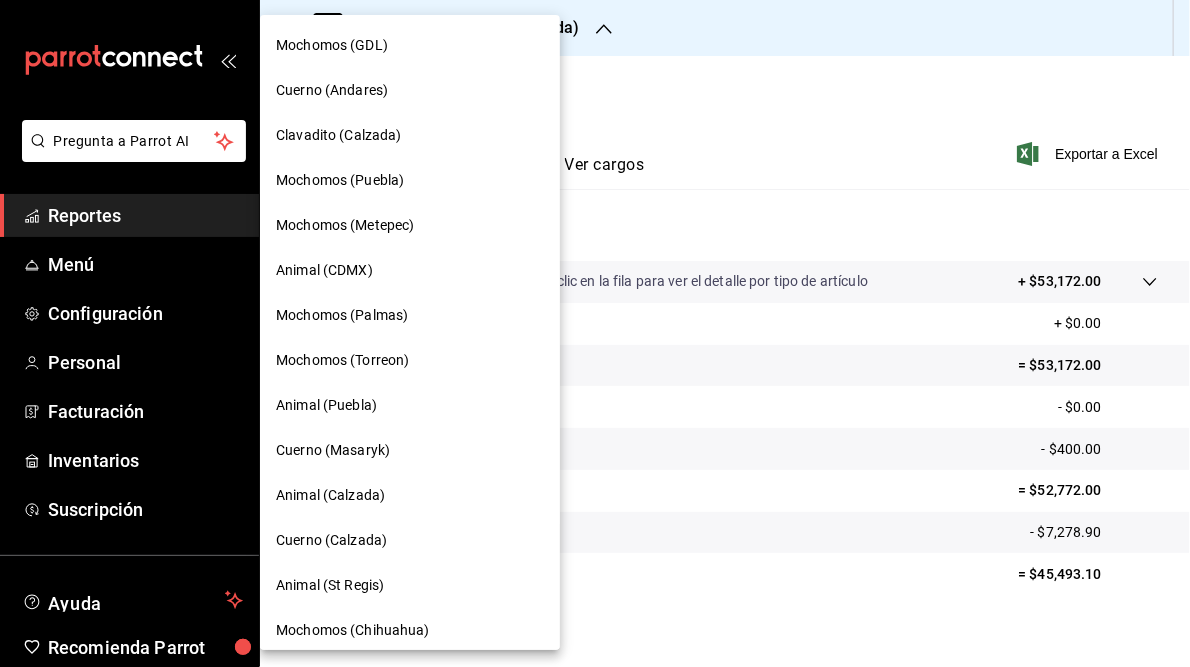 click on "Mochomos (Puebla)" at bounding box center (340, 180) 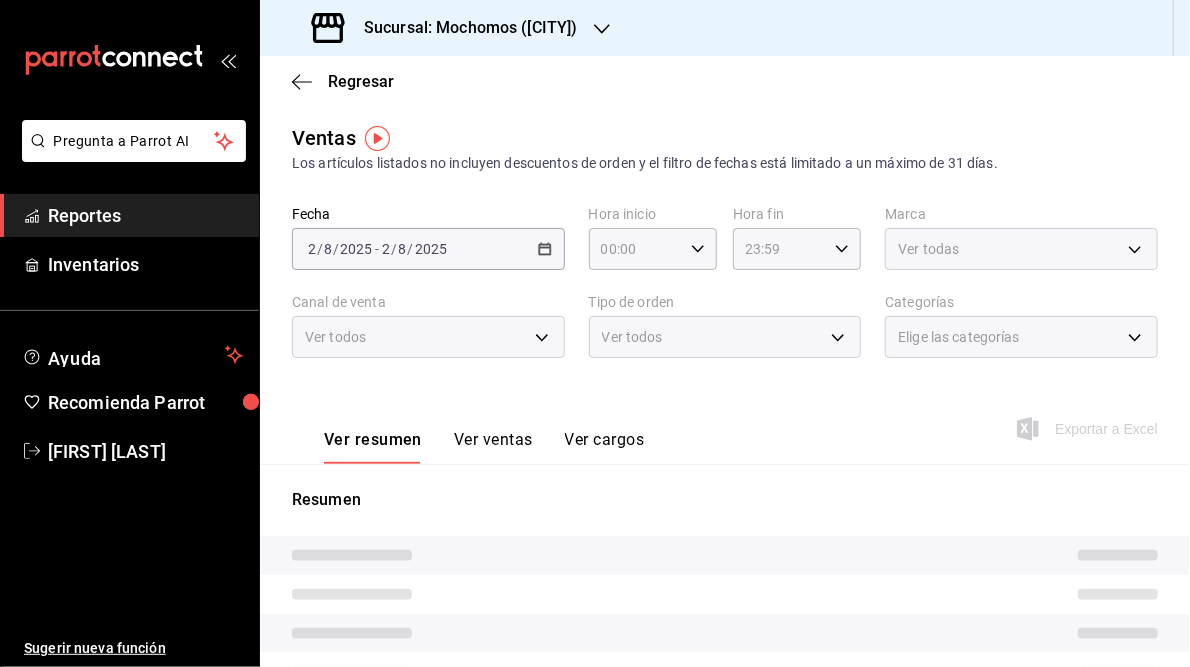 type on "05:00" 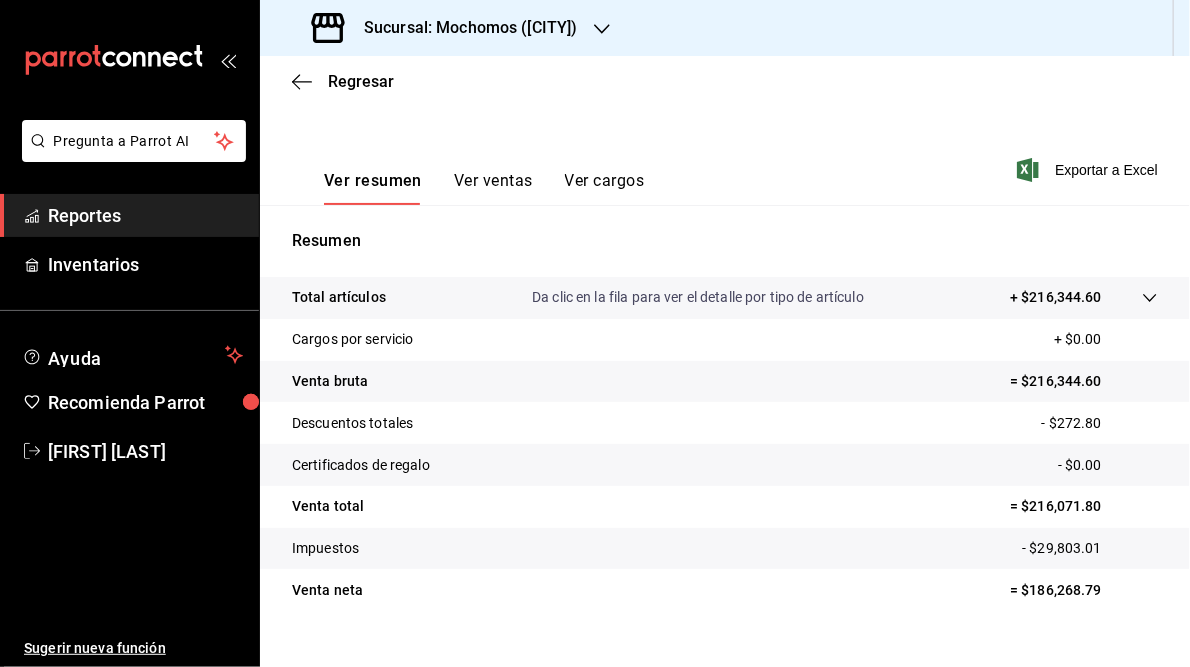 scroll, scrollTop: 259, scrollLeft: 0, axis: vertical 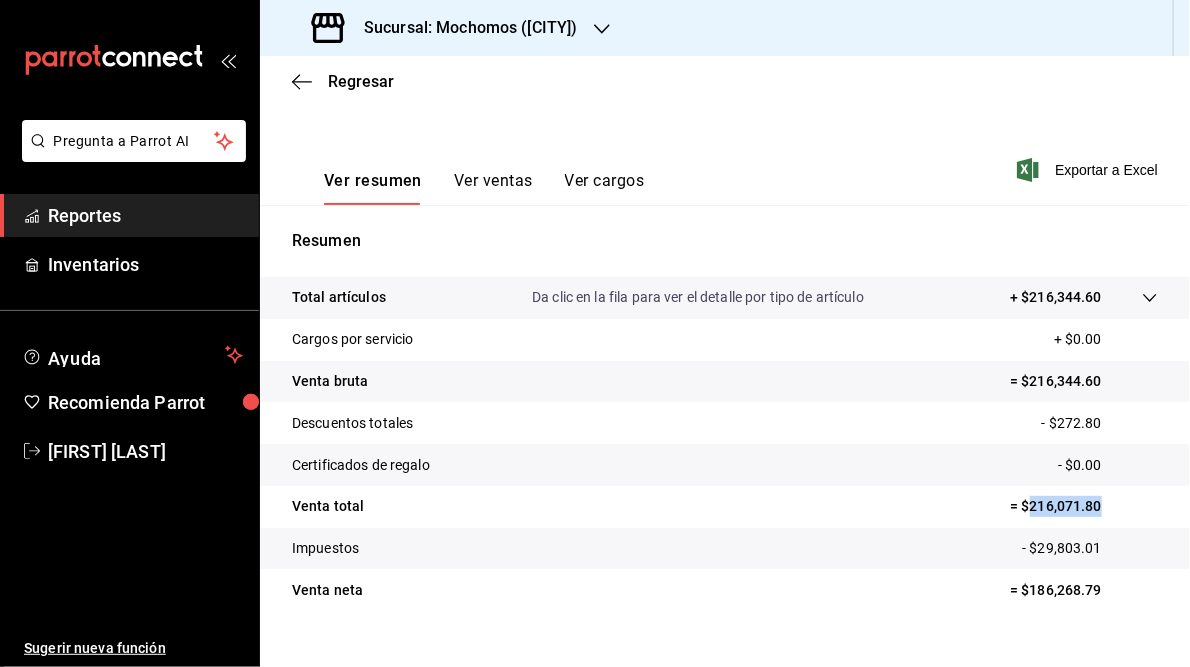 drag, startPoint x: 1018, startPoint y: 504, endPoint x: 1099, endPoint y: 502, distance: 81.02469 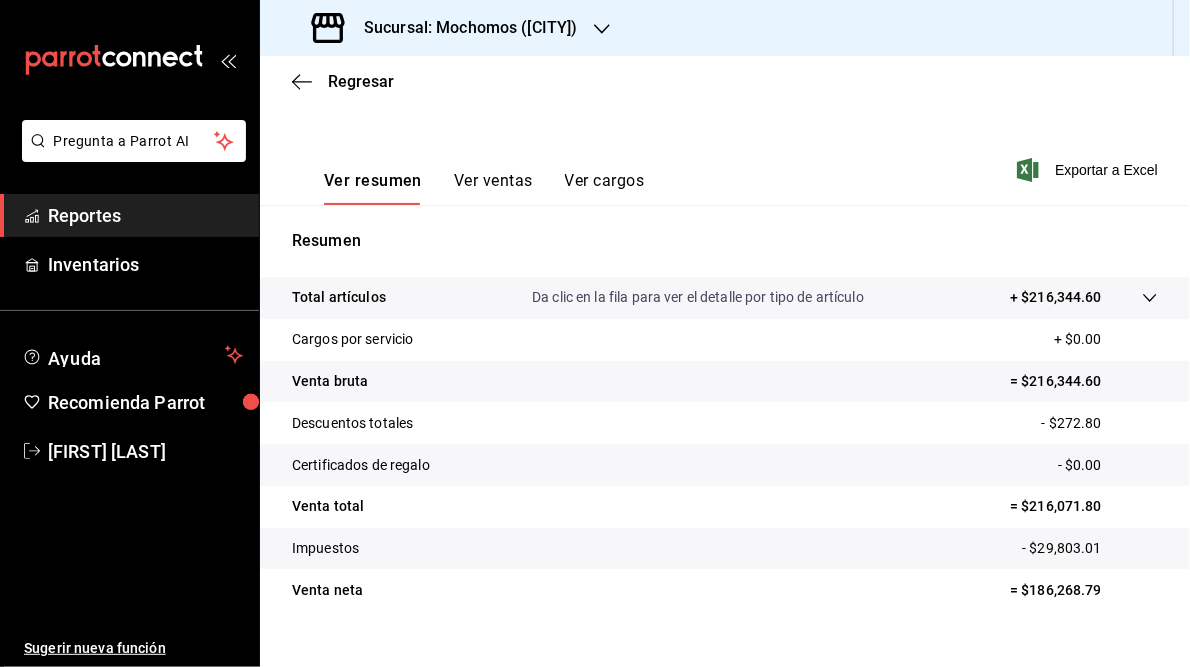 click on "Sucursal: Mochomos ([CITY])" at bounding box center [463, 28] 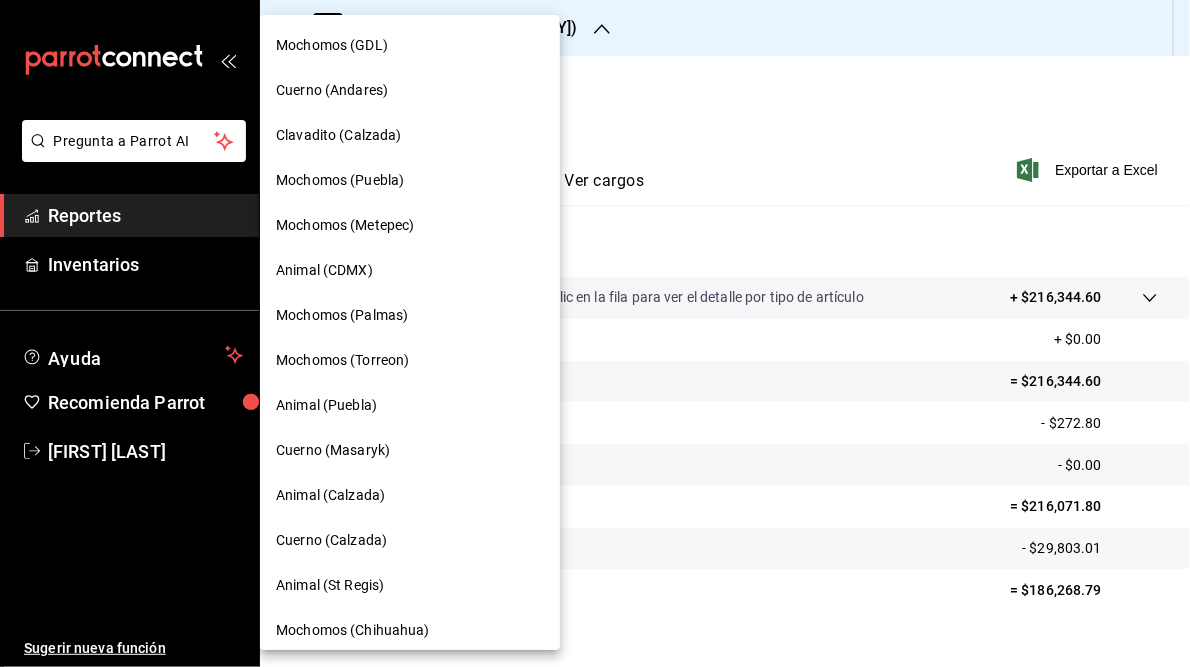 click on "Mochomos (Metepec)" at bounding box center [345, 225] 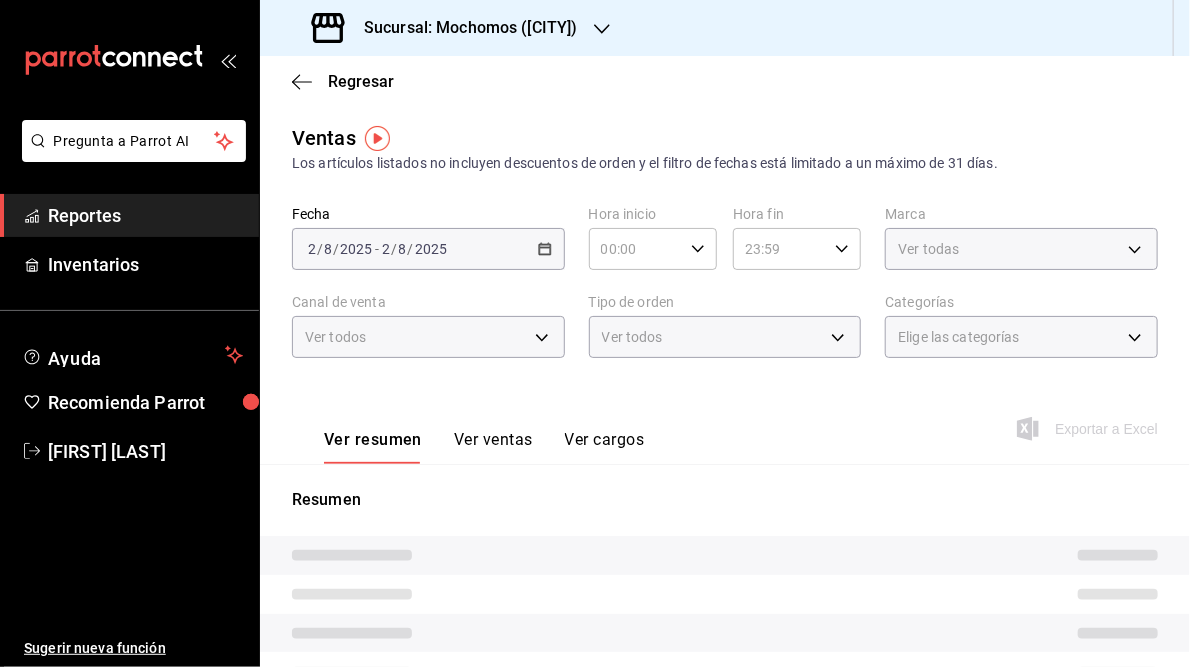 type on "05:00" 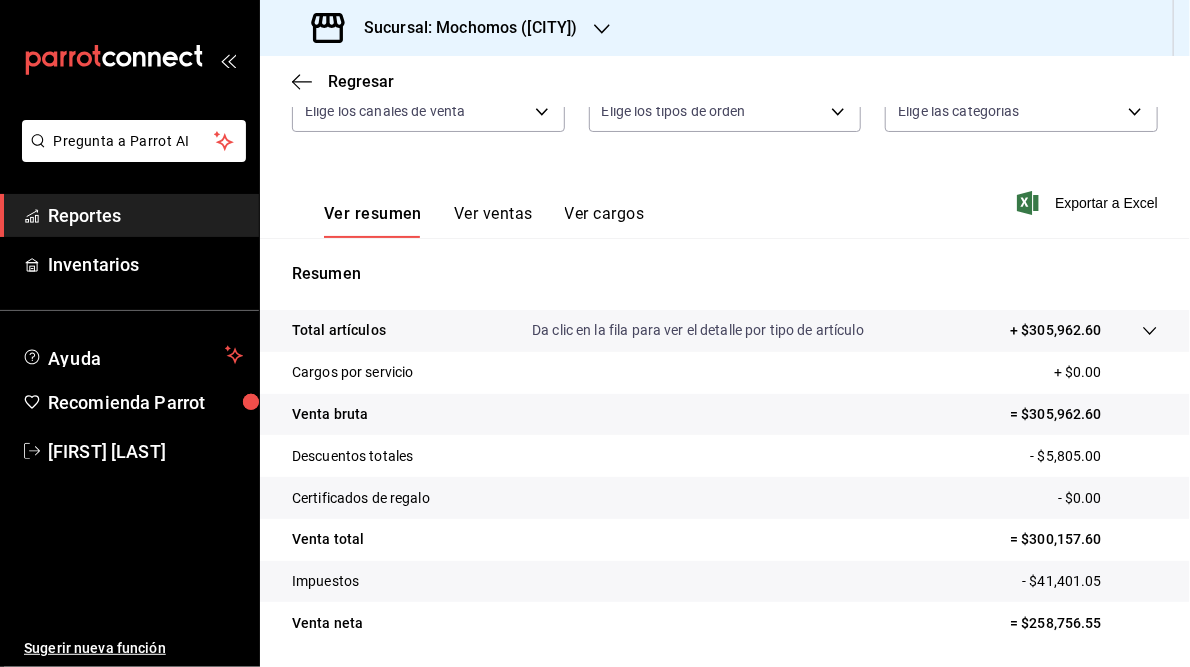scroll, scrollTop: 229, scrollLeft: 0, axis: vertical 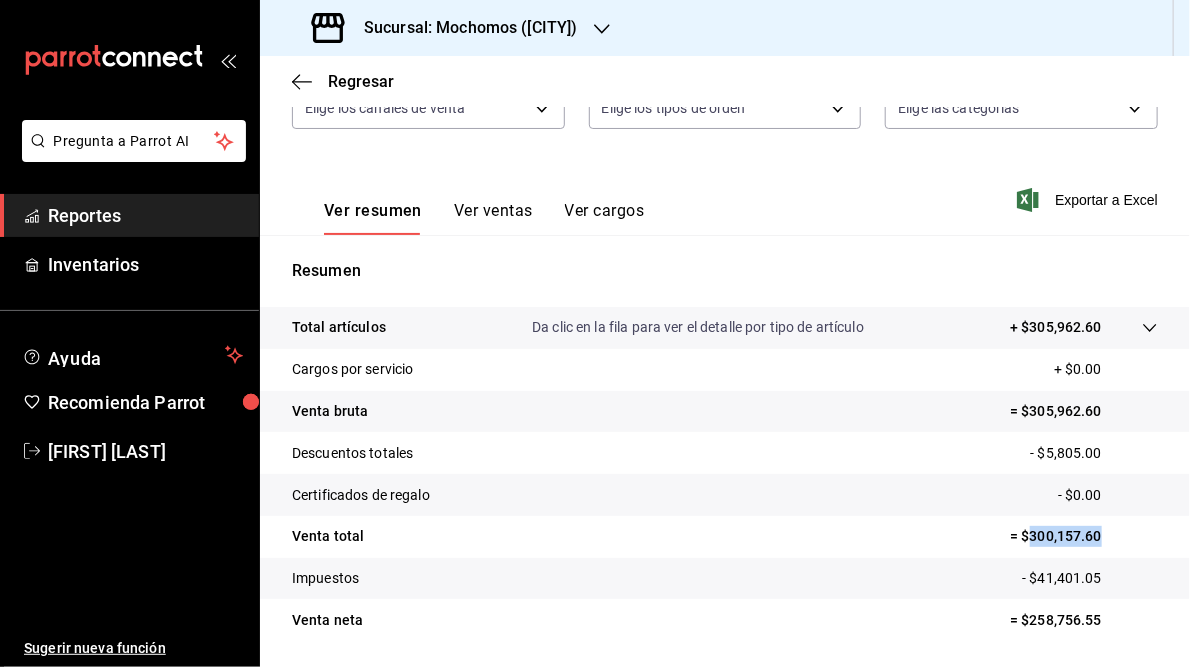 drag, startPoint x: 1015, startPoint y: 537, endPoint x: 1107, endPoint y: 537, distance: 92 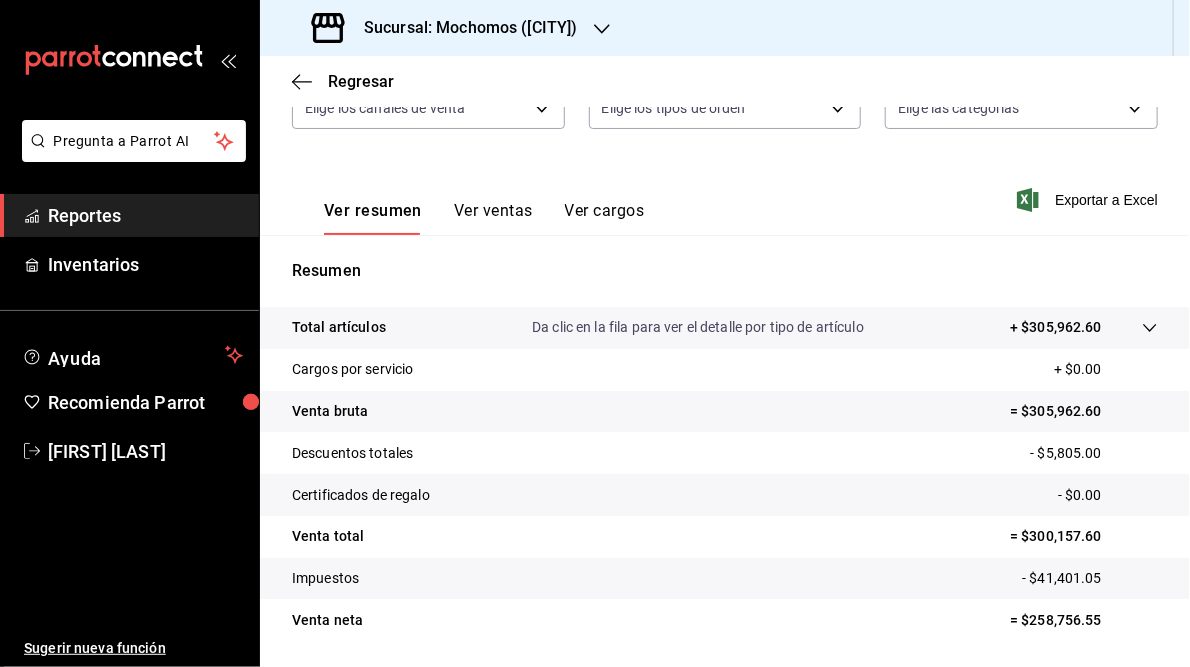 click on "Sucursal: Mochomos ([CITY])" at bounding box center [463, 28] 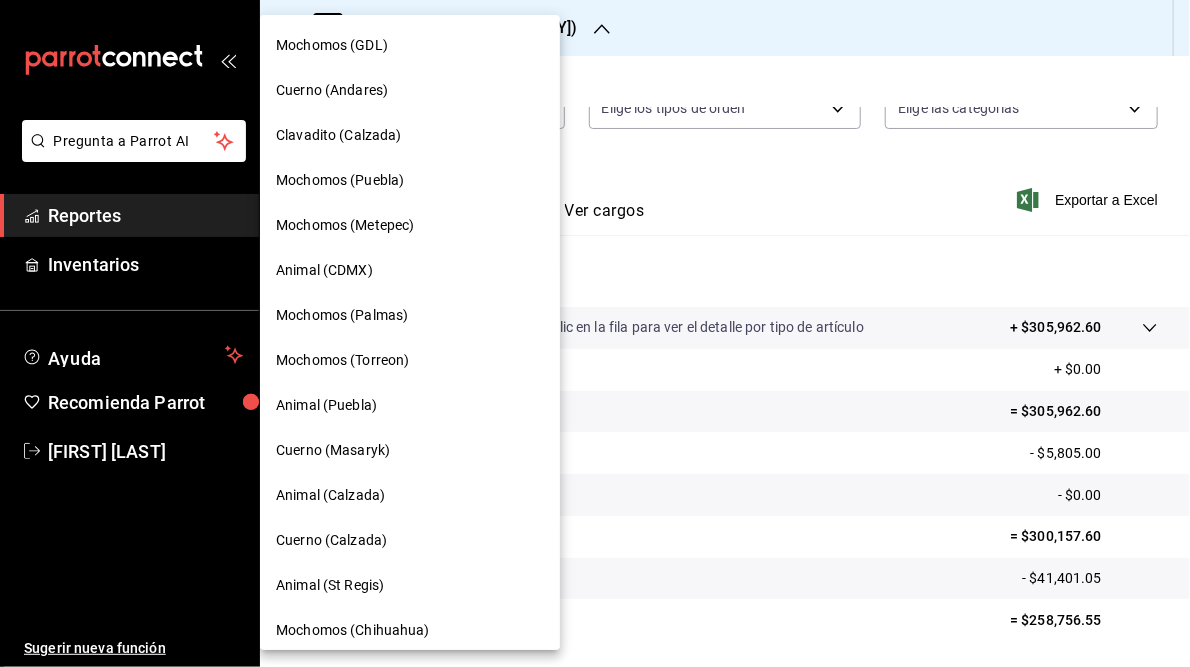 click on "Animal (CDMX)" at bounding box center [324, 270] 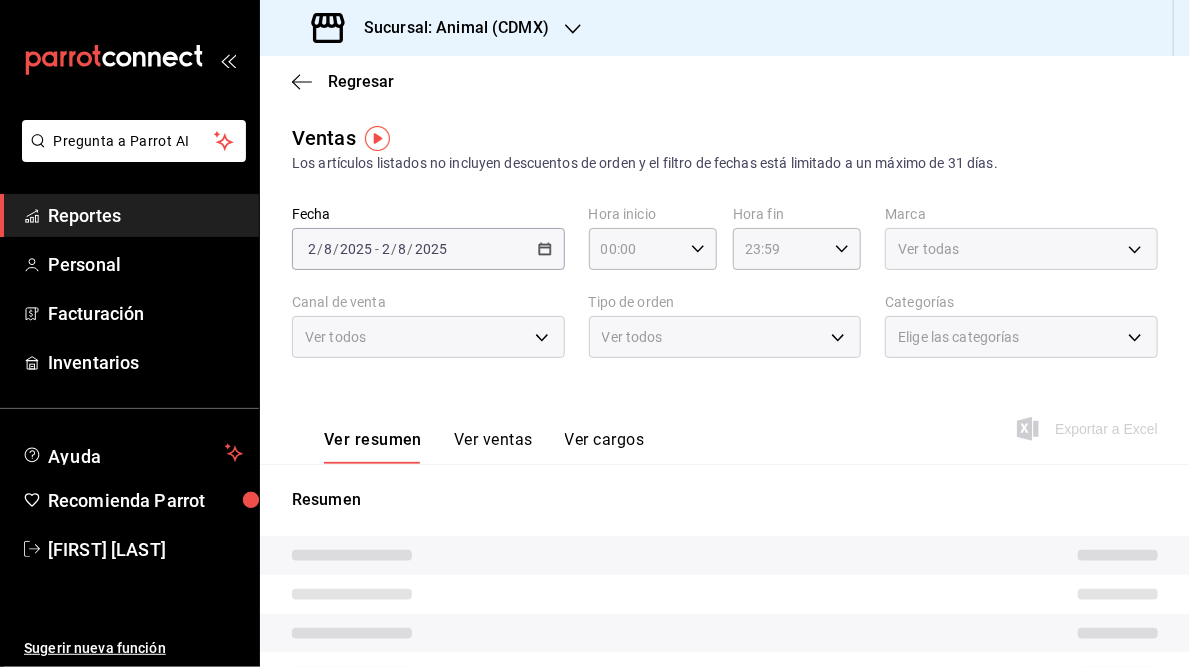 type on "05:00" 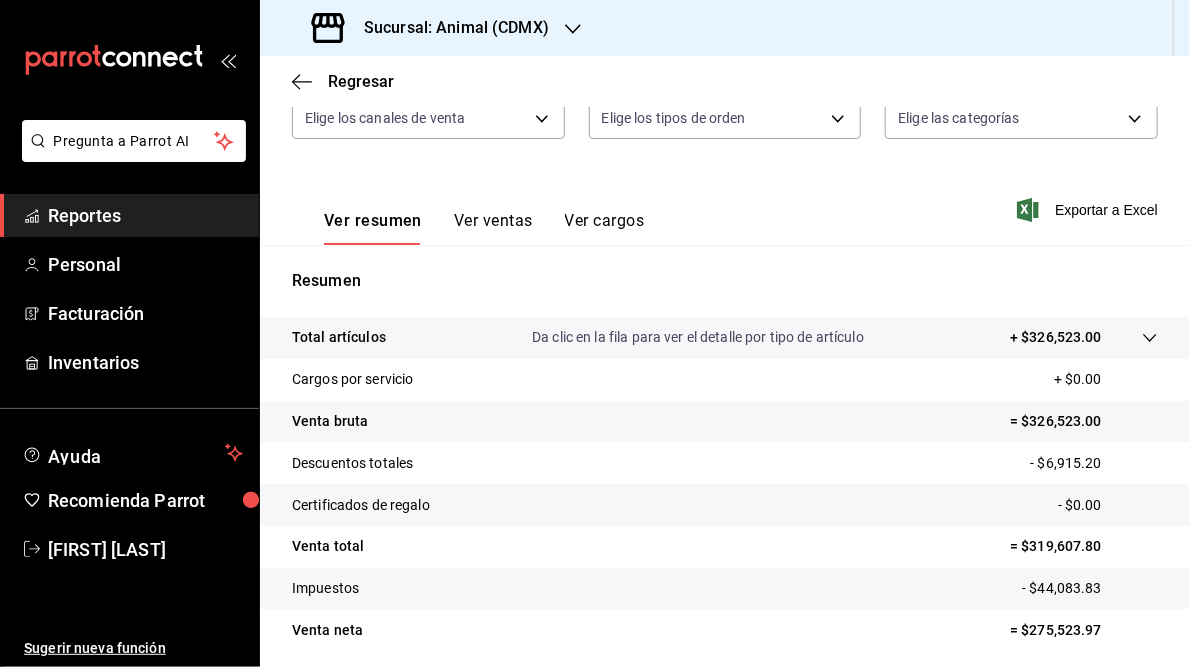 scroll, scrollTop: 220, scrollLeft: 0, axis: vertical 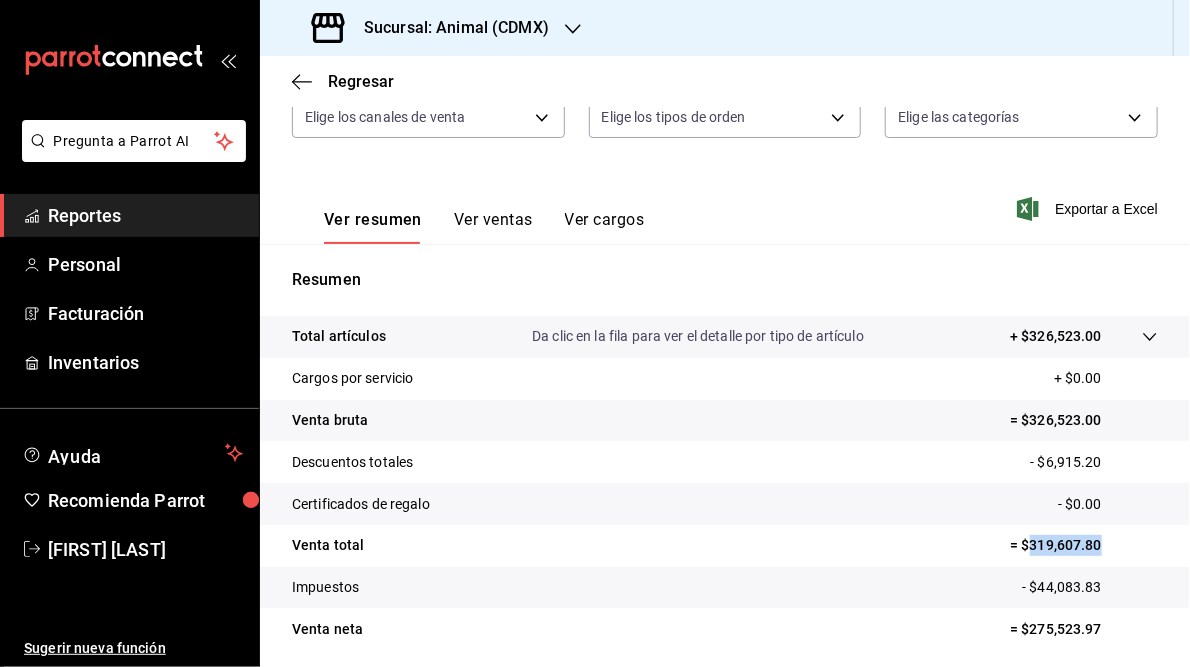 drag, startPoint x: 1020, startPoint y: 546, endPoint x: 1093, endPoint y: 543, distance: 73.061615 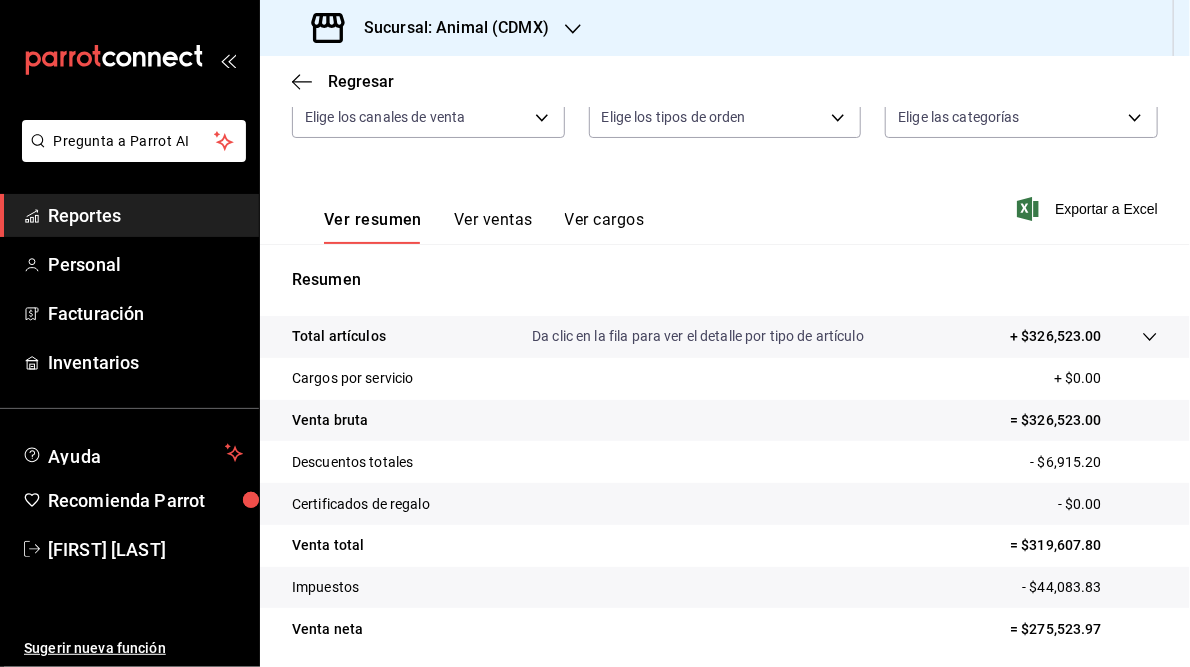 click on "Sucursal: Animal (CDMX)" at bounding box center [448, 28] 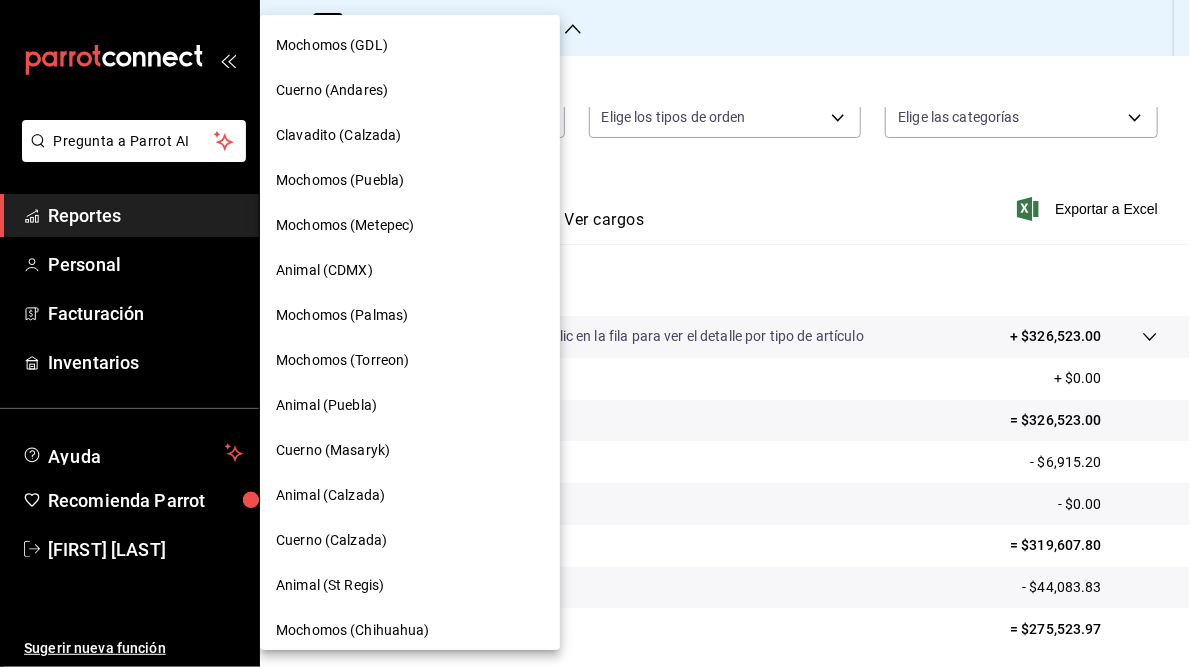 click on "Mochomos (Palmas)" at bounding box center [342, 315] 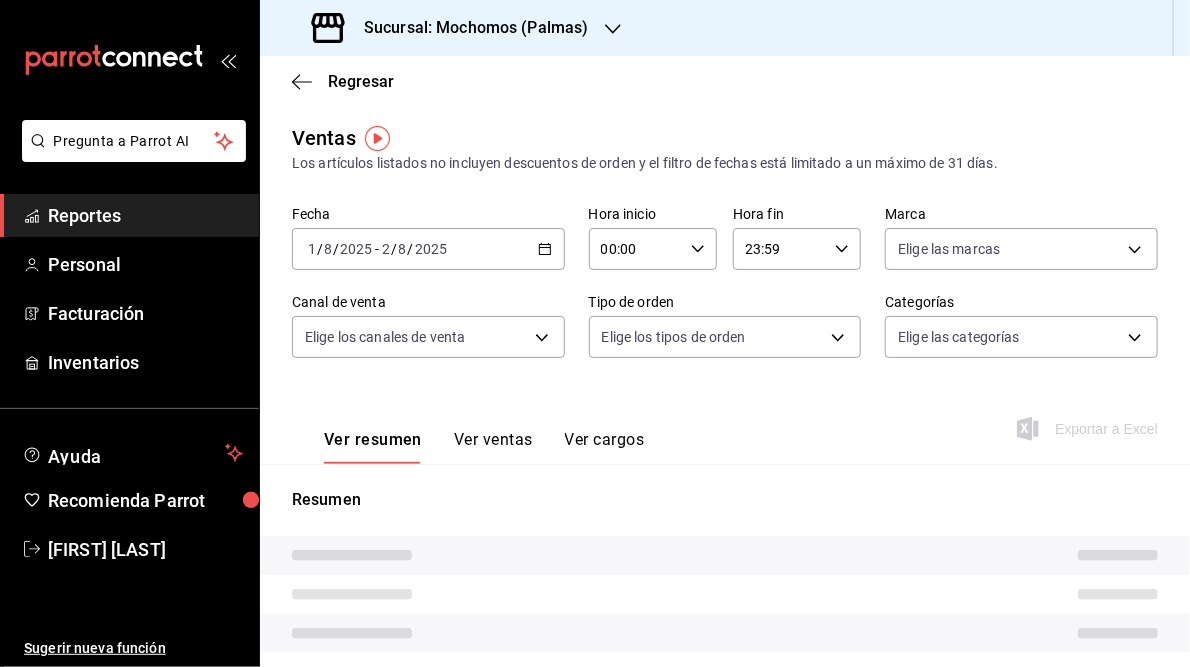 type on "05:00" 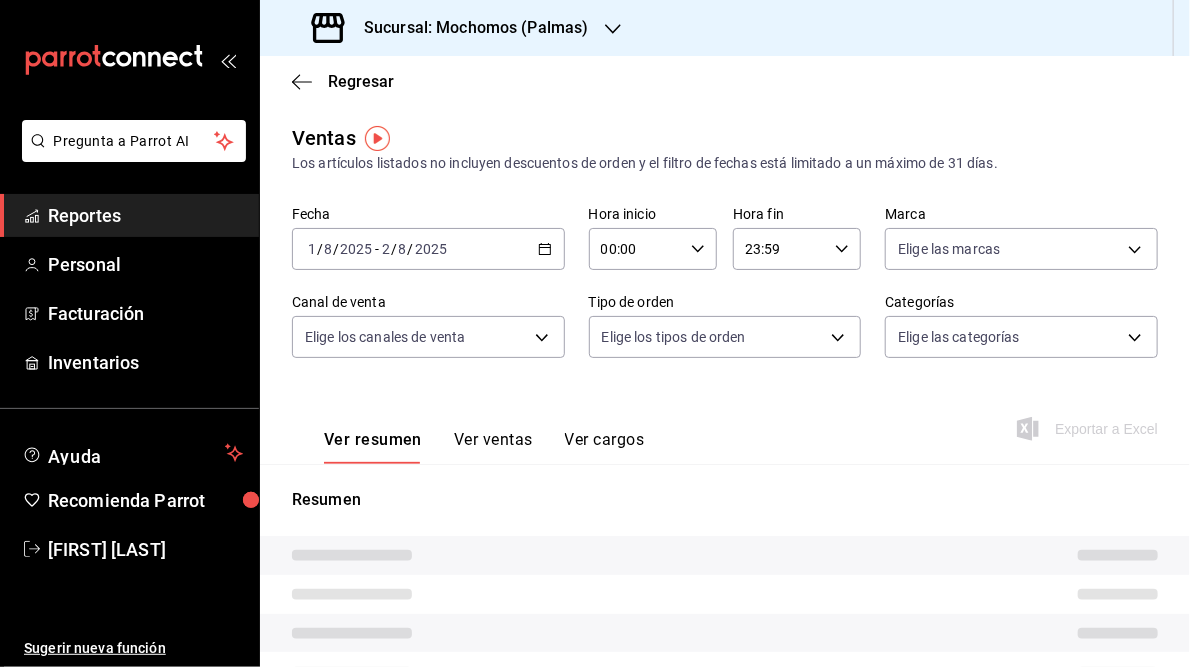 type on "05:59" 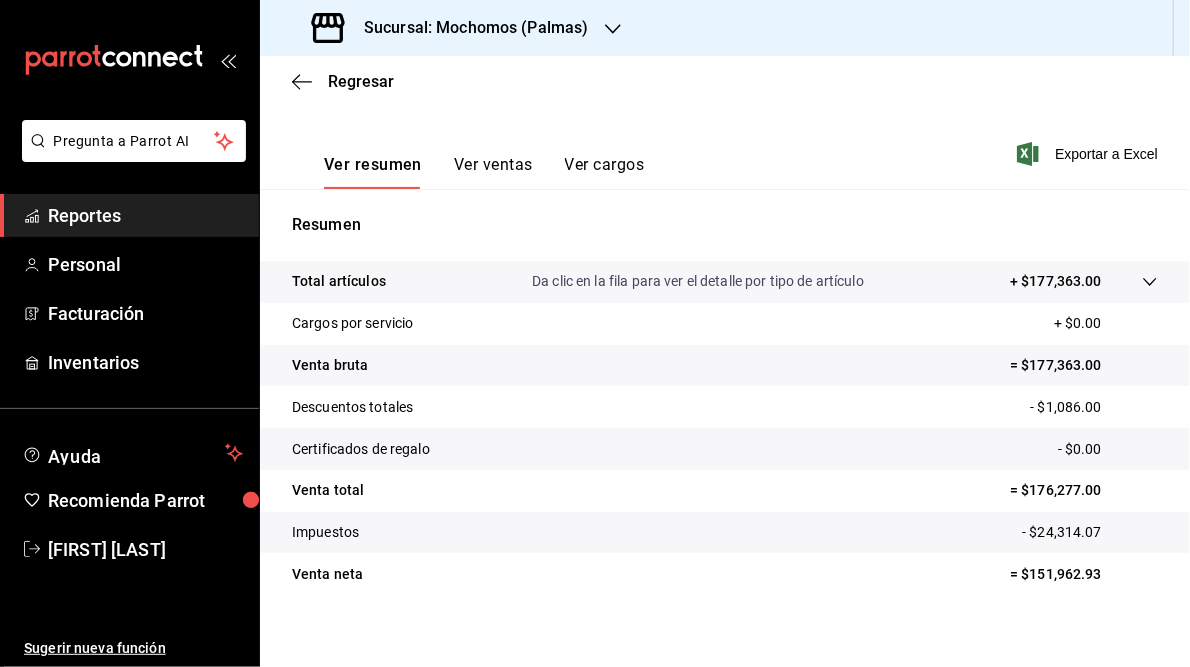 scroll, scrollTop: 275, scrollLeft: 0, axis: vertical 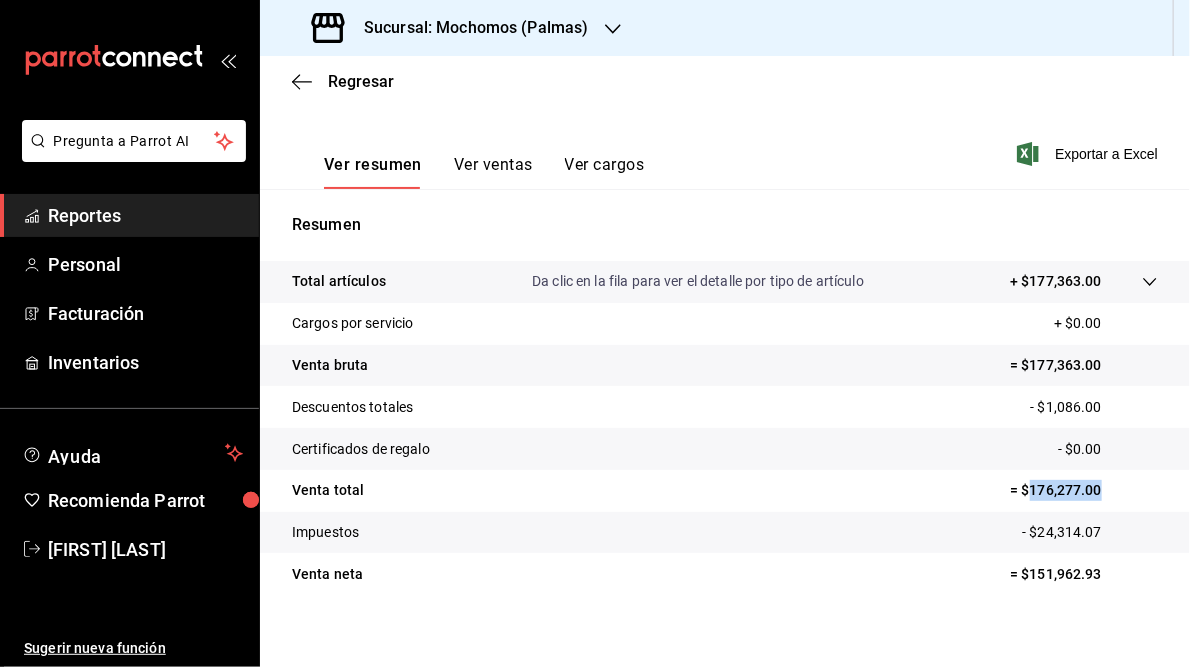 drag, startPoint x: 1018, startPoint y: 490, endPoint x: 1096, endPoint y: 490, distance: 78 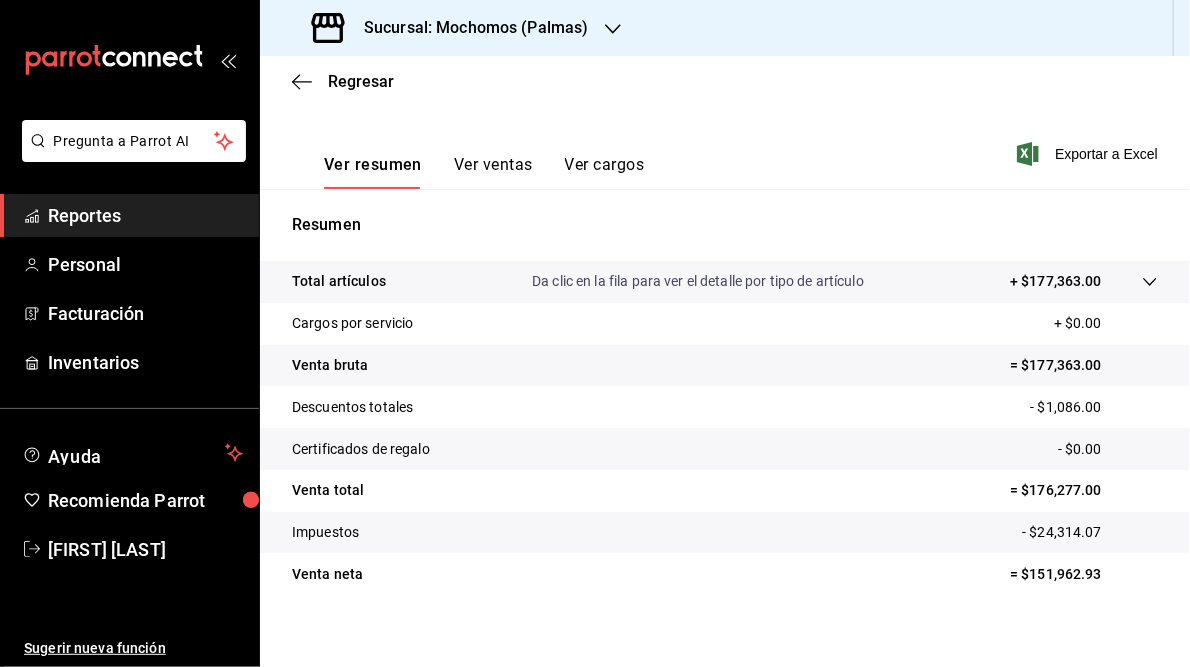 click on "Sucursal: Mochomos (Palmas)" at bounding box center (468, 28) 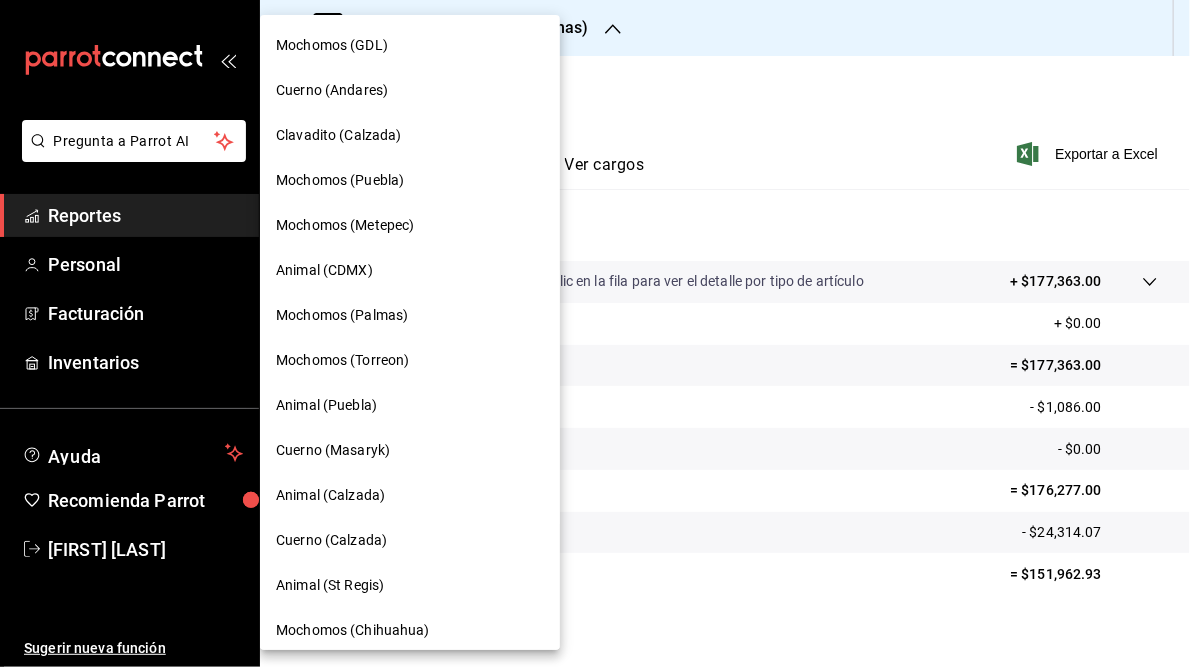 click on "Mochomos (Torreon)" at bounding box center [342, 360] 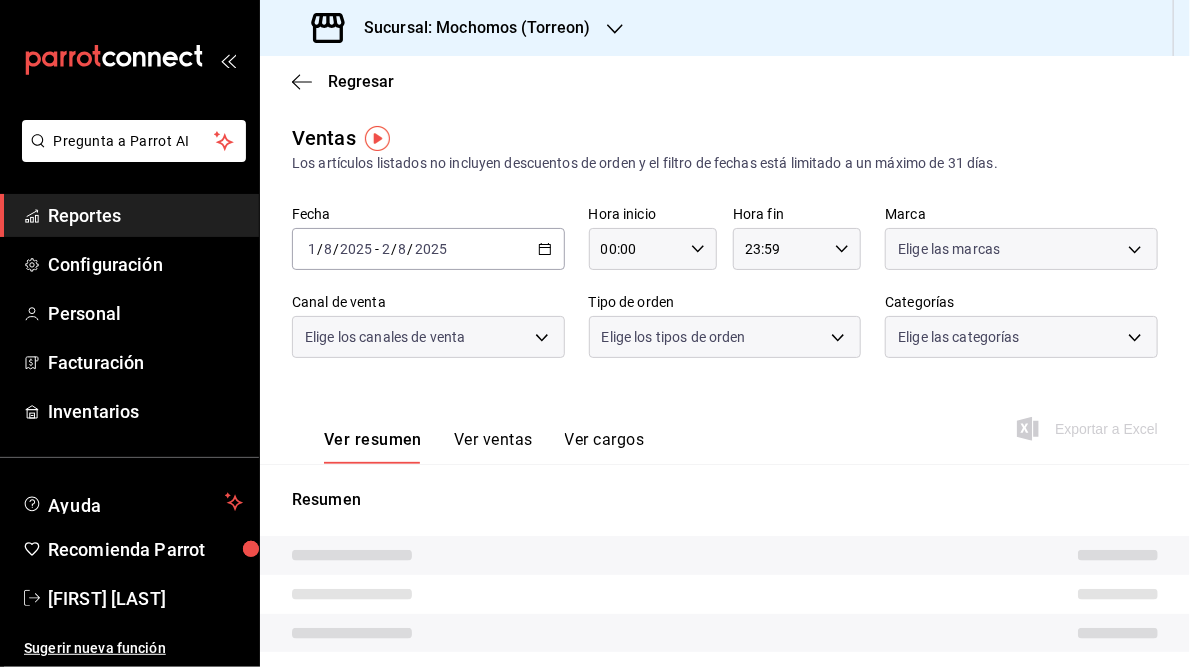 type on "05:00" 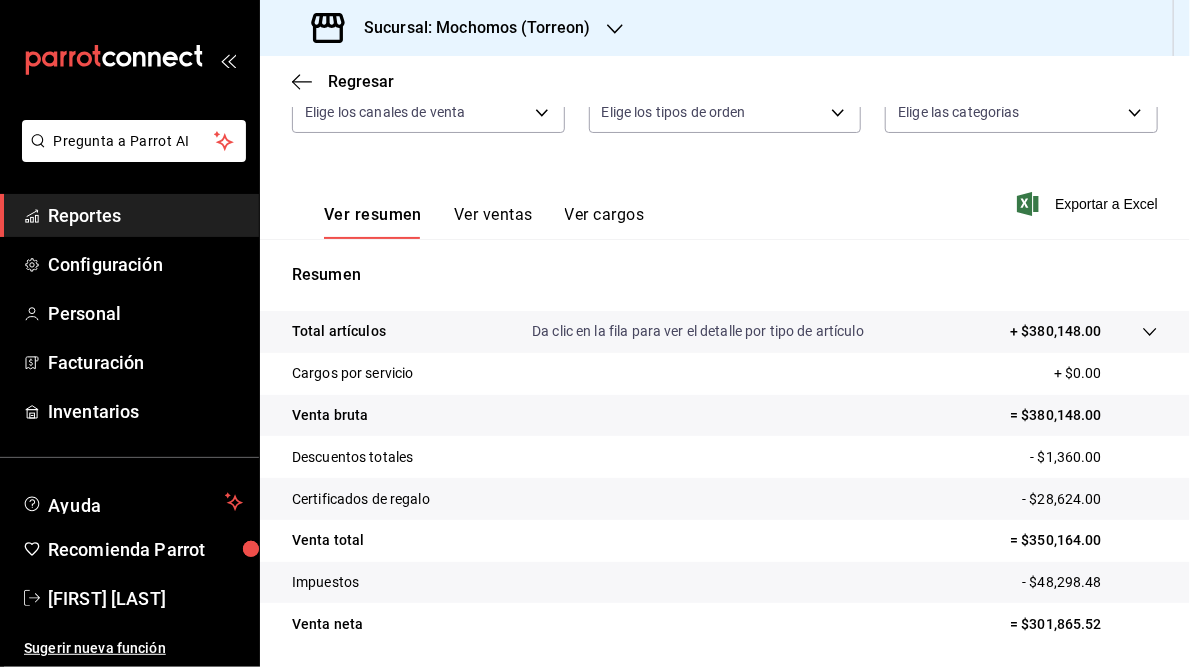 scroll, scrollTop: 227, scrollLeft: 0, axis: vertical 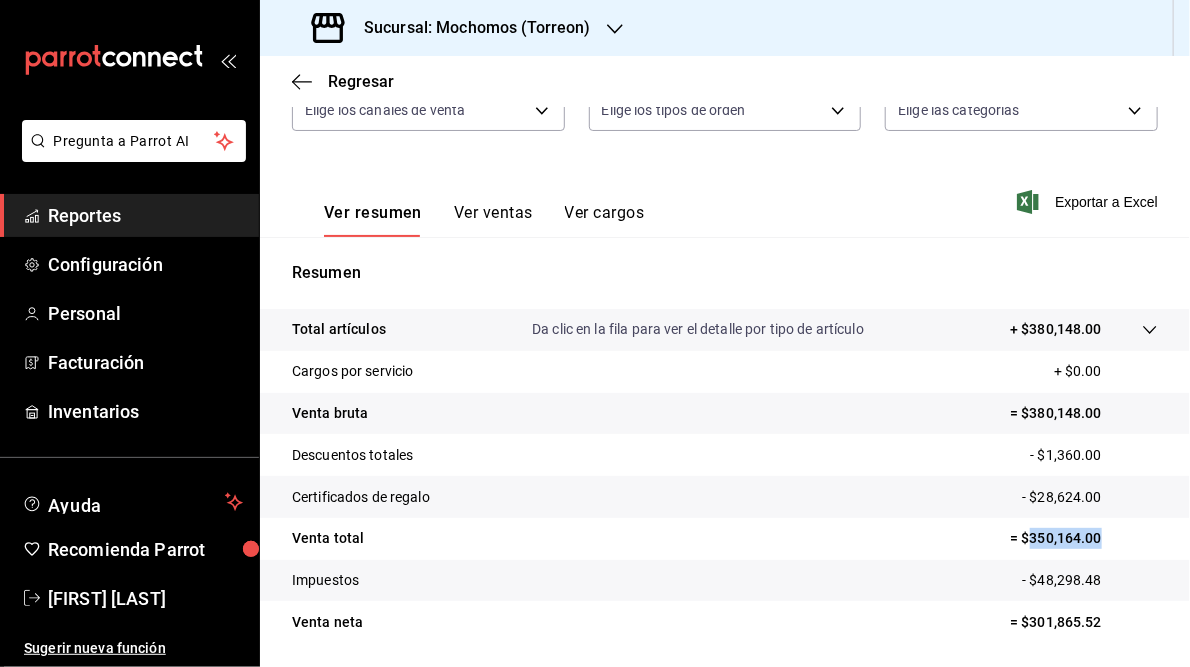 drag, startPoint x: 1018, startPoint y: 539, endPoint x: 1101, endPoint y: 536, distance: 83.0542 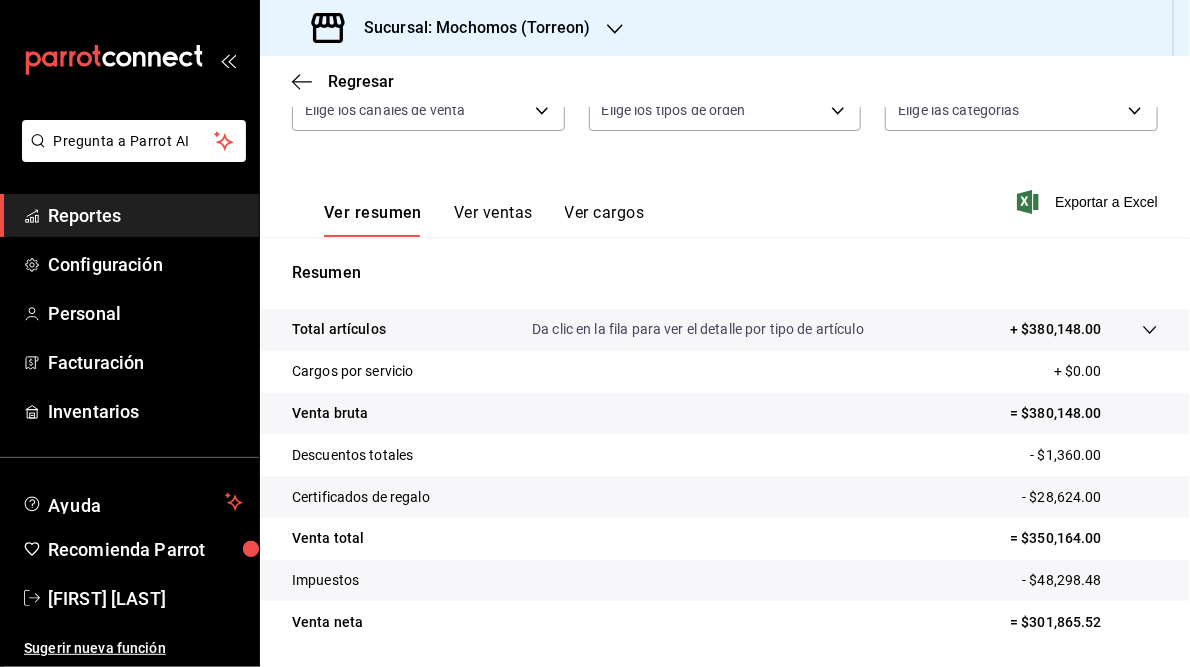 click on "Sucursal: Mochomos (Torreon)" at bounding box center (469, 28) 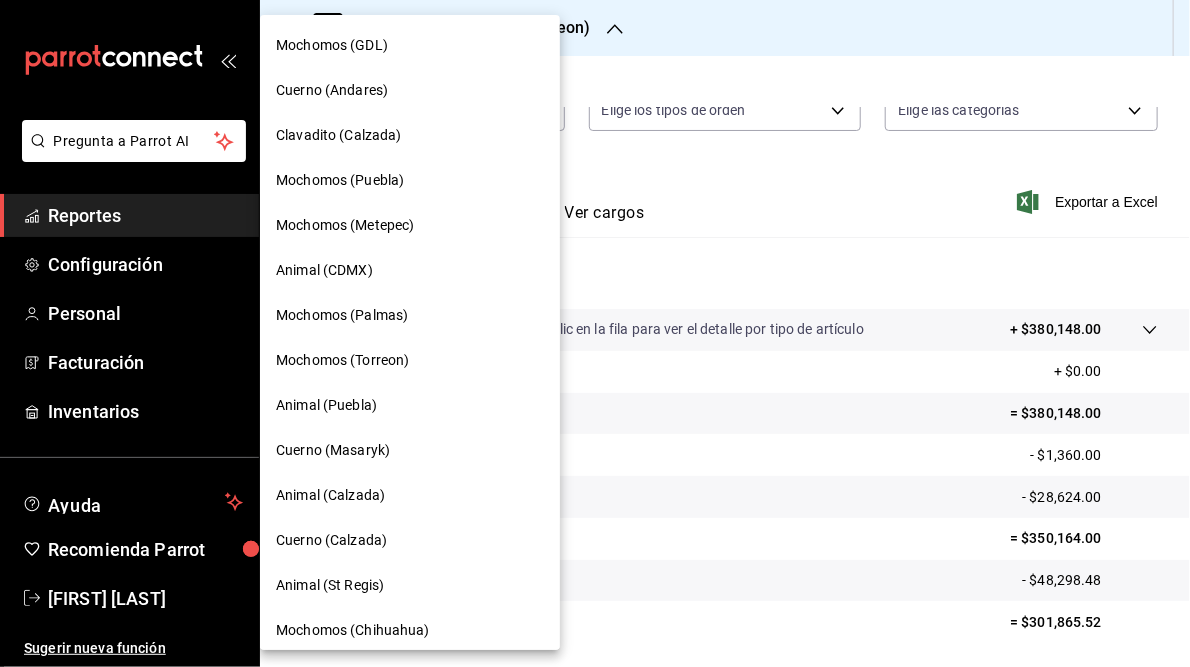 click on "Animal (Puebla)" at bounding box center (326, 405) 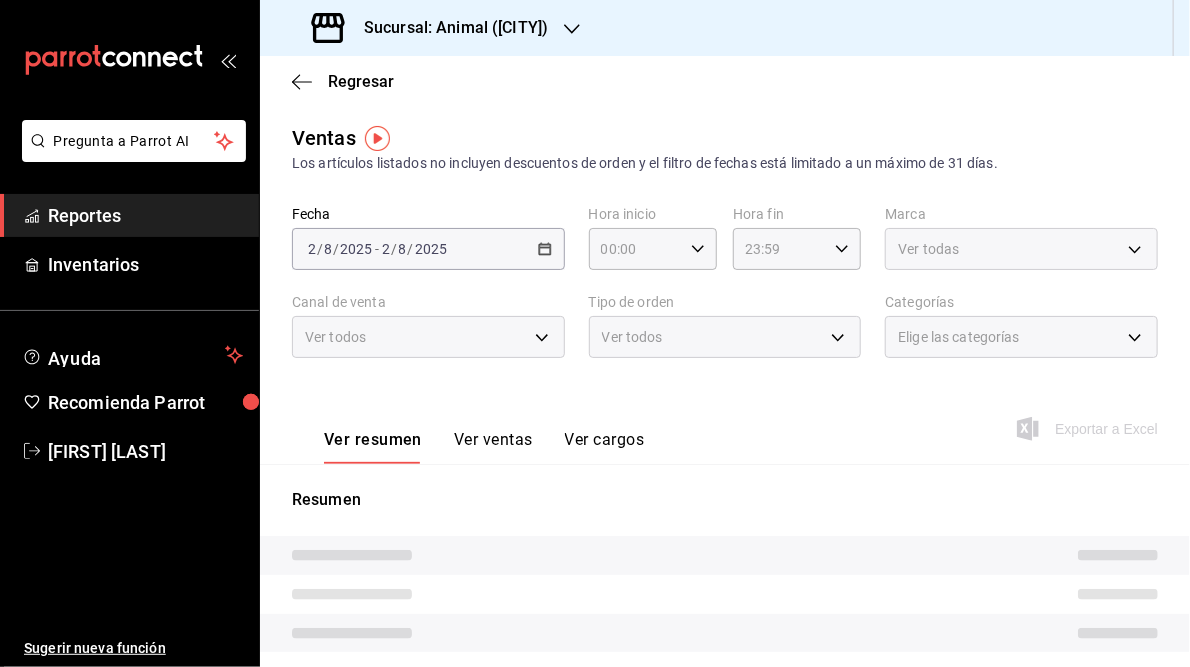 type on "05:00" 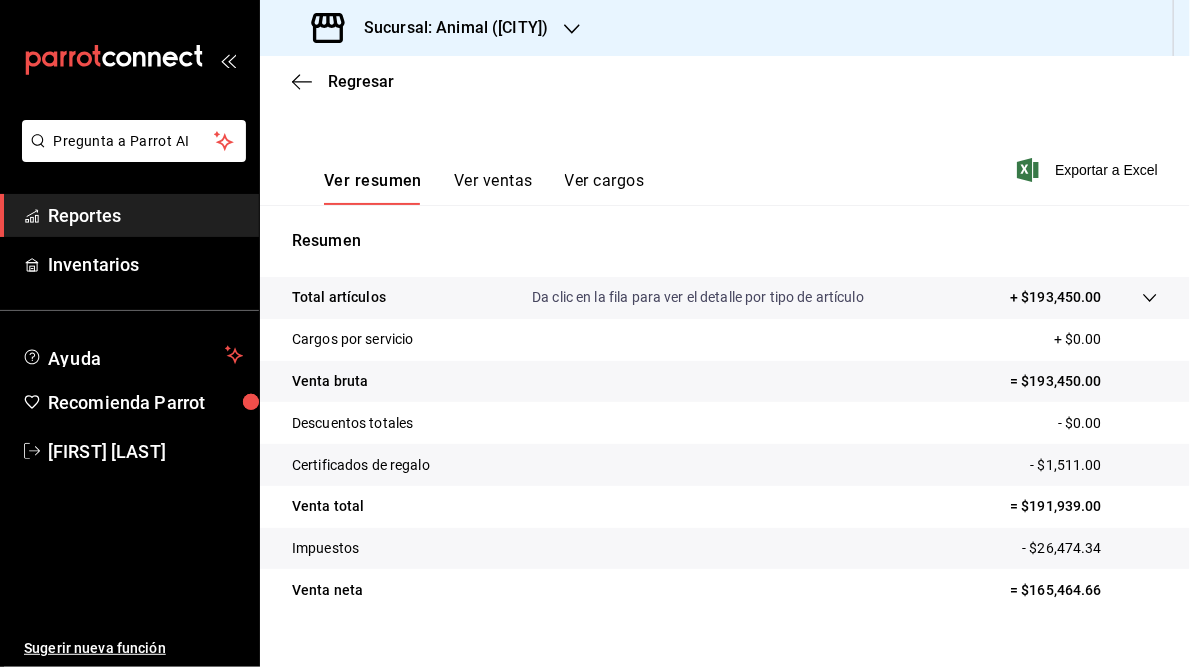 scroll, scrollTop: 261, scrollLeft: 0, axis: vertical 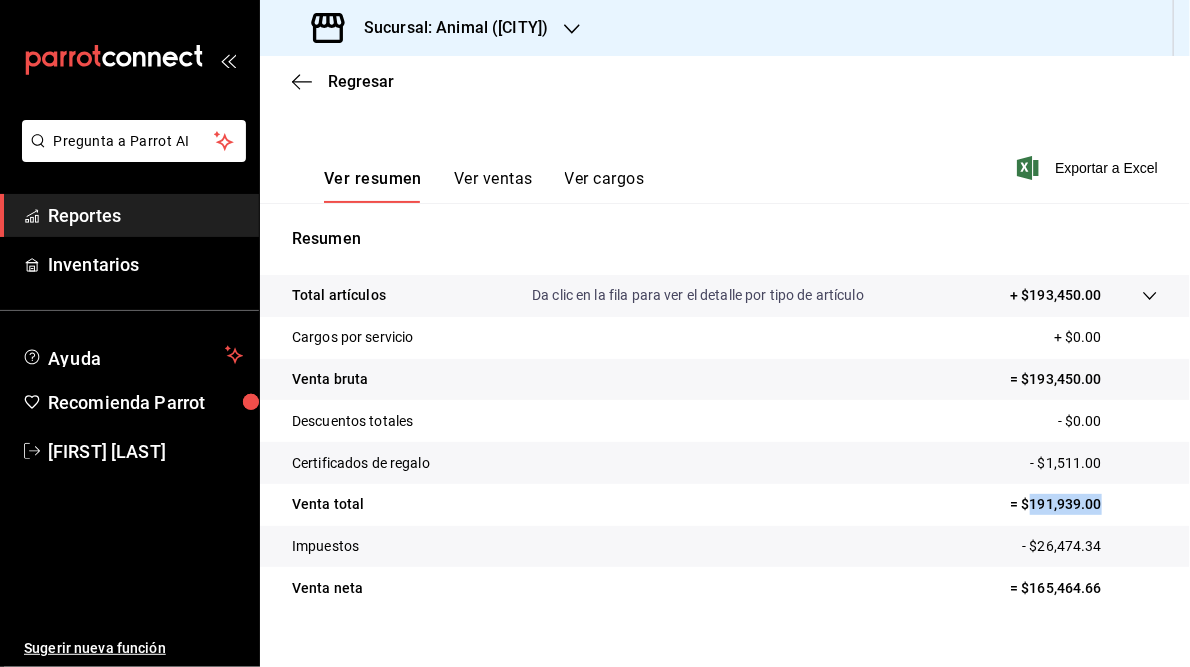 drag, startPoint x: 1017, startPoint y: 503, endPoint x: 1095, endPoint y: 505, distance: 78.025635 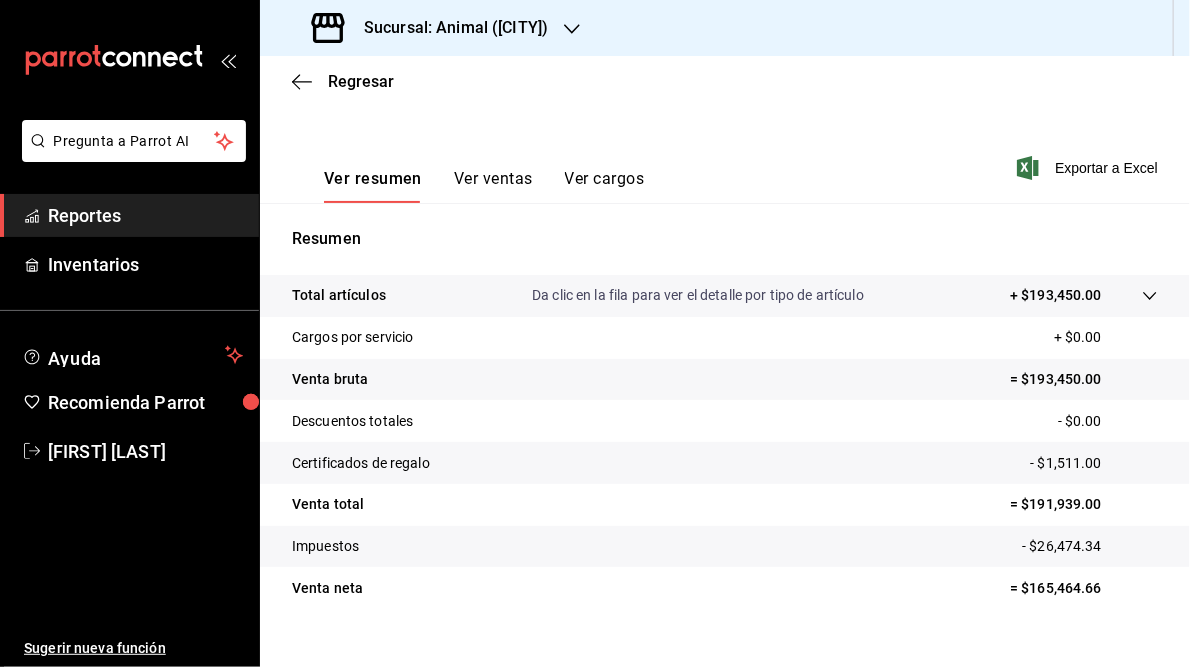 click on "Sucursal: Animal ([CITY])" at bounding box center (448, 28) 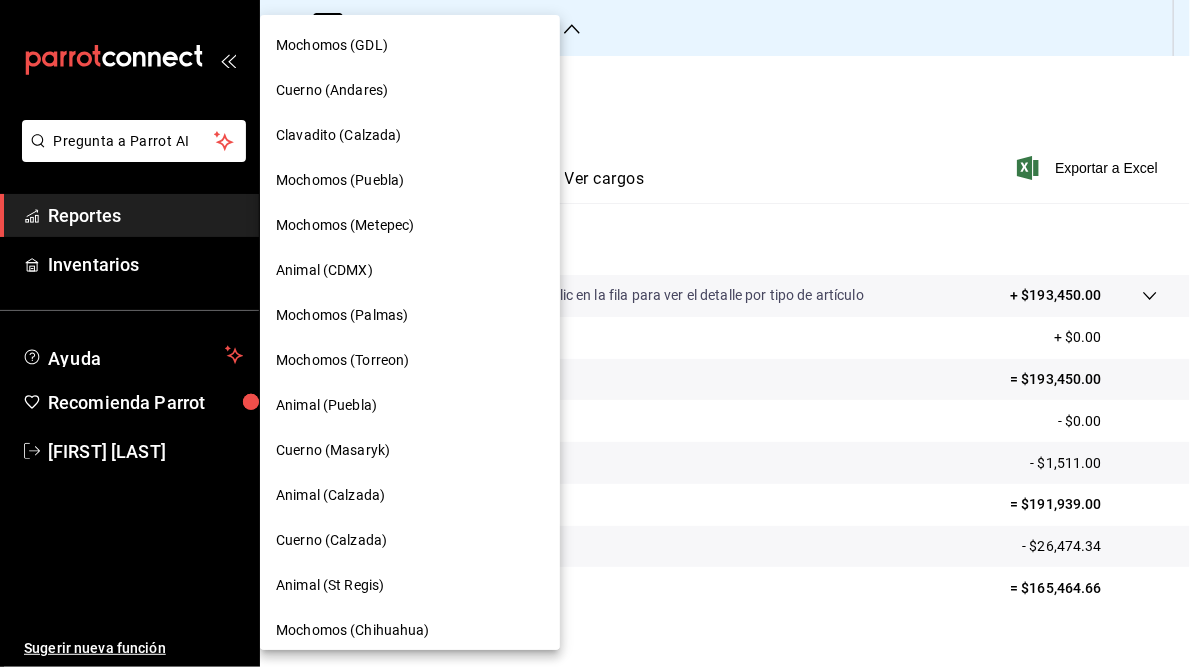 click on "Cuerno (Masaryk)" at bounding box center [333, 450] 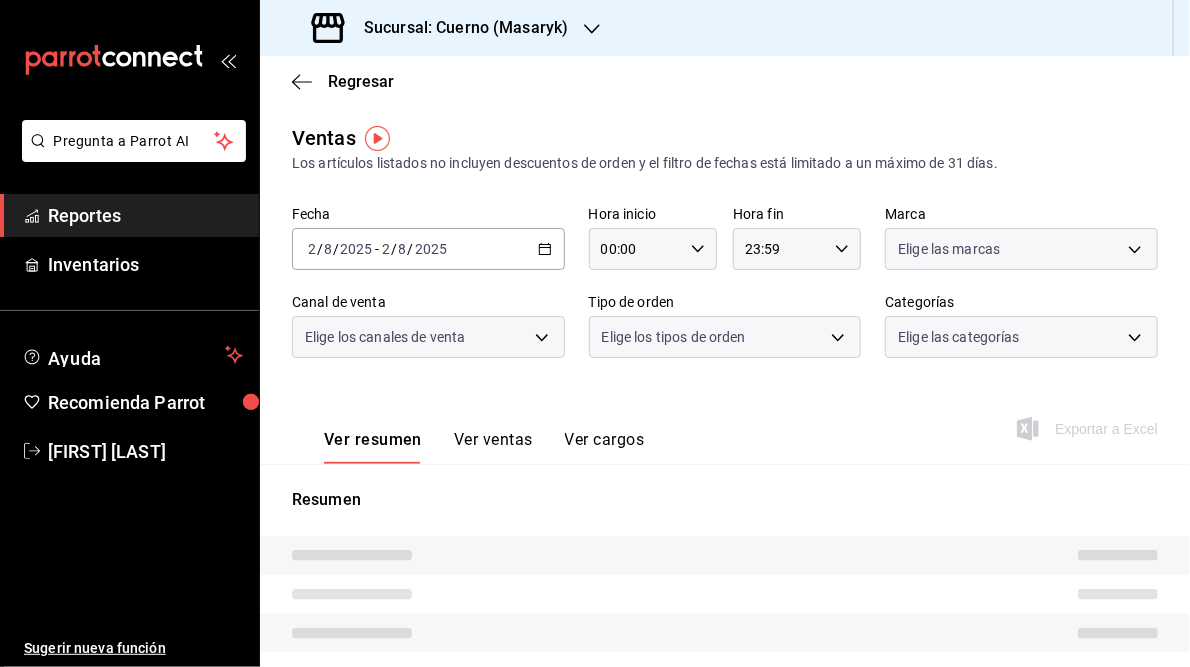 type on "05:00" 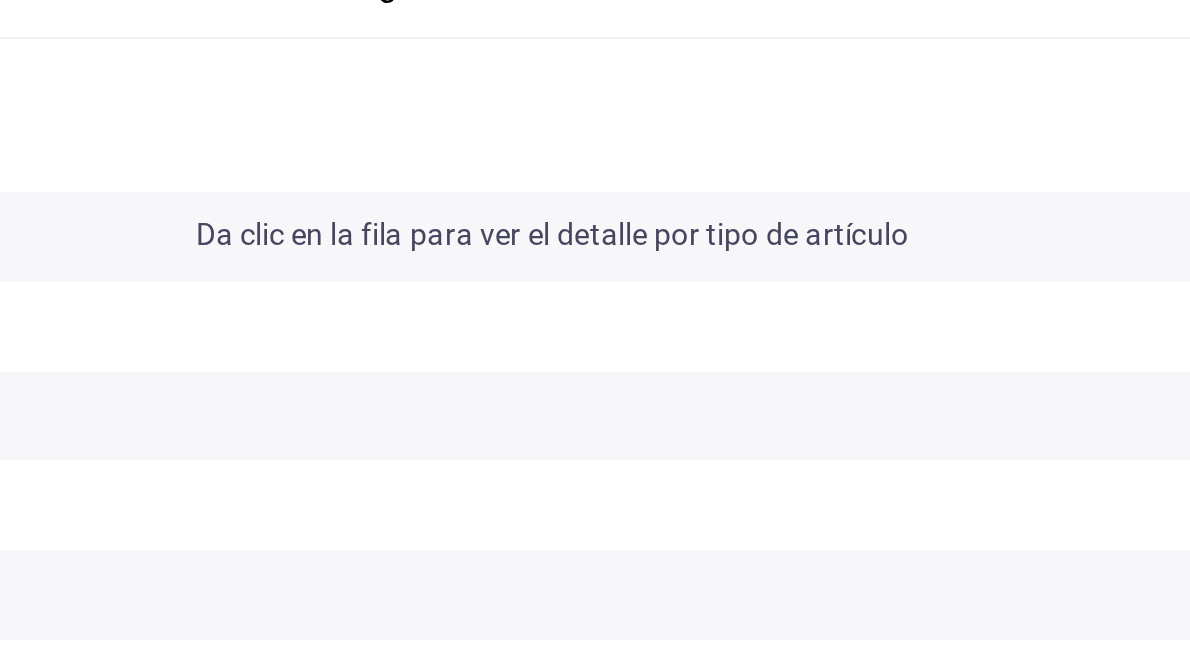 scroll, scrollTop: 172, scrollLeft: 0, axis: vertical 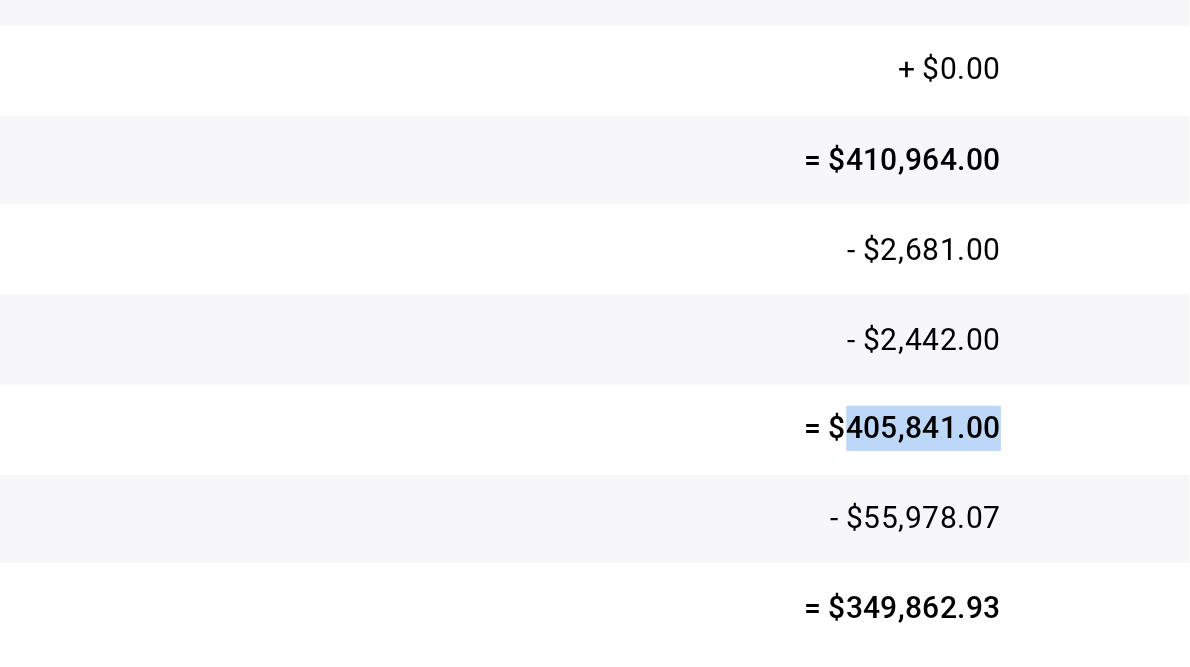 drag, startPoint x: 1018, startPoint y: 471, endPoint x: 1090, endPoint y: 475, distance: 72.11102 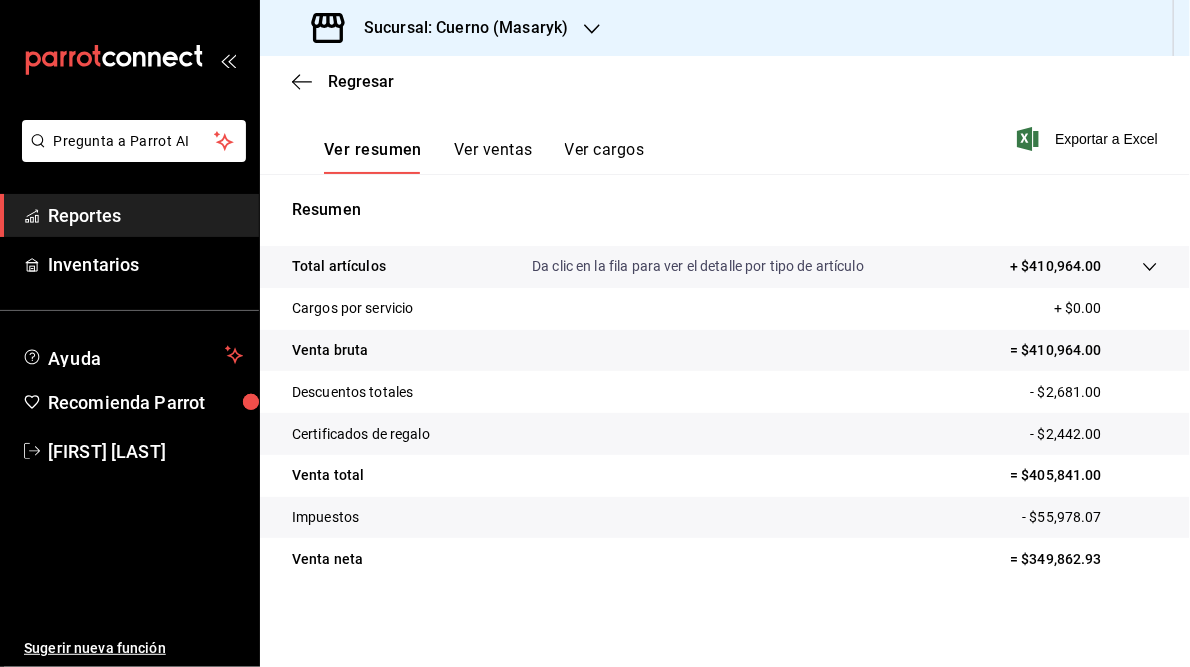 click on "Sucursal: Cuerno (Masaryk)" at bounding box center (458, 28) 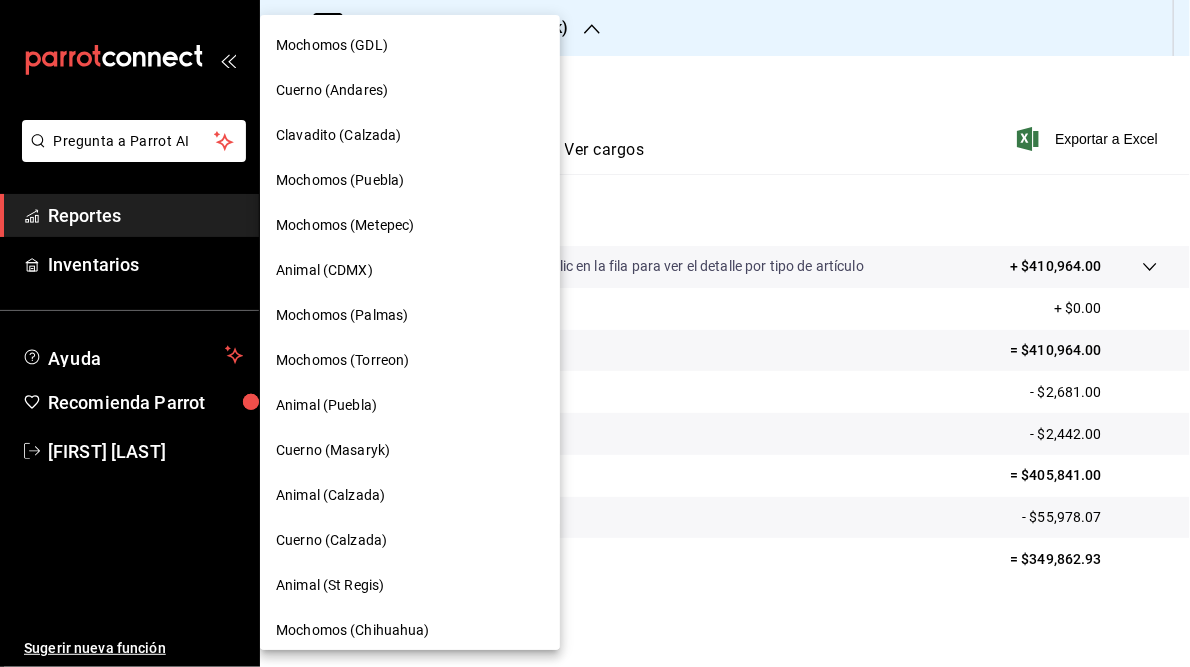 click on "Animal (Calzada)" at bounding box center (330, 495) 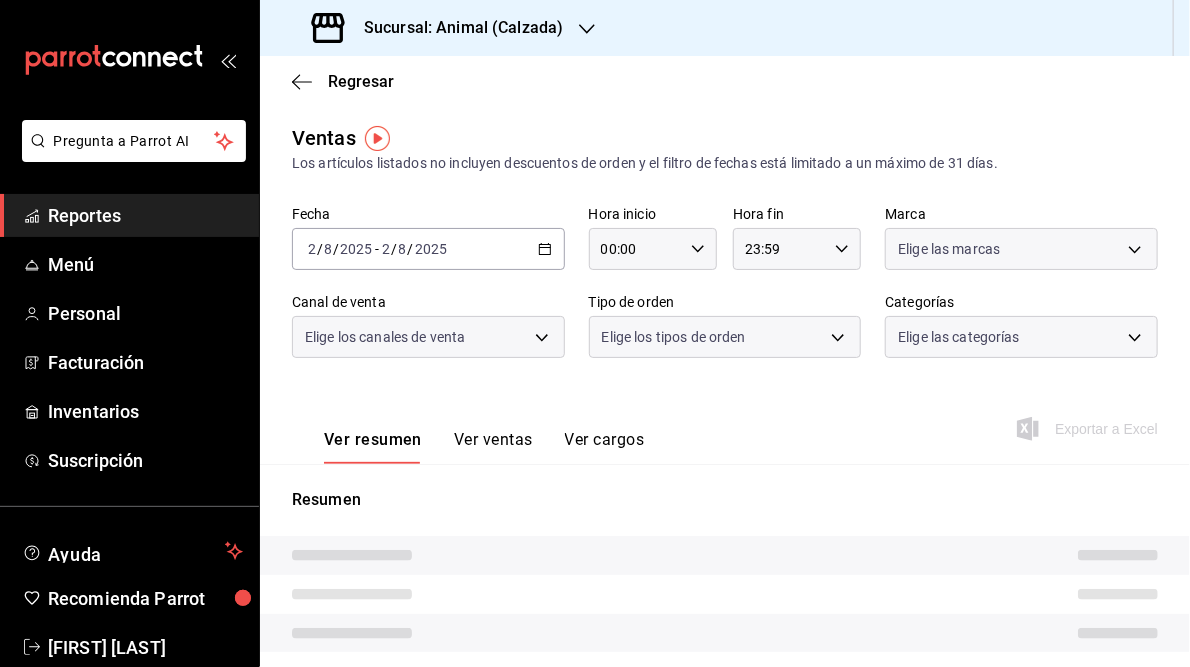 type on "05:00" 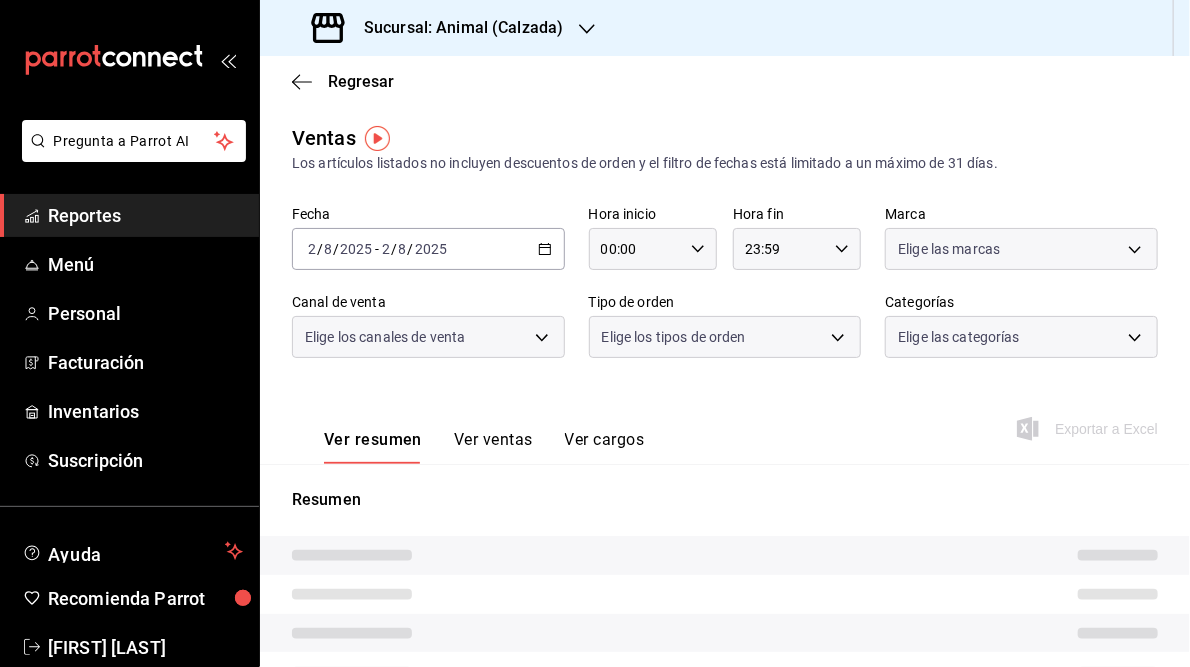 type on "05:59" 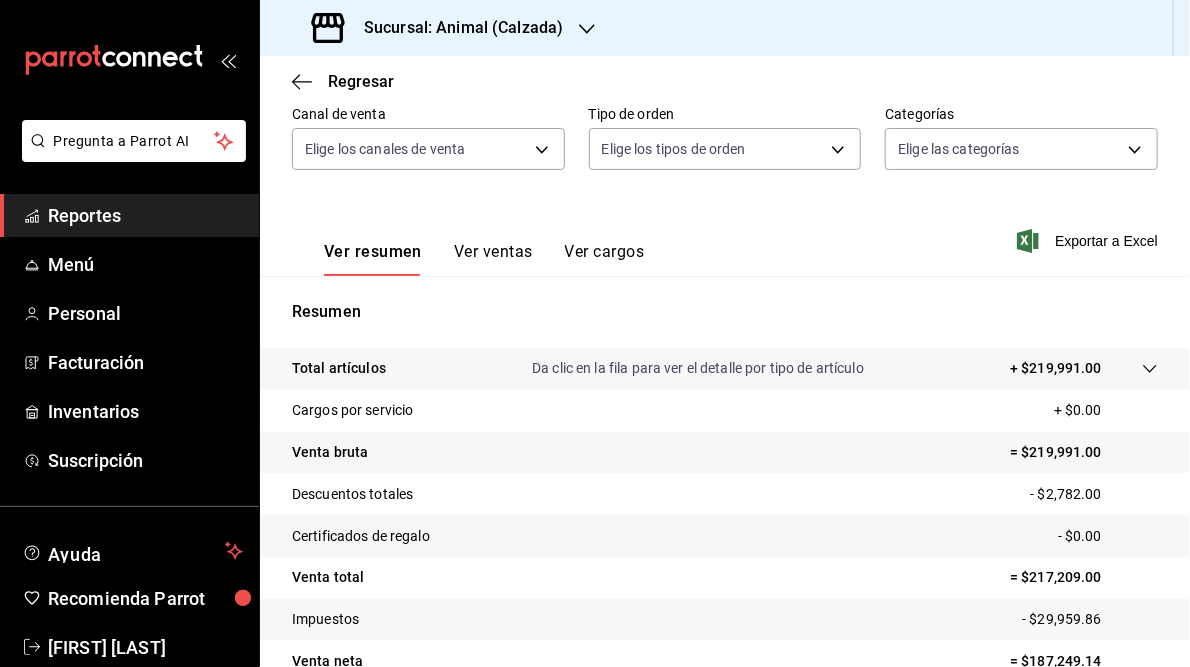 scroll, scrollTop: 188, scrollLeft: 0, axis: vertical 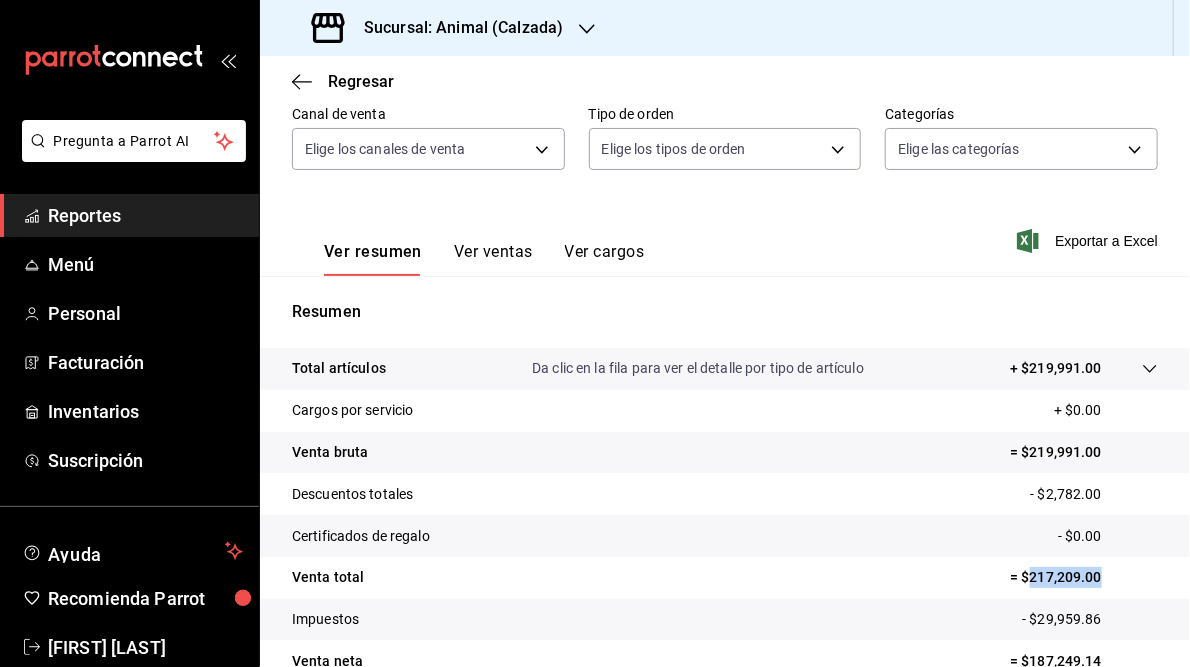 drag, startPoint x: 1018, startPoint y: 576, endPoint x: 1092, endPoint y: 569, distance: 74.330345 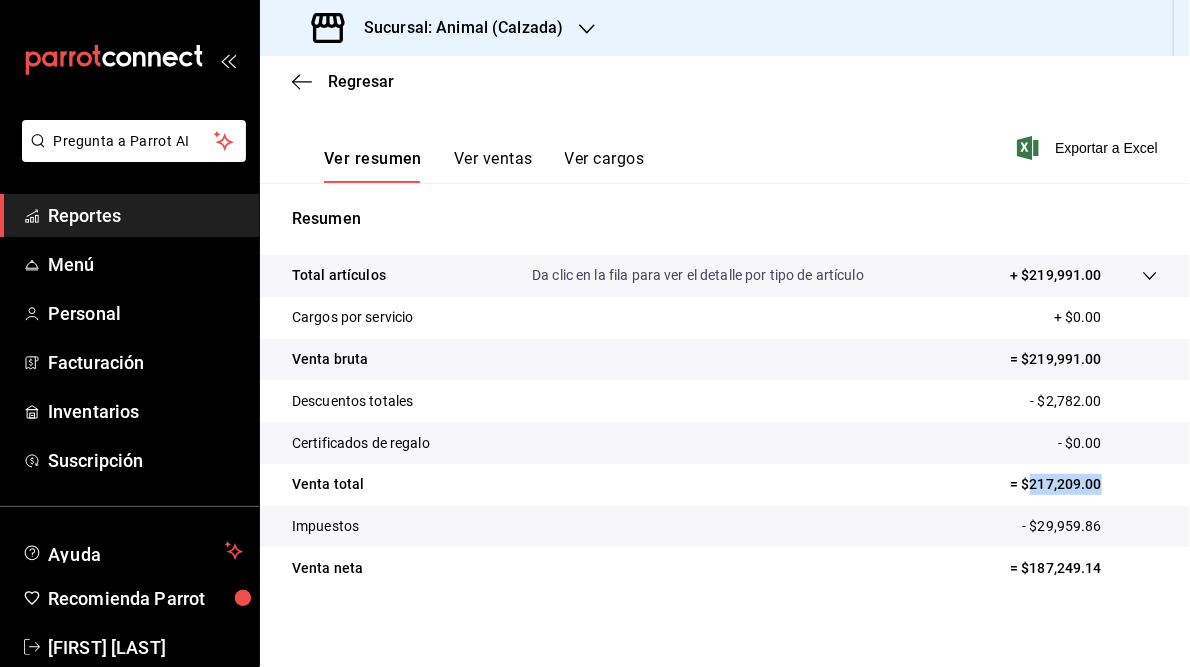 scroll, scrollTop: 290, scrollLeft: 0, axis: vertical 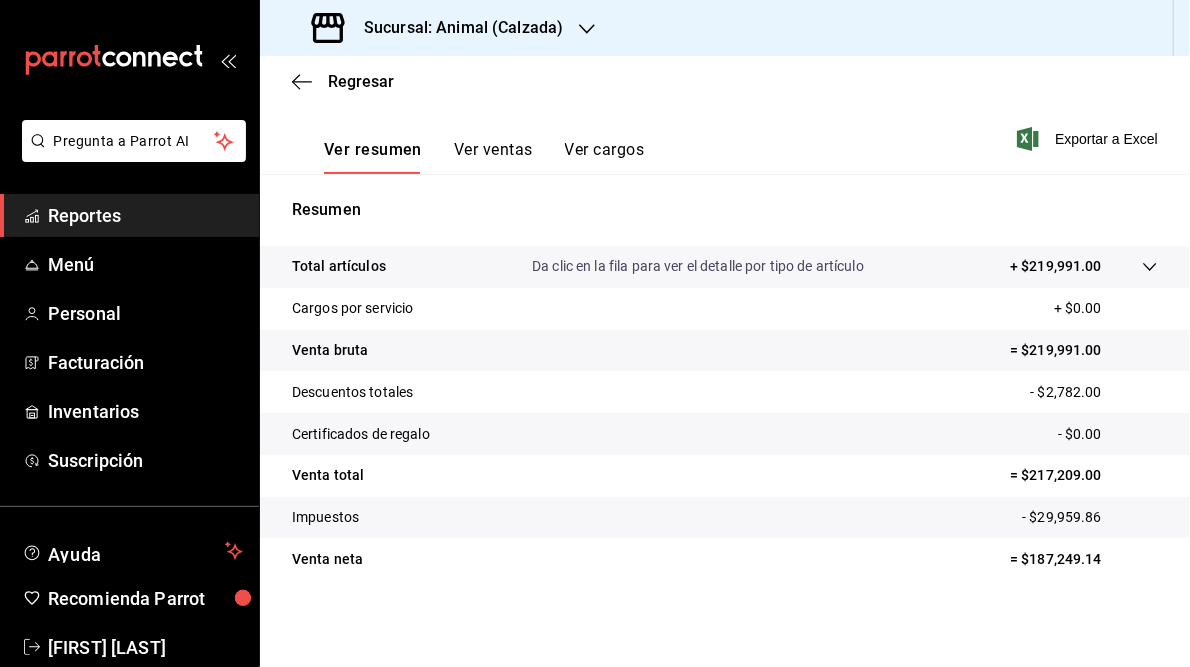 click on "Sucursal: Animal (Calzada)" at bounding box center (439, 28) 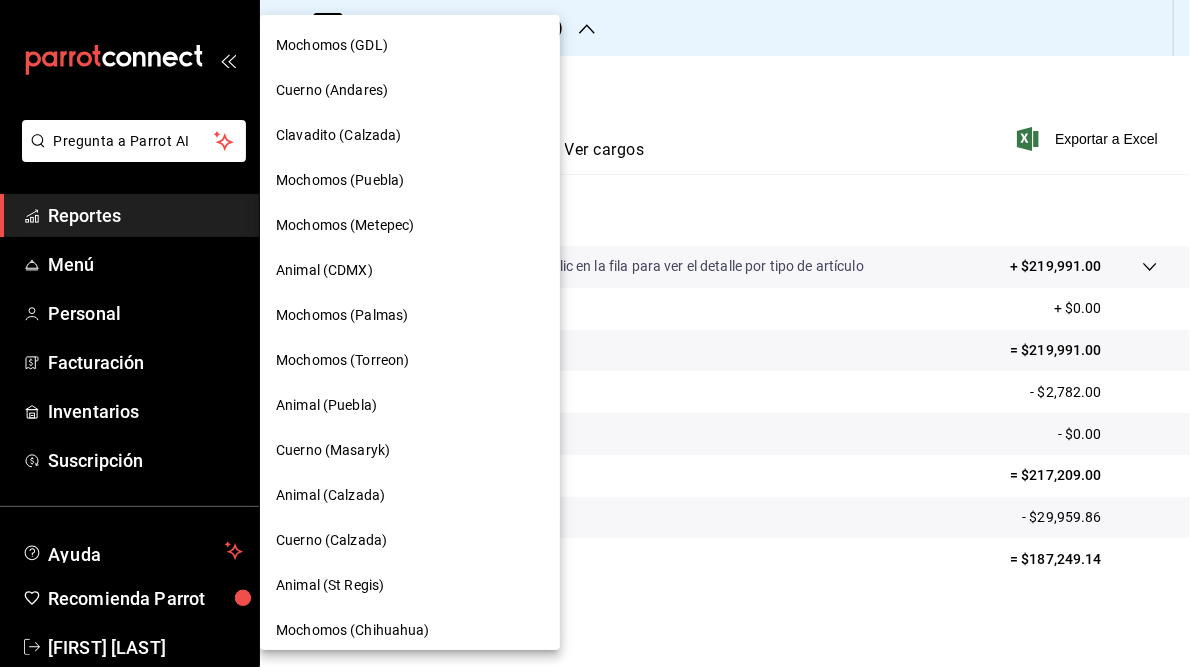 click on "Cuerno (Calzada)" at bounding box center [331, 540] 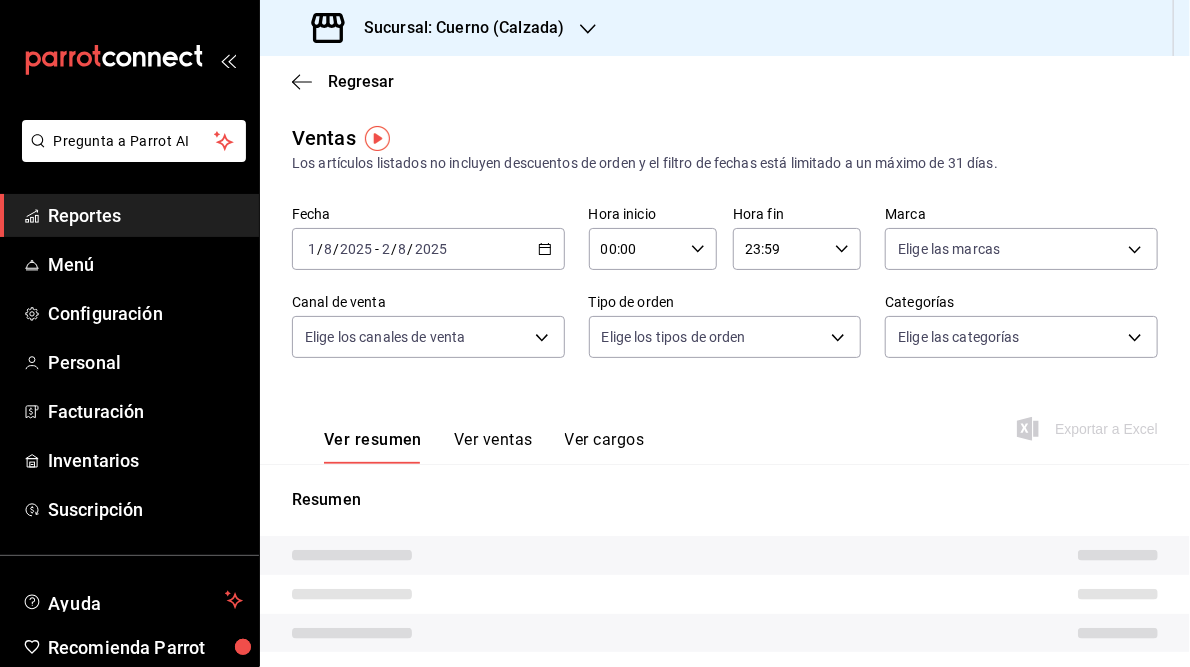 type on "05:00" 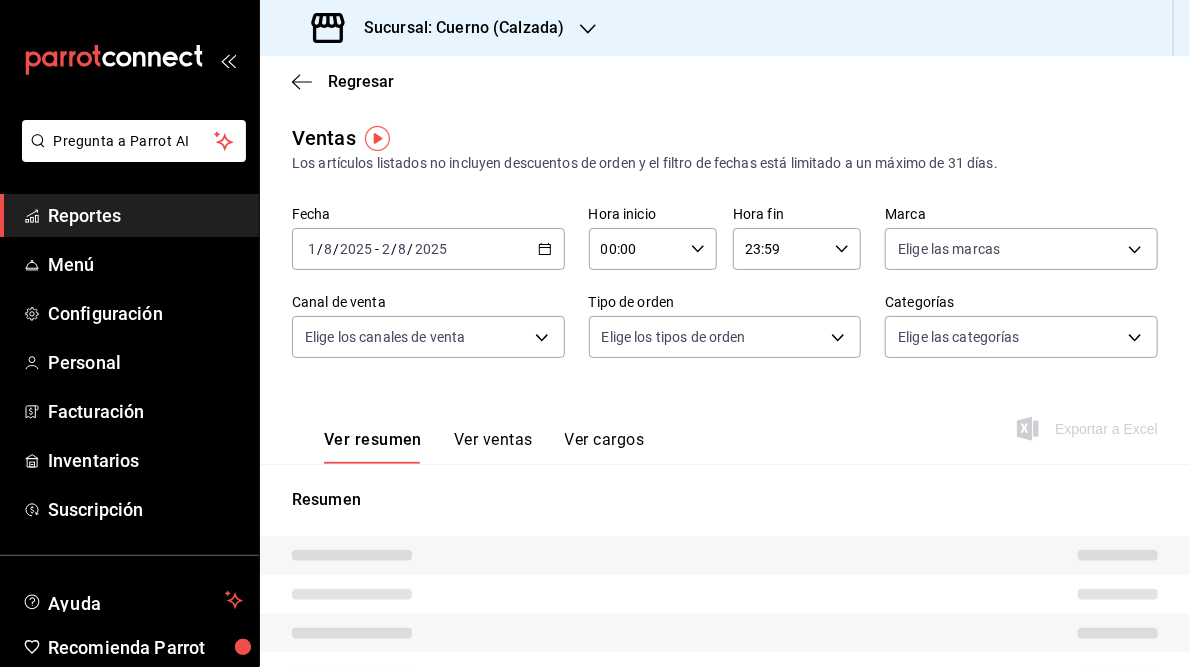 type on "05:59" 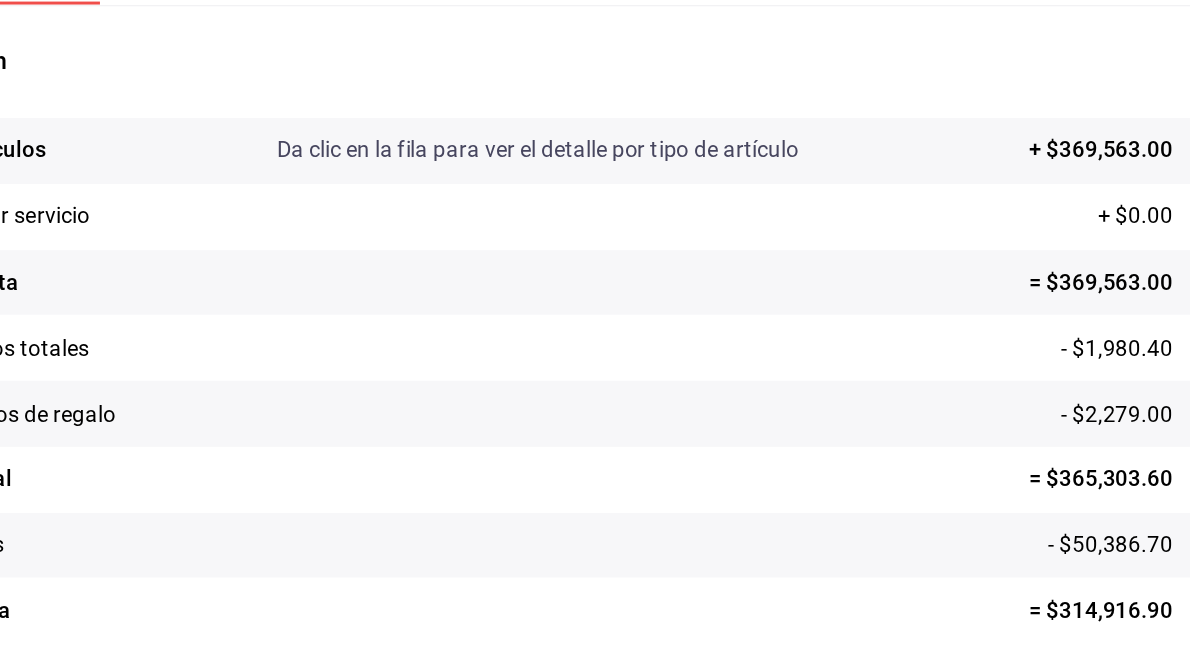 scroll, scrollTop: 271, scrollLeft: 0, axis: vertical 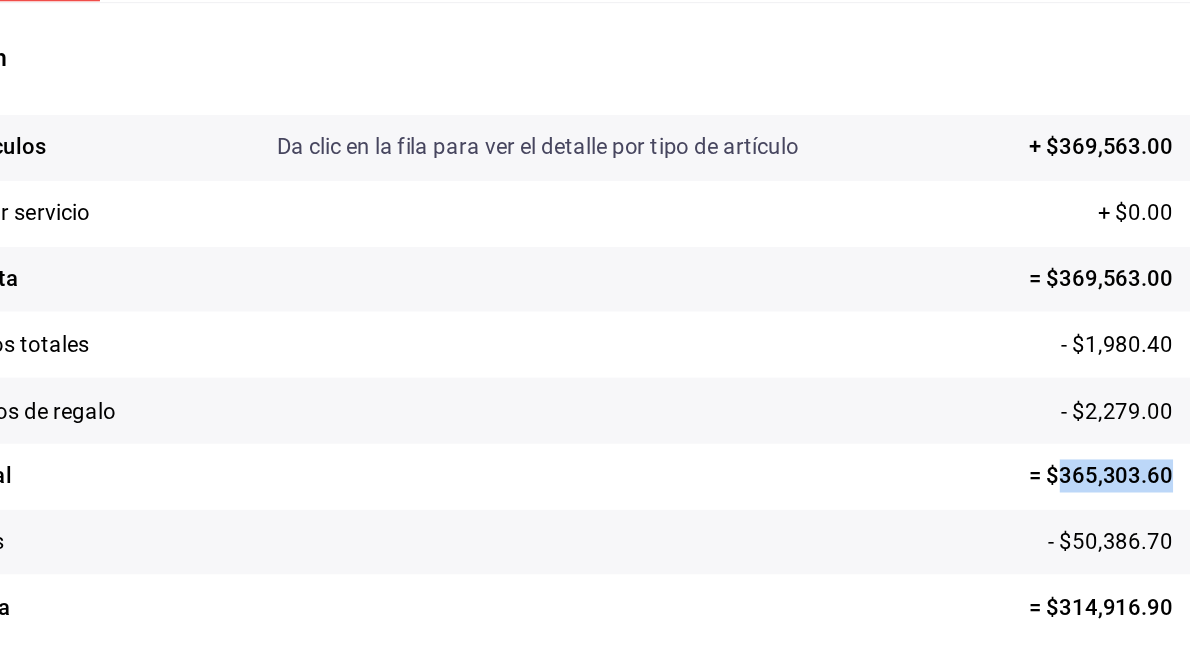 drag, startPoint x: 1018, startPoint y: 495, endPoint x: 1087, endPoint y: 491, distance: 69.115845 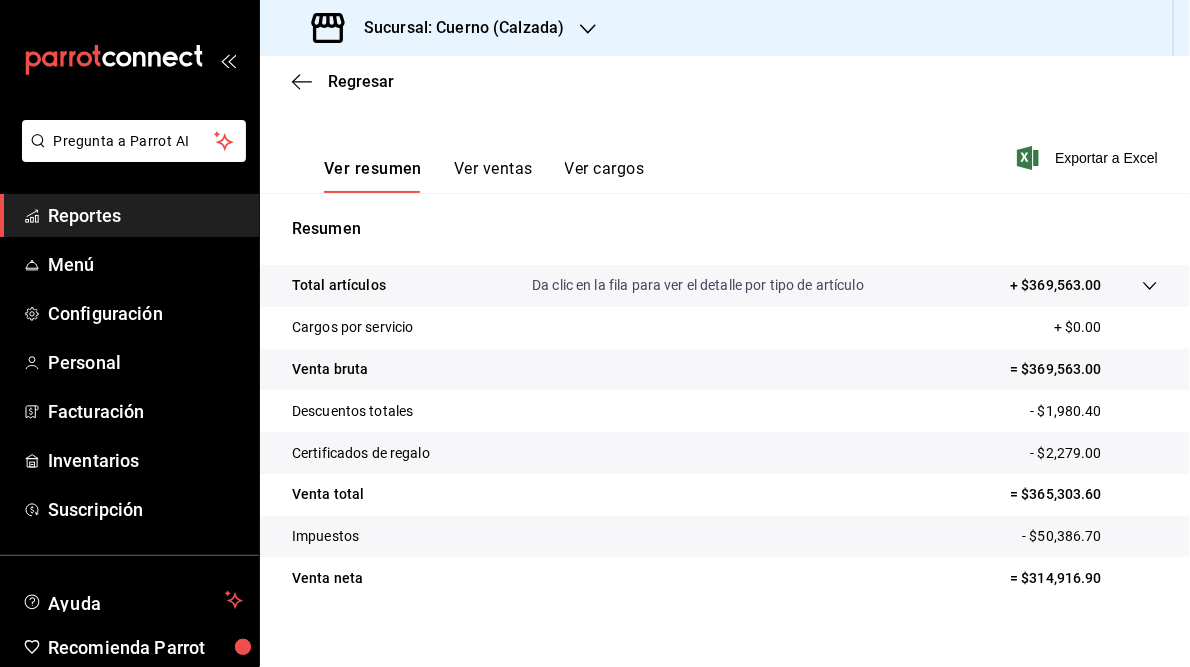 click on "Sucursal: Cuerno (Calzada)" at bounding box center [456, 28] 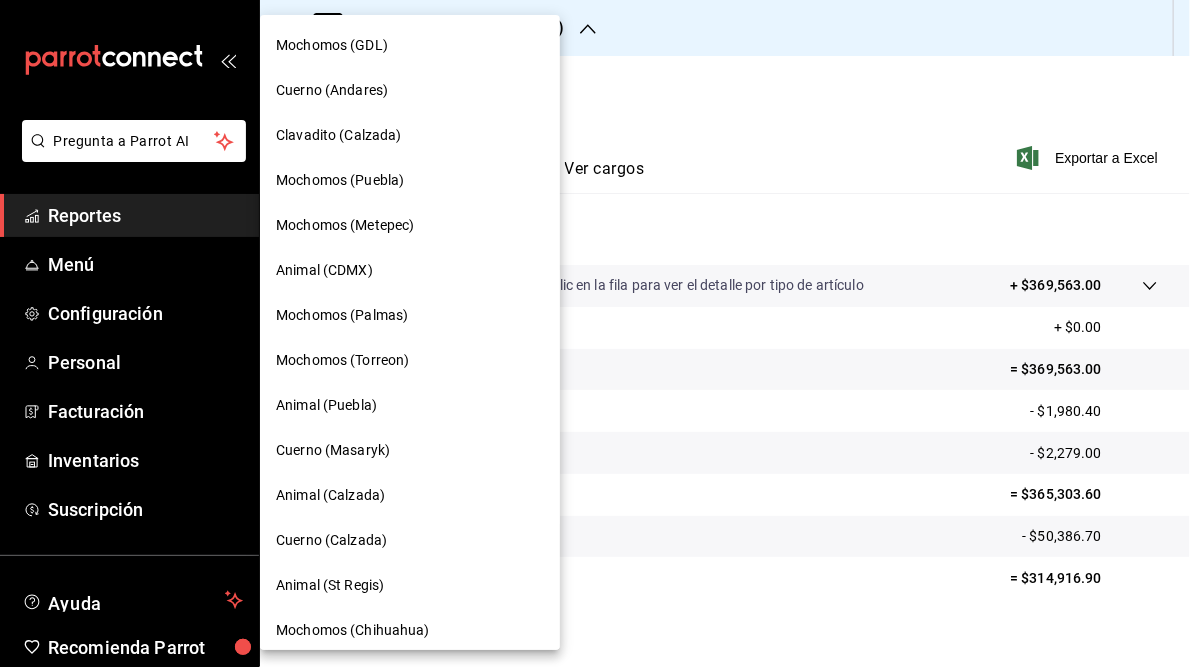click at bounding box center (595, 333) 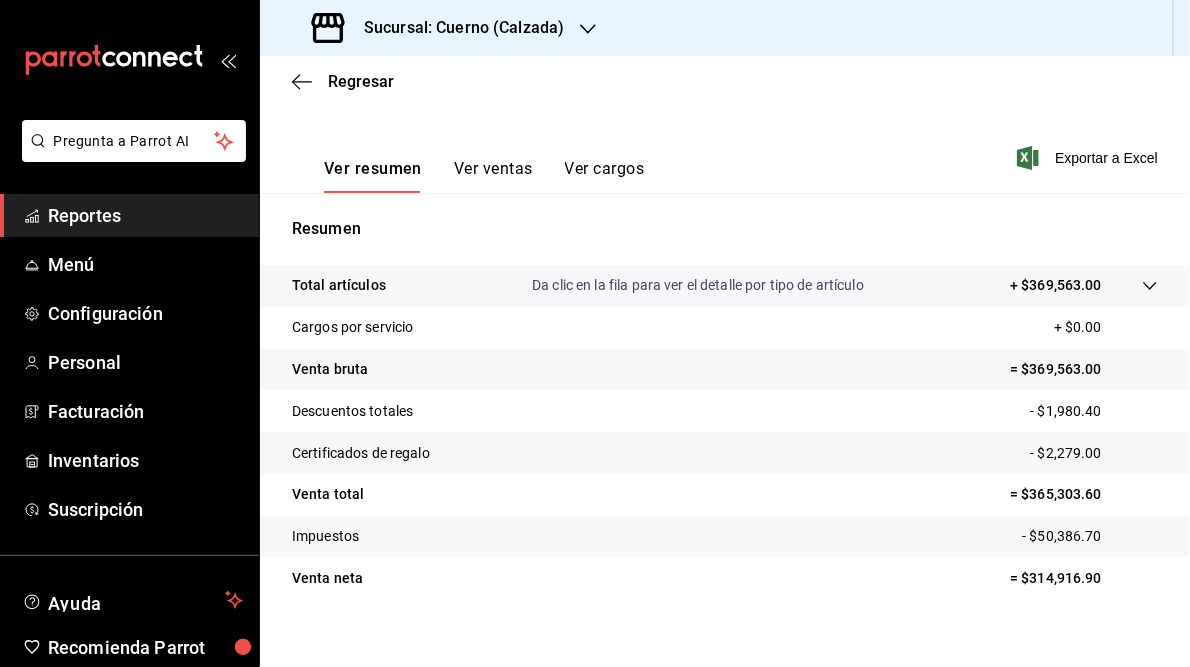 click on "Sucursal: Cuerno (Calzada)" at bounding box center [440, 28] 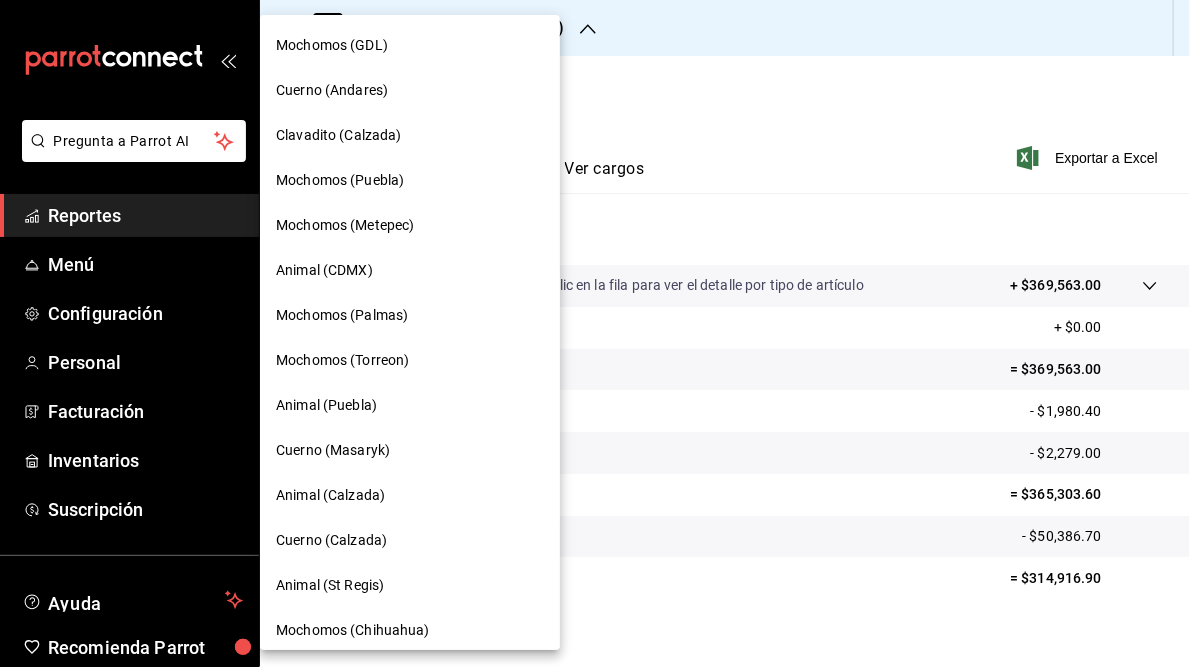 click on "Animal (St Regis)" at bounding box center (330, 585) 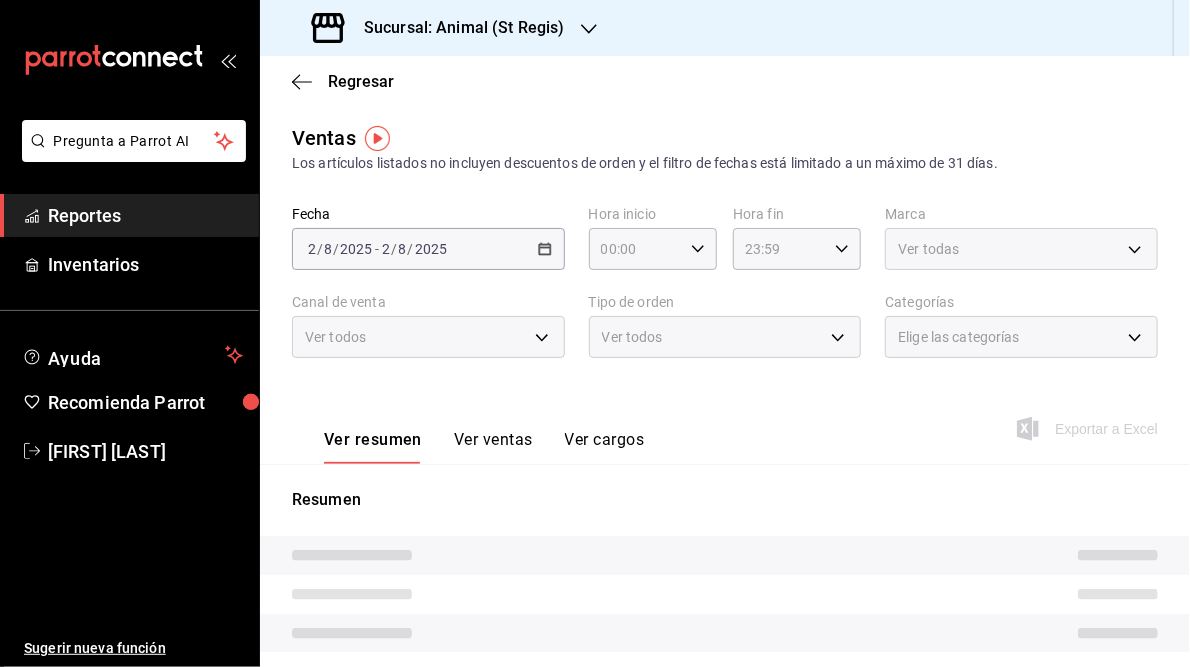 type on "05:00" 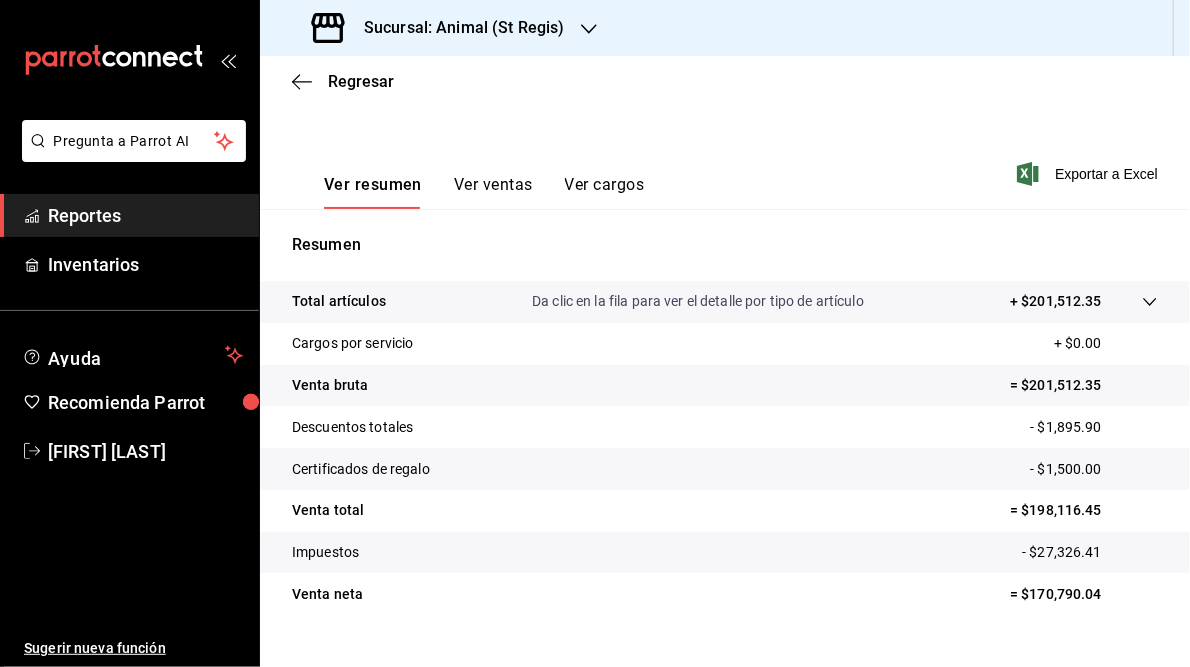 scroll, scrollTop: 256, scrollLeft: 0, axis: vertical 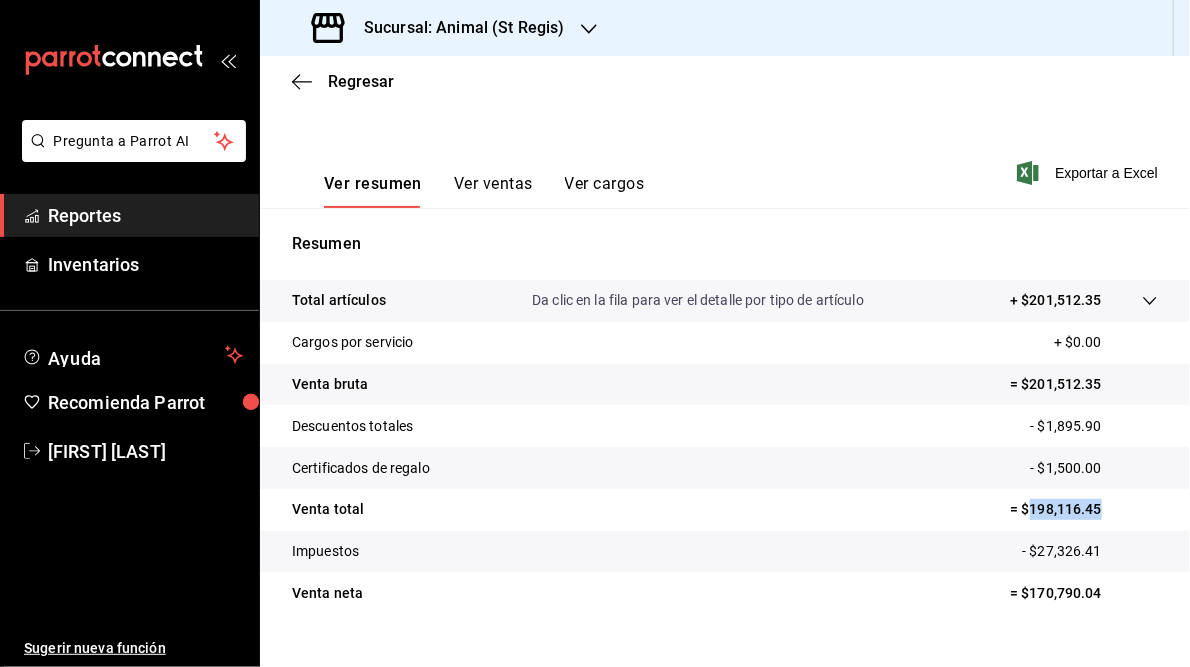 drag, startPoint x: 1018, startPoint y: 511, endPoint x: 1094, endPoint y: 507, distance: 76.105194 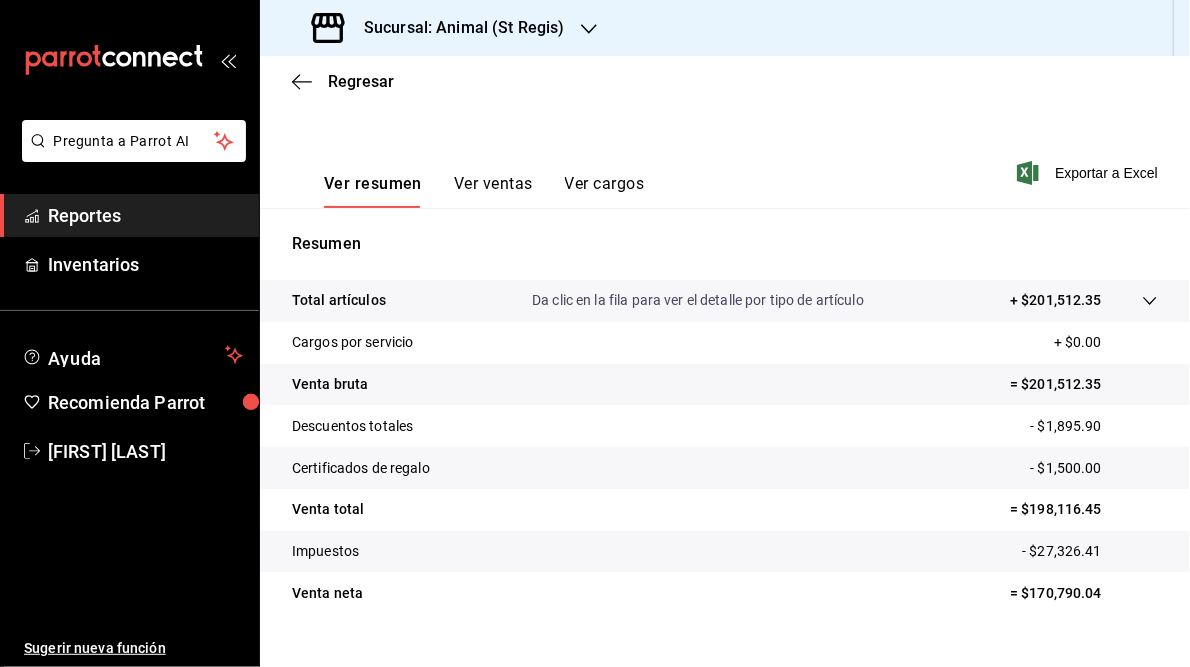 click on "Sucursal: Animal (St Regis)" at bounding box center [456, 28] 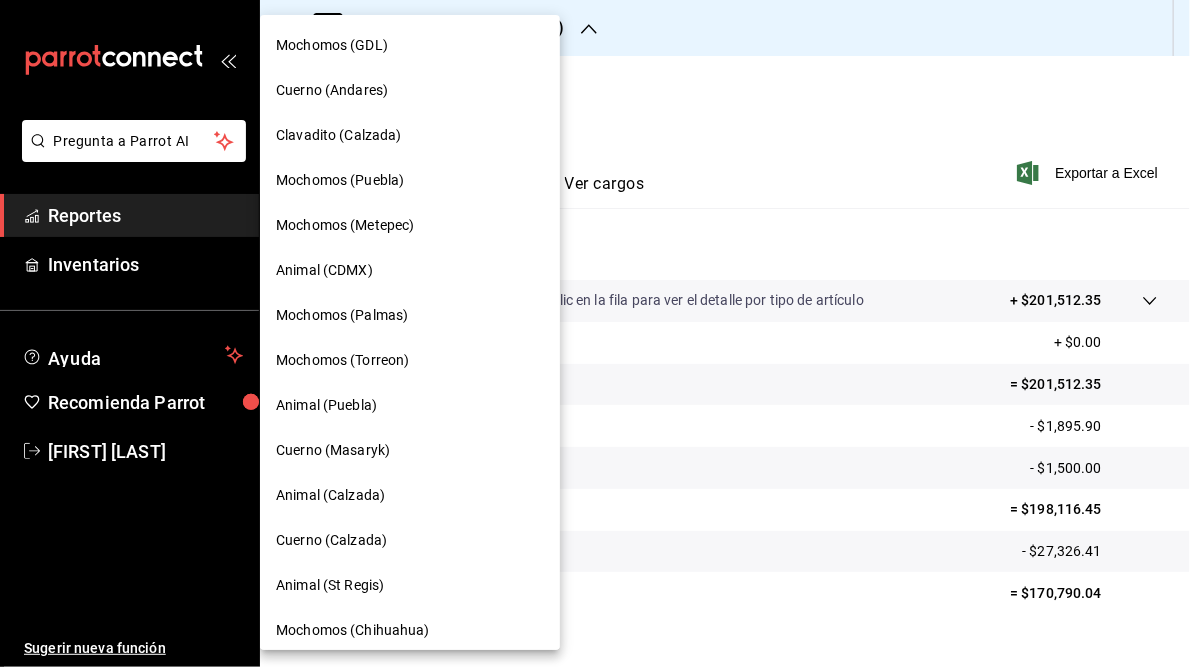 scroll, scrollTop: 145, scrollLeft: 0, axis: vertical 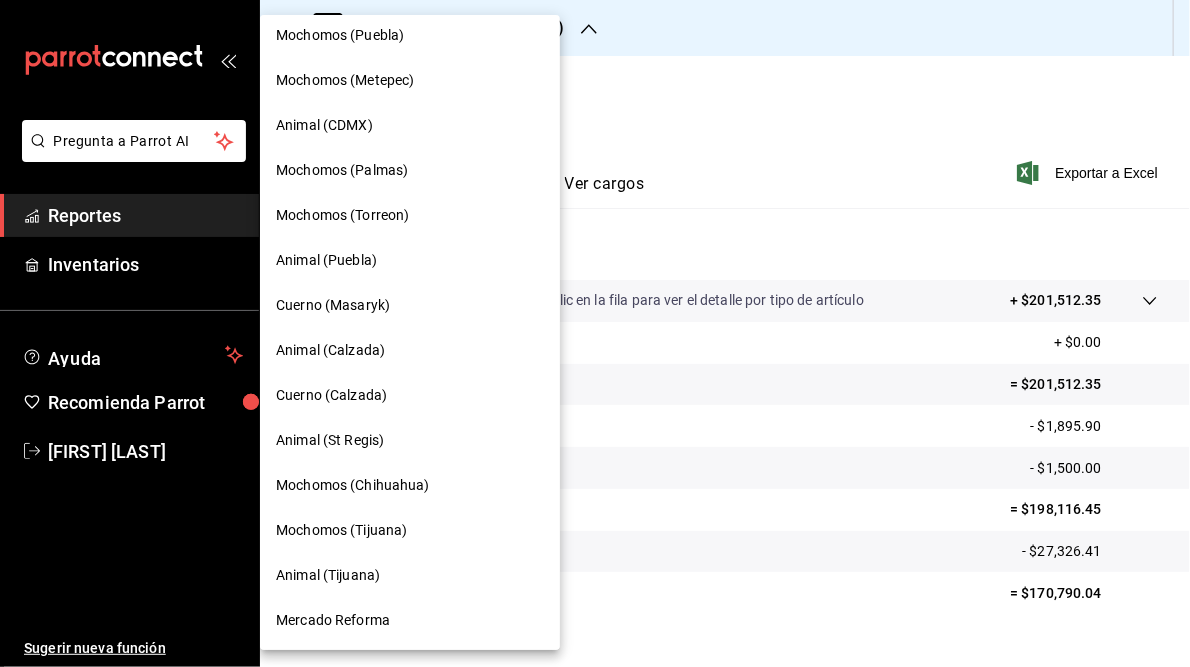 click on "Mochomos (Chihuahua)" at bounding box center (353, 485) 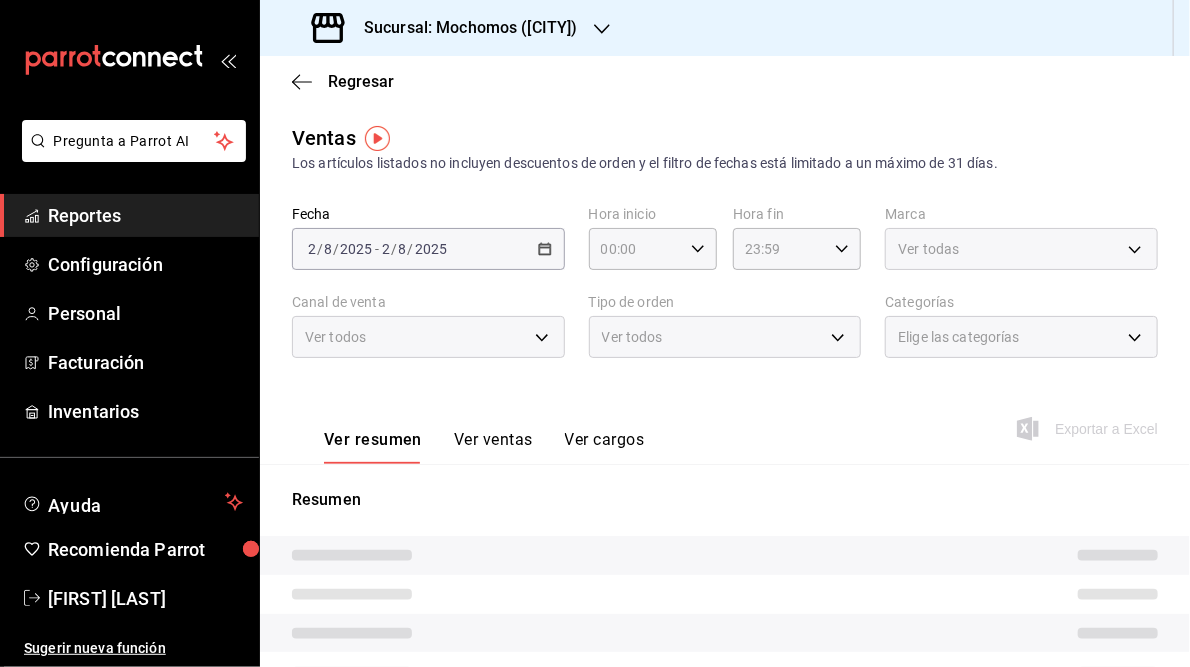 type on "05:00" 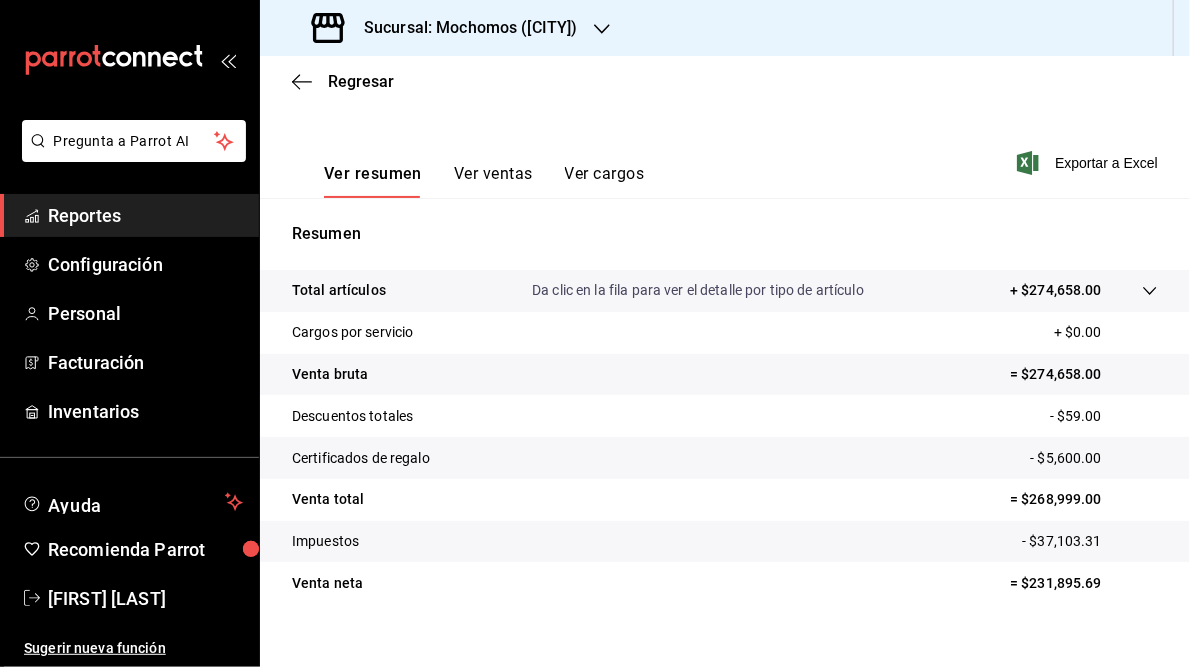 scroll, scrollTop: 269, scrollLeft: 0, axis: vertical 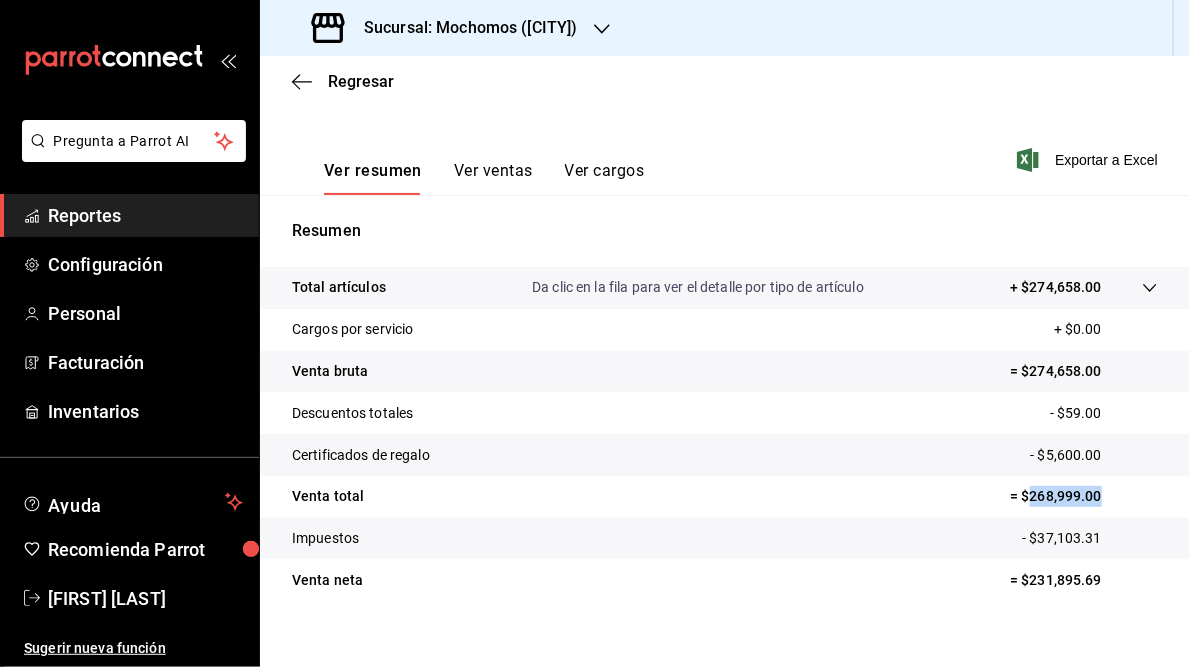 drag, startPoint x: 1018, startPoint y: 496, endPoint x: 1096, endPoint y: 489, distance: 78.31347 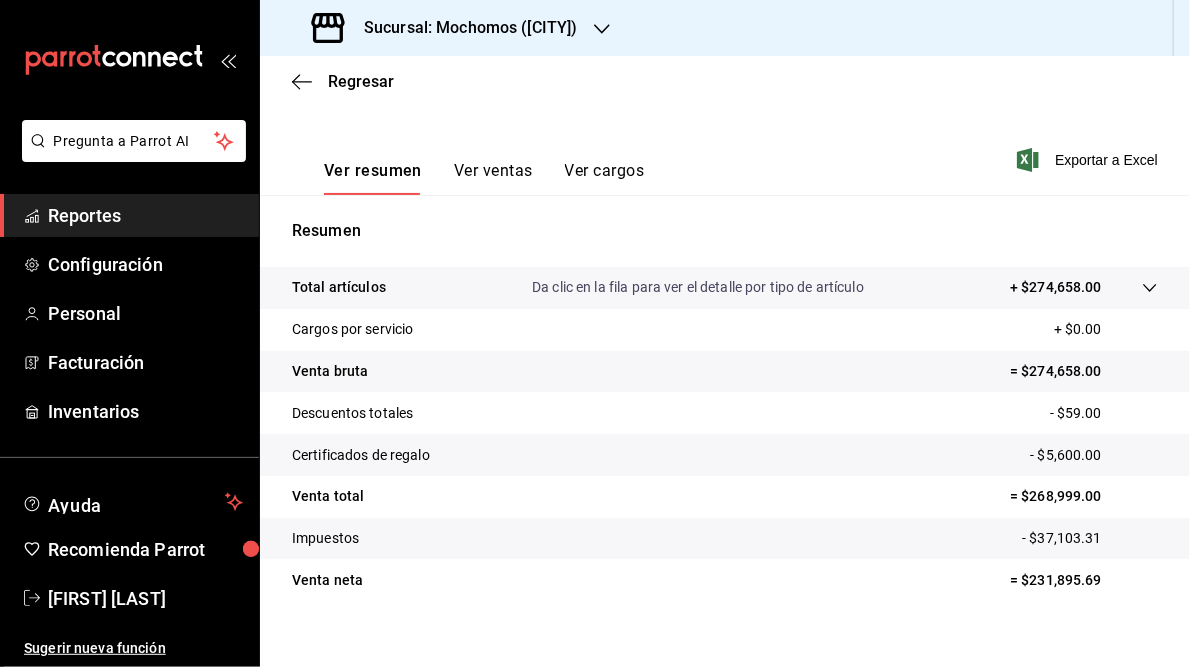 click on "Sucursal: Mochomos ([CITY])" at bounding box center (463, 28) 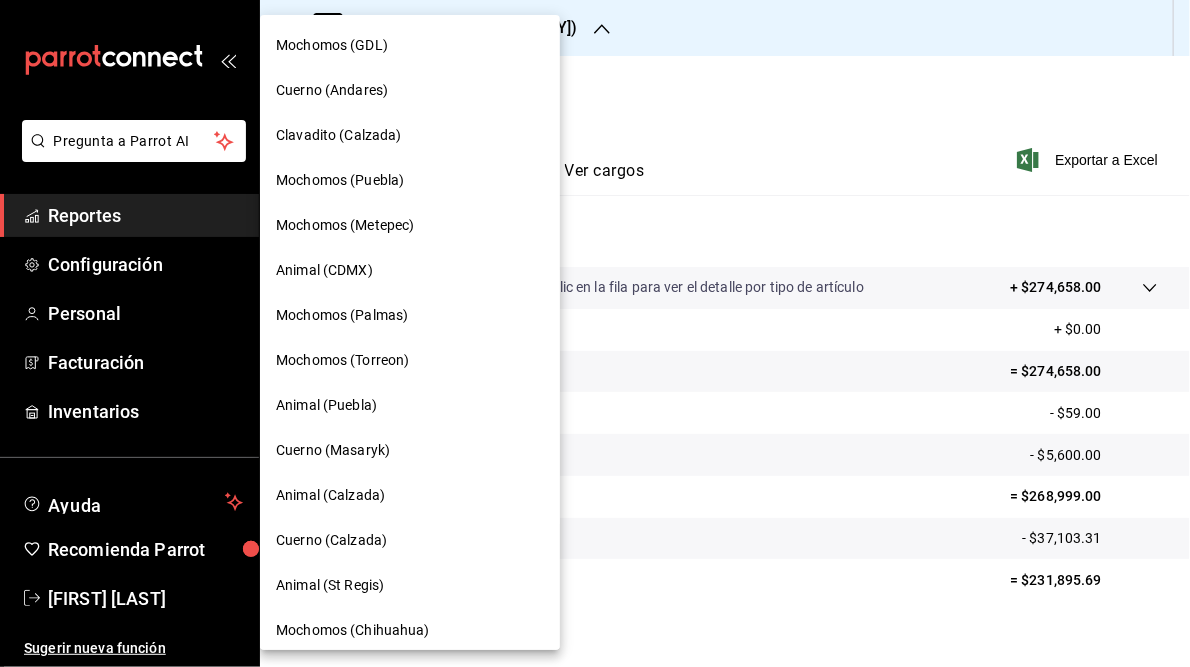 scroll, scrollTop: 145, scrollLeft: 0, axis: vertical 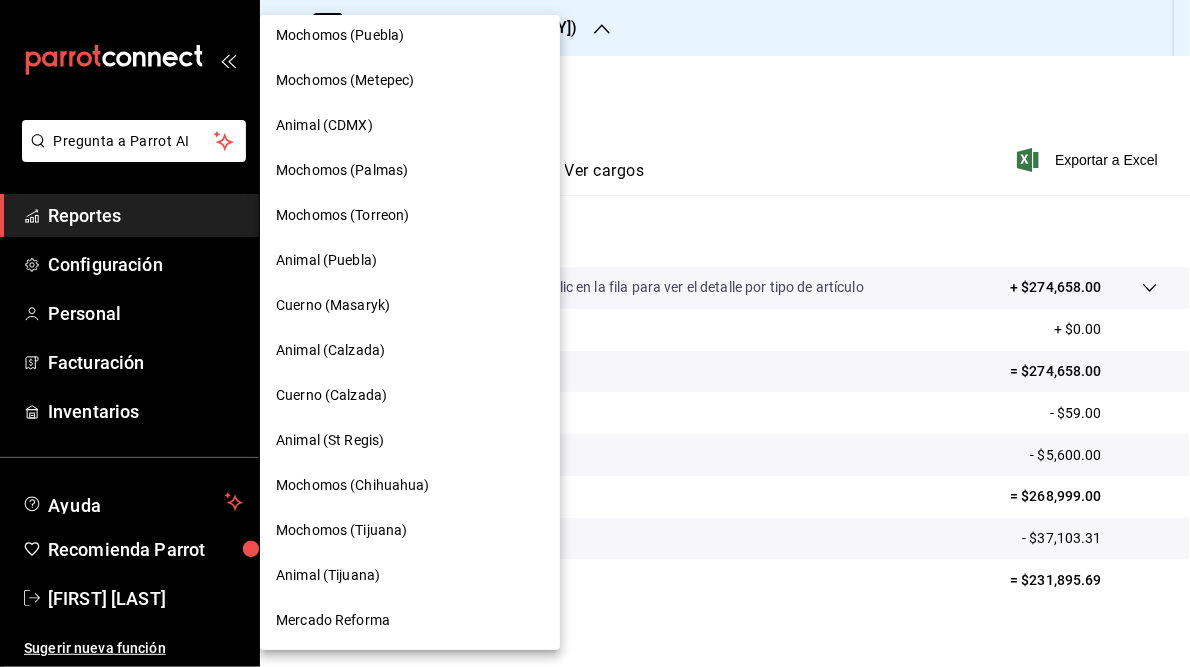 click on "Mochomos (Tijuana)" at bounding box center (341, 530) 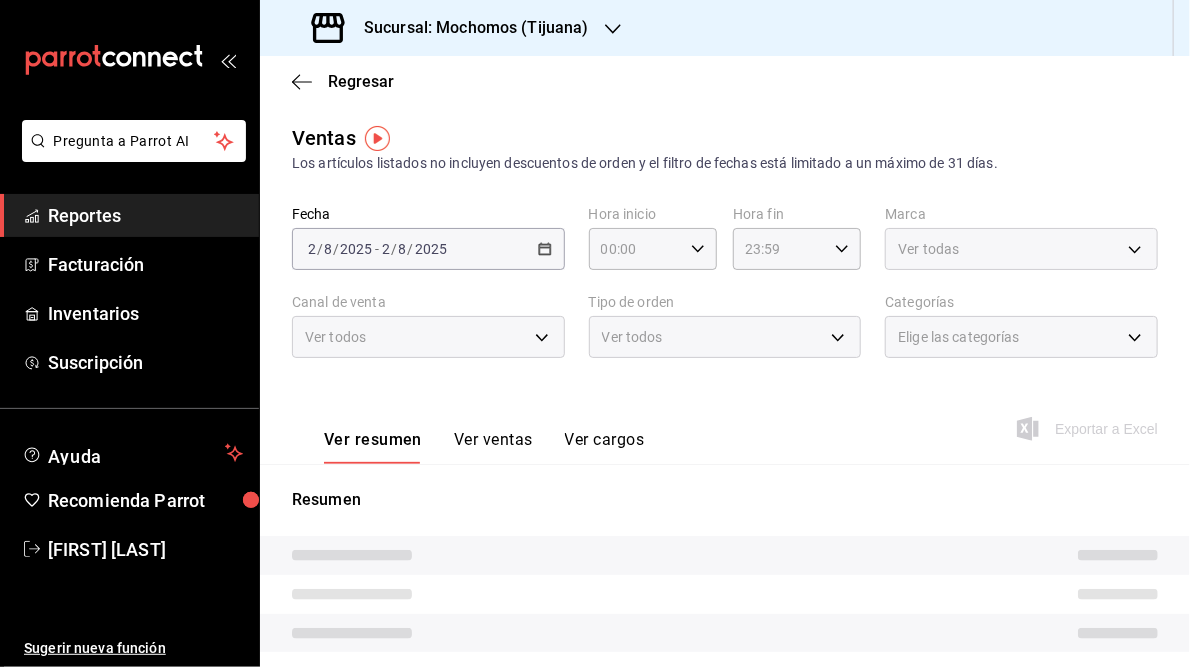 type on "05:00" 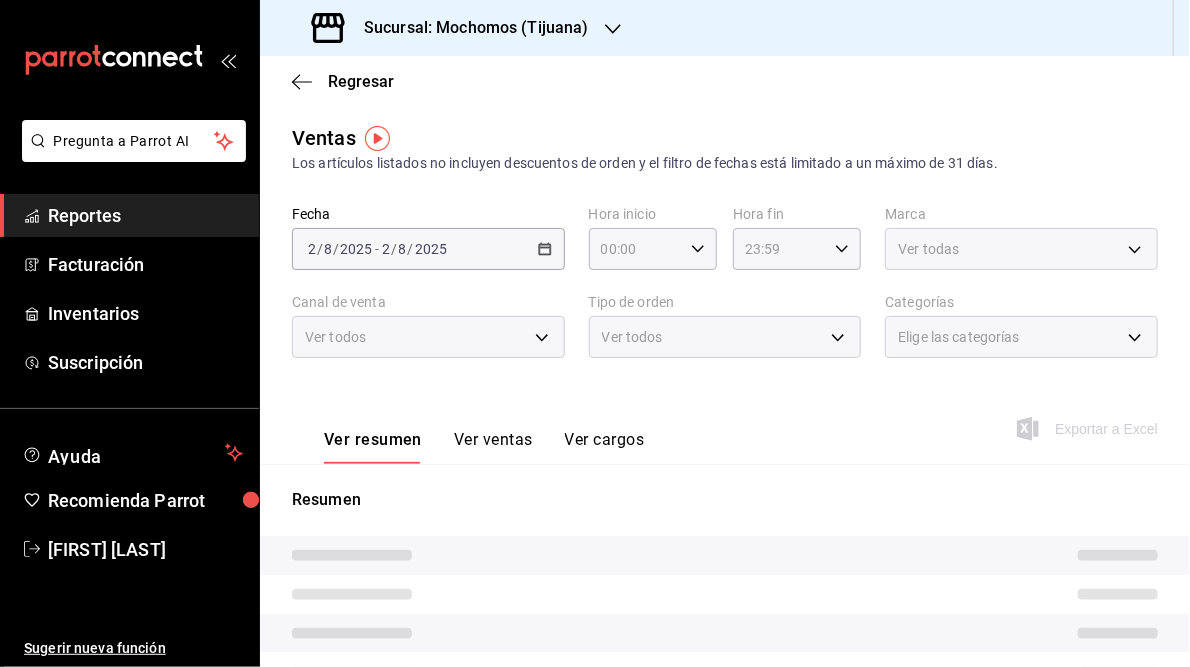 type on "05:59" 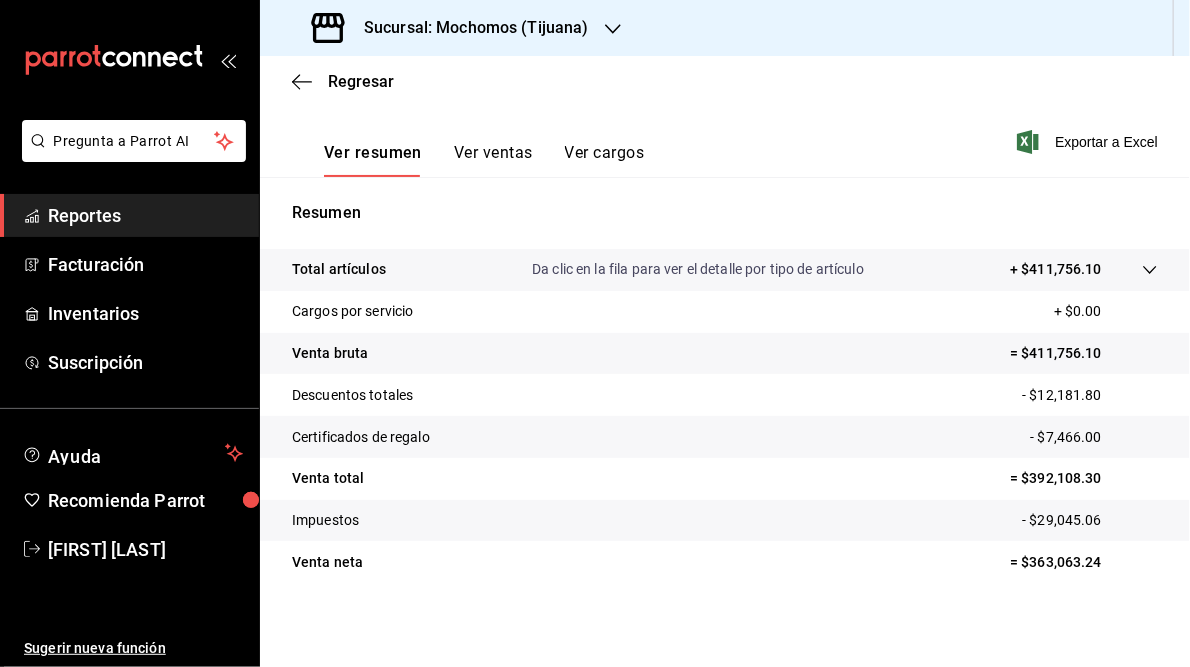 scroll, scrollTop: 288, scrollLeft: 0, axis: vertical 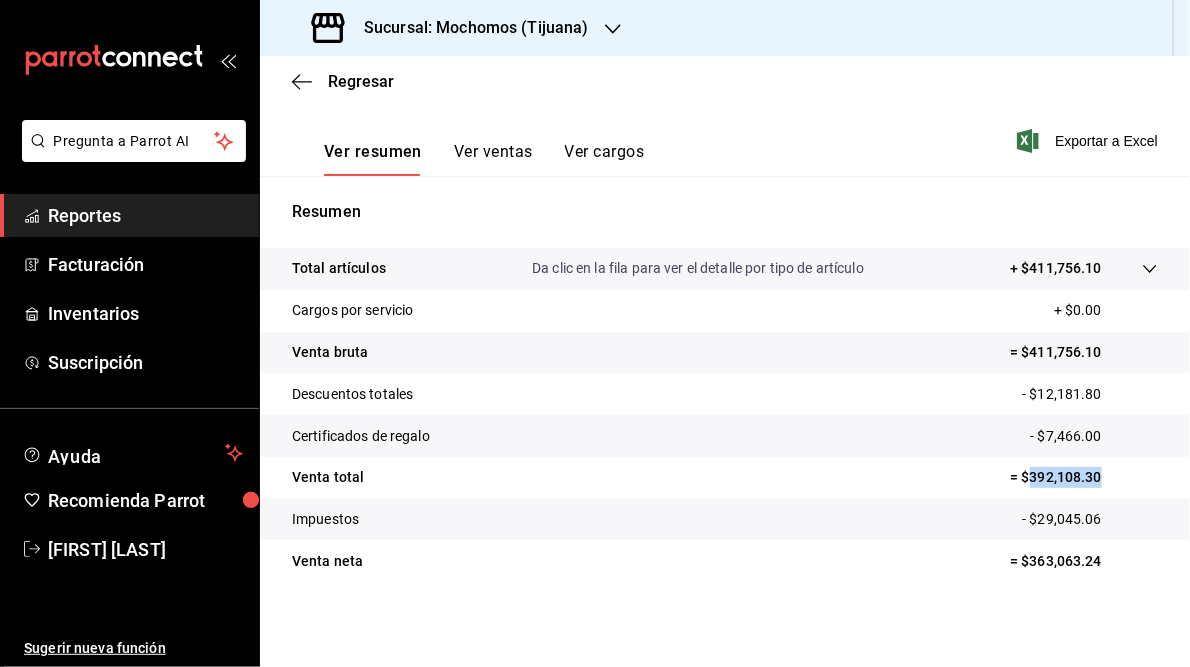 drag, startPoint x: 1021, startPoint y: 478, endPoint x: 1108, endPoint y: 478, distance: 87 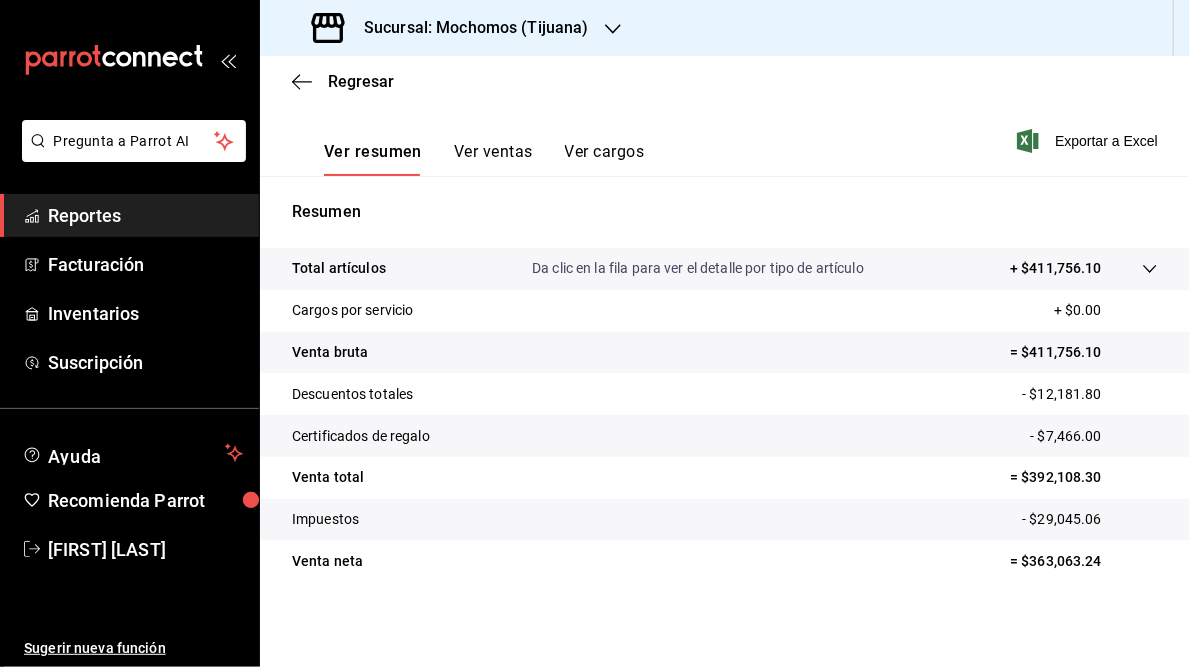 click on "Sucursal: Mochomos (Tijuana)" at bounding box center (468, 28) 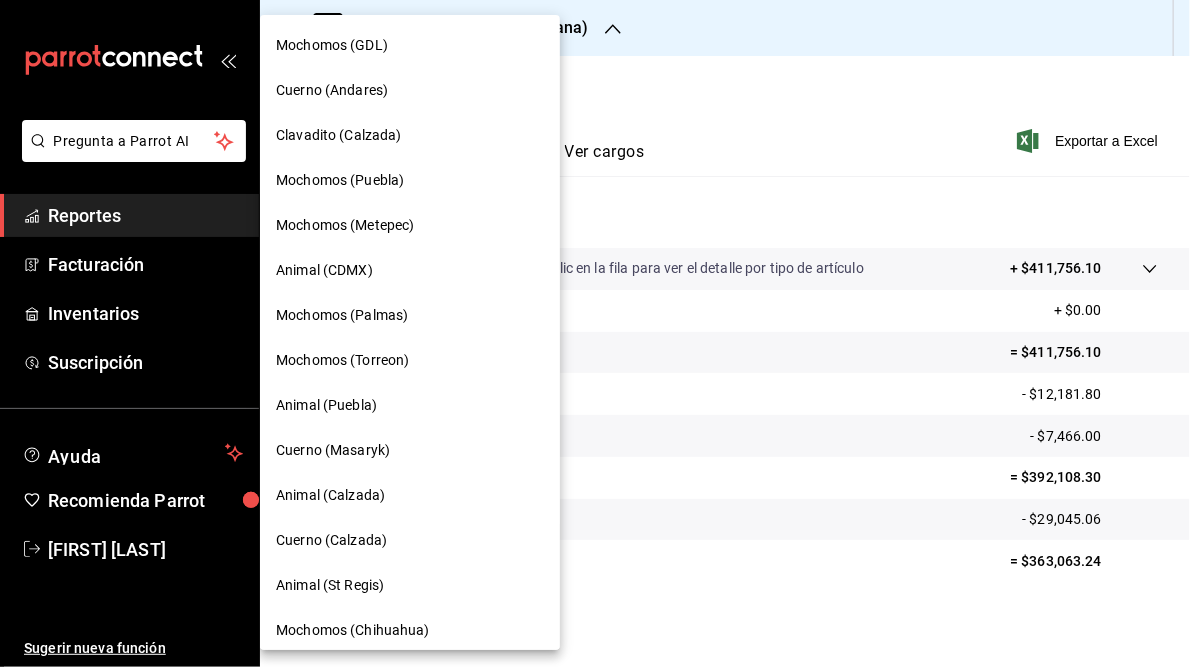 scroll, scrollTop: 145, scrollLeft: 0, axis: vertical 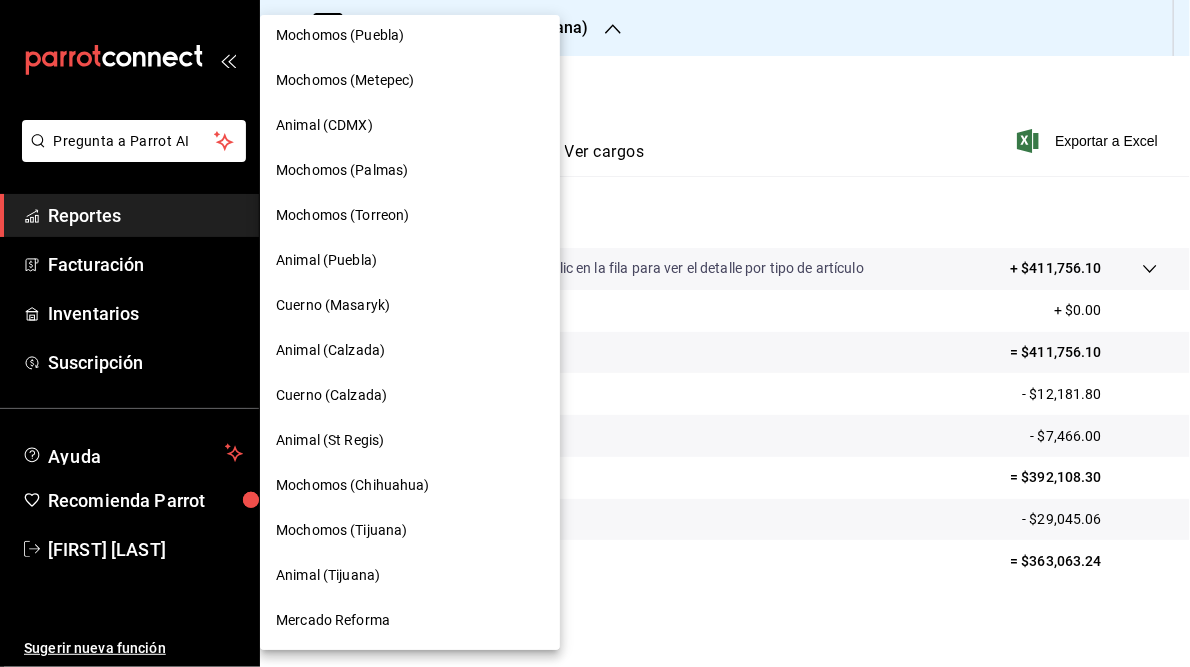click on "Animal (Tijuana)" at bounding box center (328, 575) 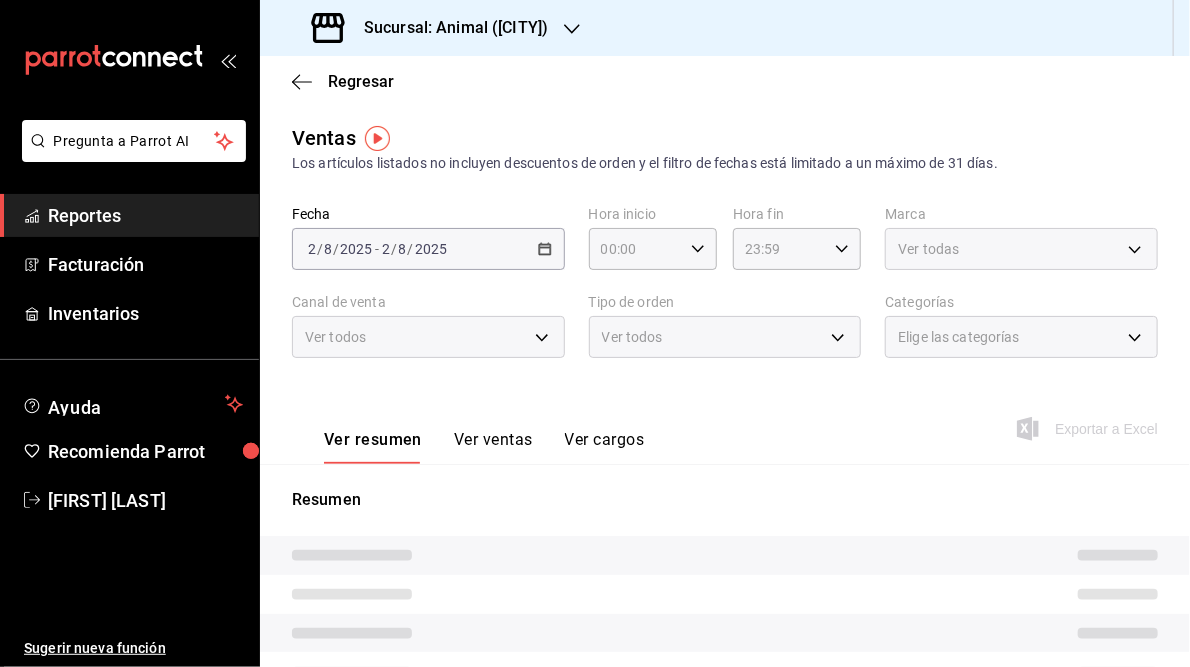 type on "05:00" 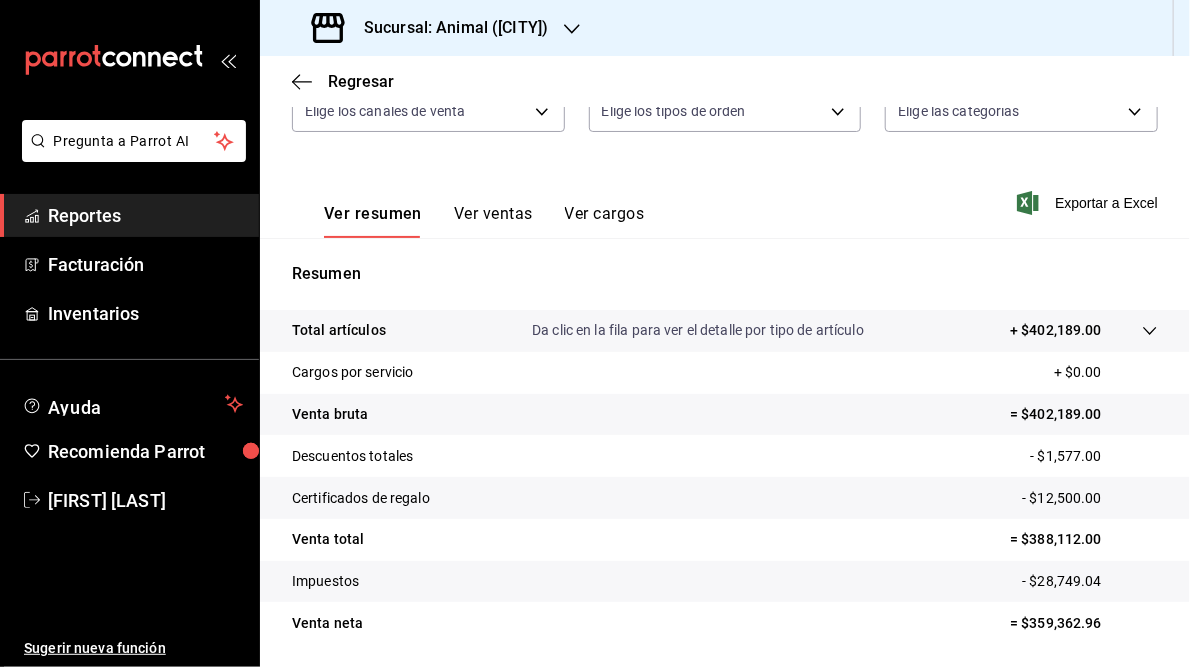 scroll, scrollTop: 227, scrollLeft: 0, axis: vertical 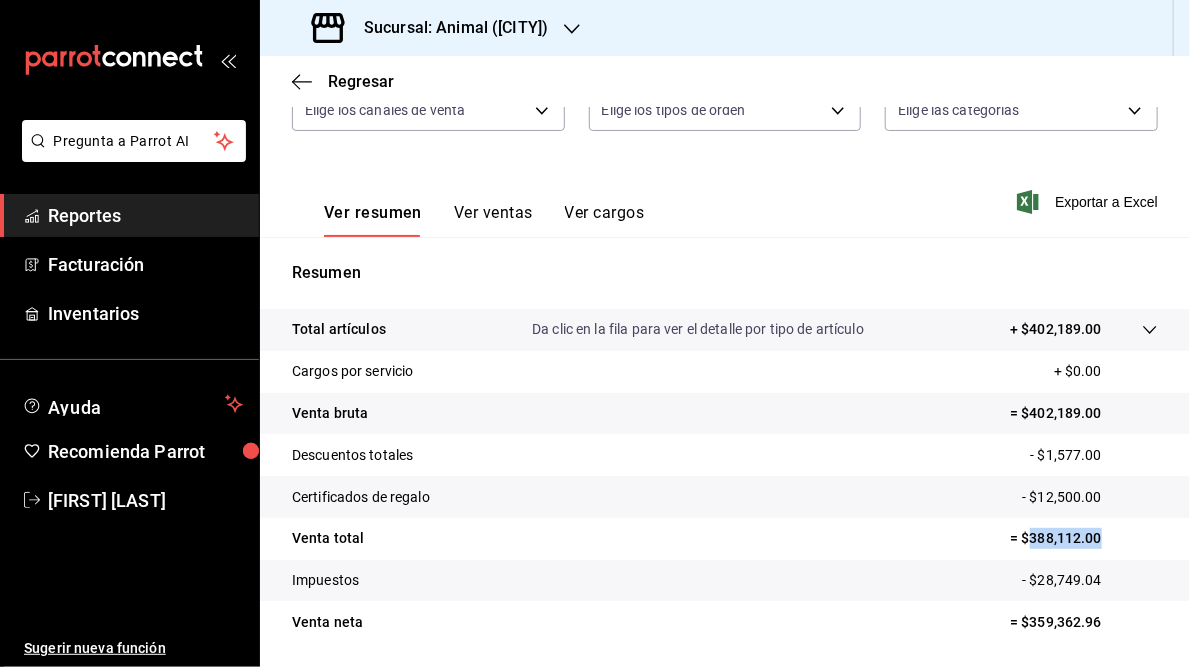 drag, startPoint x: 1019, startPoint y: 539, endPoint x: 1096, endPoint y: 538, distance: 77.00649 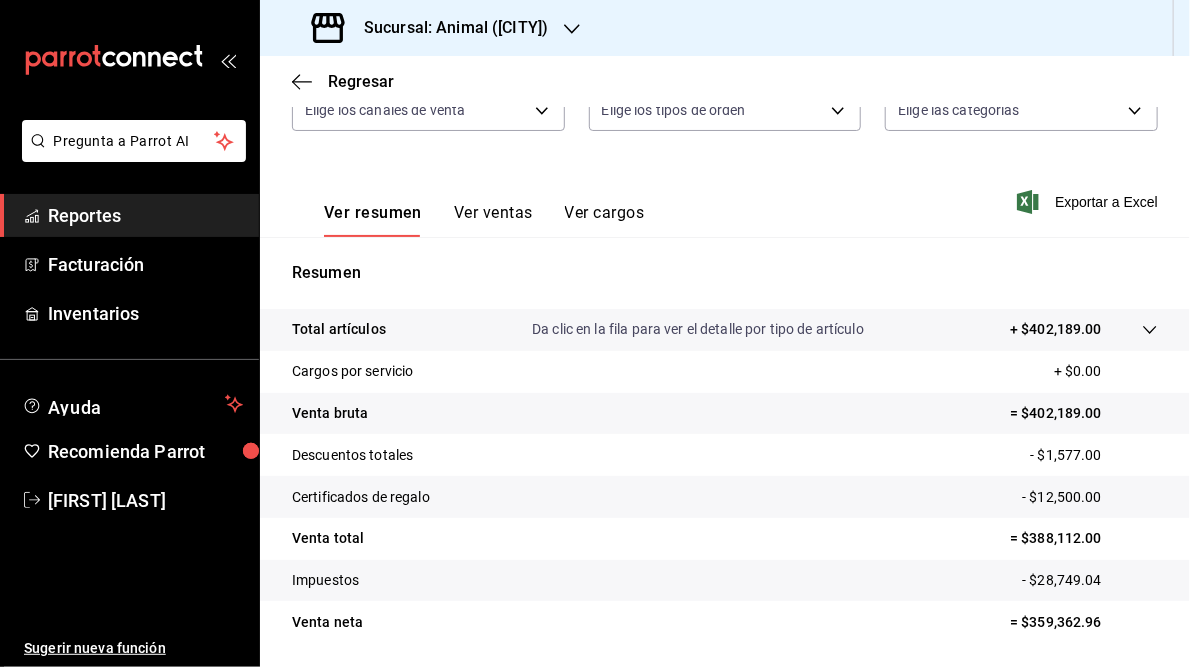 click on "Sucursal: Animal ([CITY])" at bounding box center [448, 28] 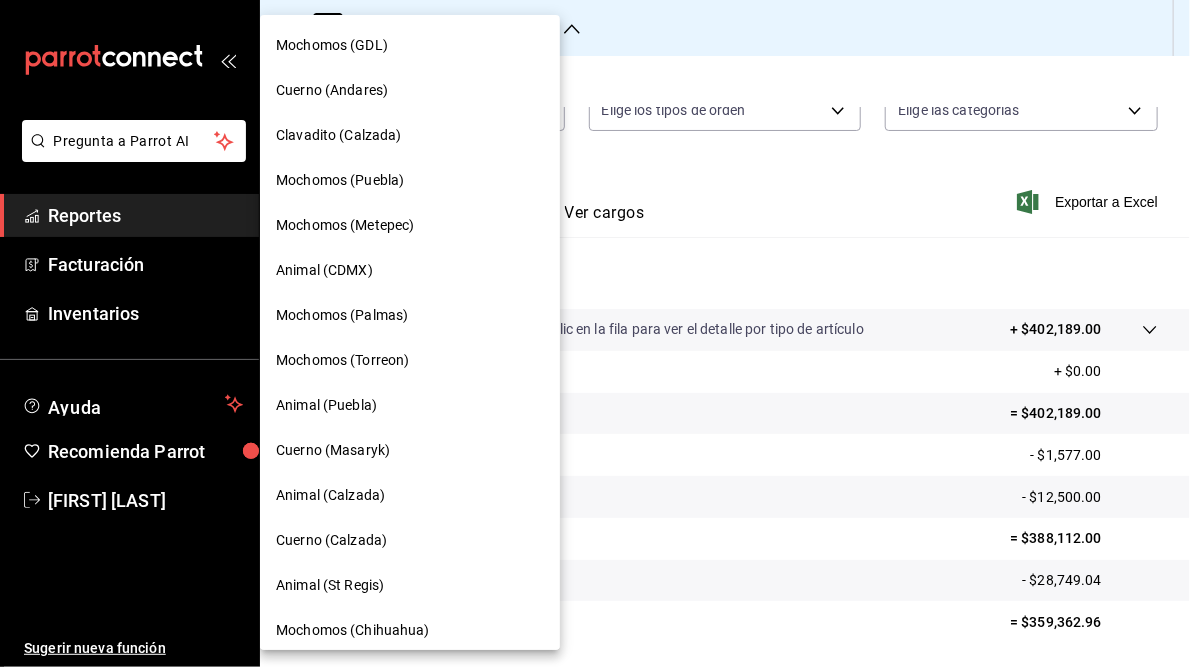 scroll, scrollTop: 145, scrollLeft: 0, axis: vertical 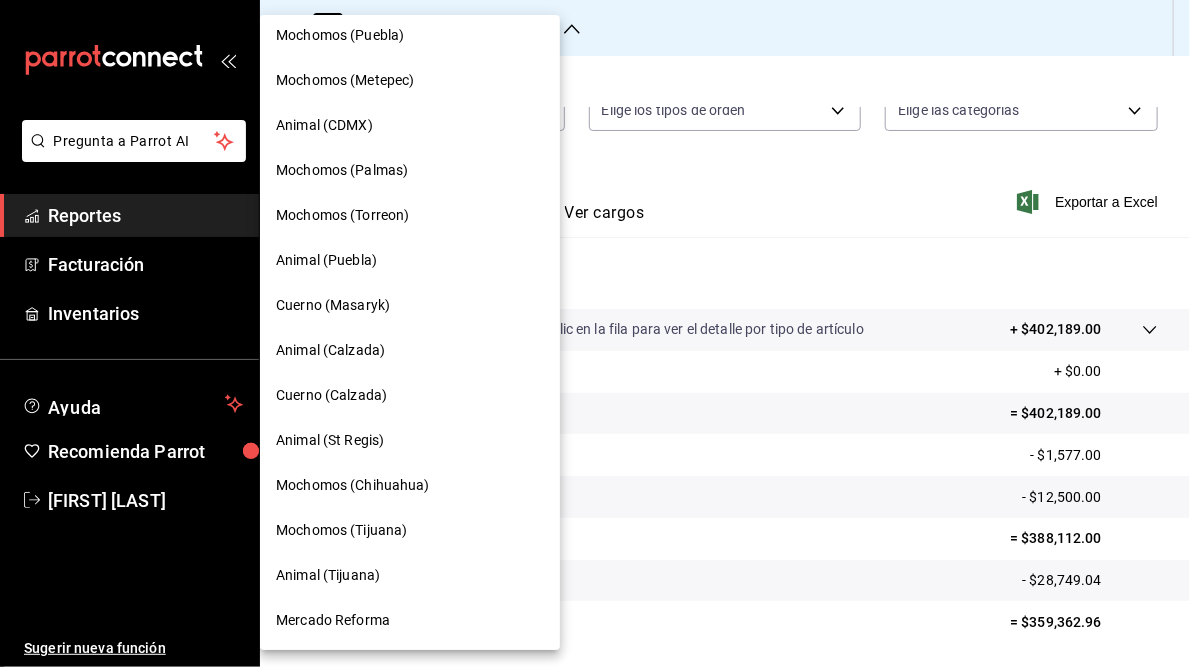 click on "Mercado Reforma" at bounding box center (333, 620) 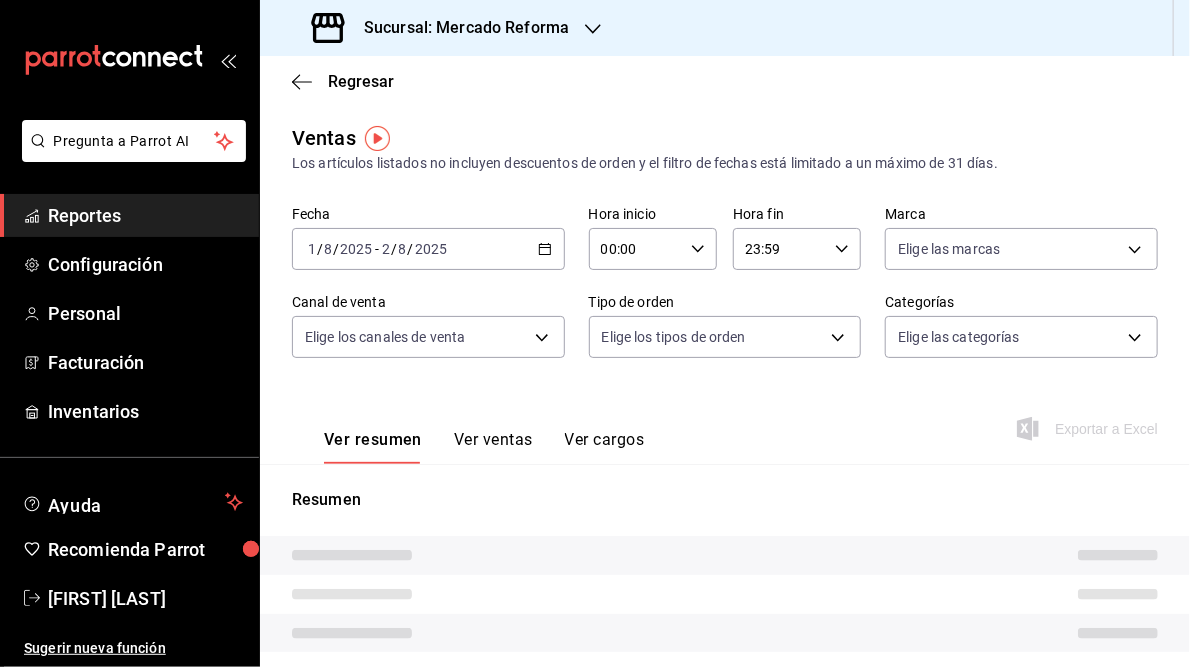 type on "05:00" 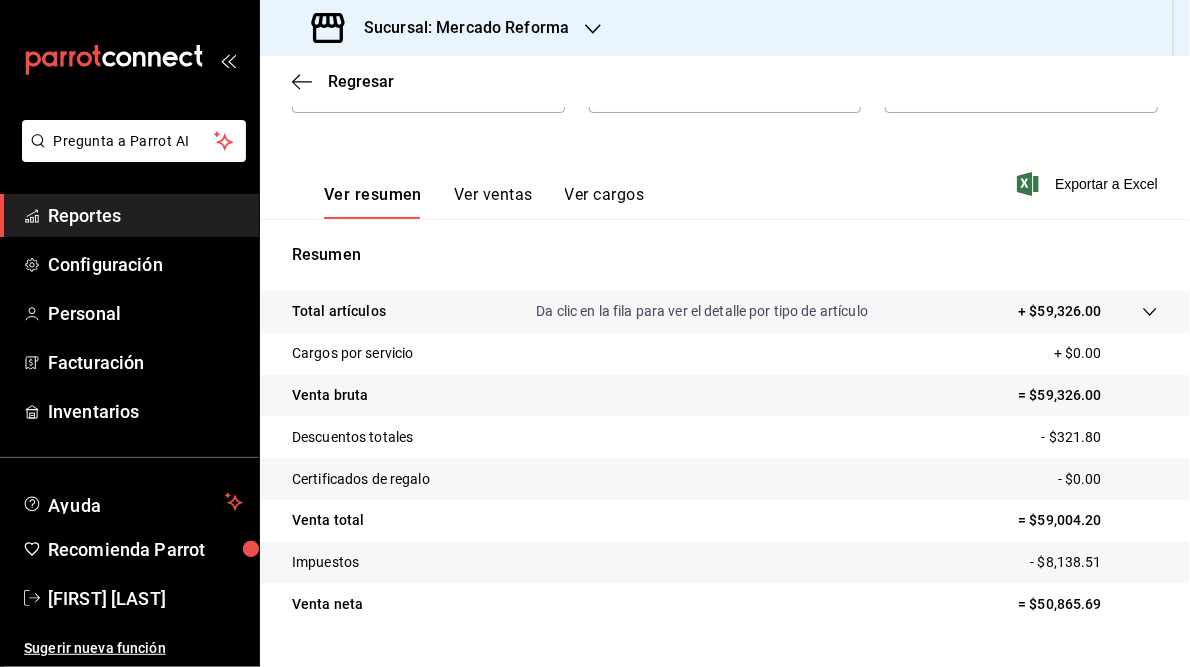 scroll, scrollTop: 246, scrollLeft: 0, axis: vertical 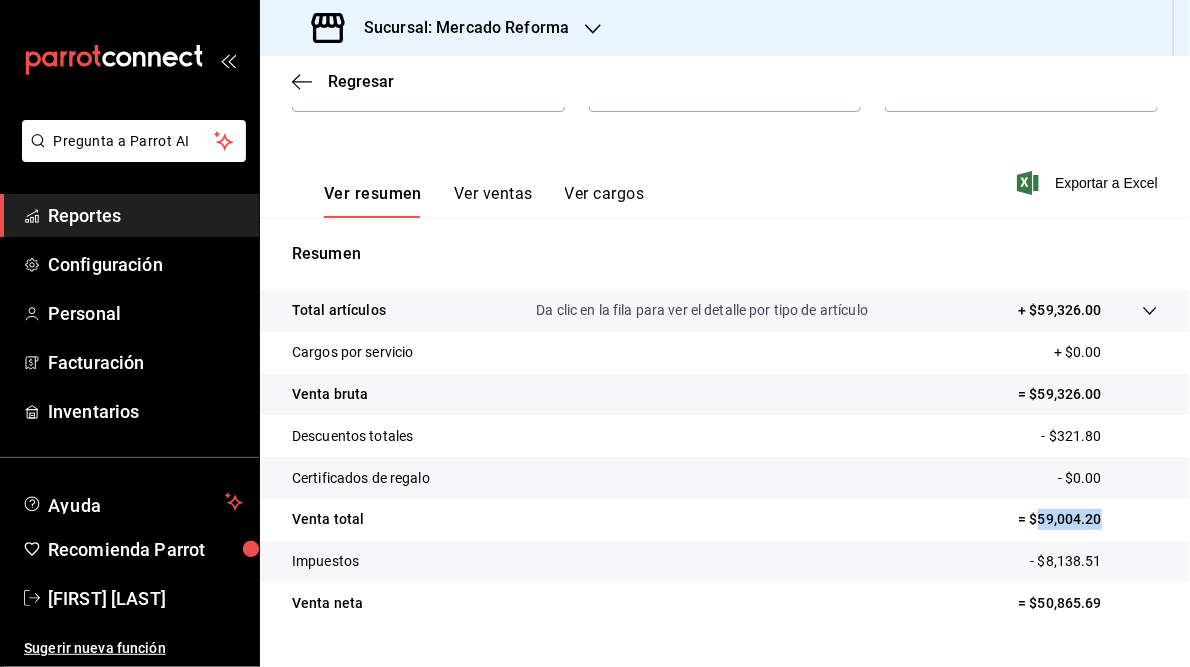 drag, startPoint x: 1029, startPoint y: 521, endPoint x: 1093, endPoint y: 519, distance: 64.03124 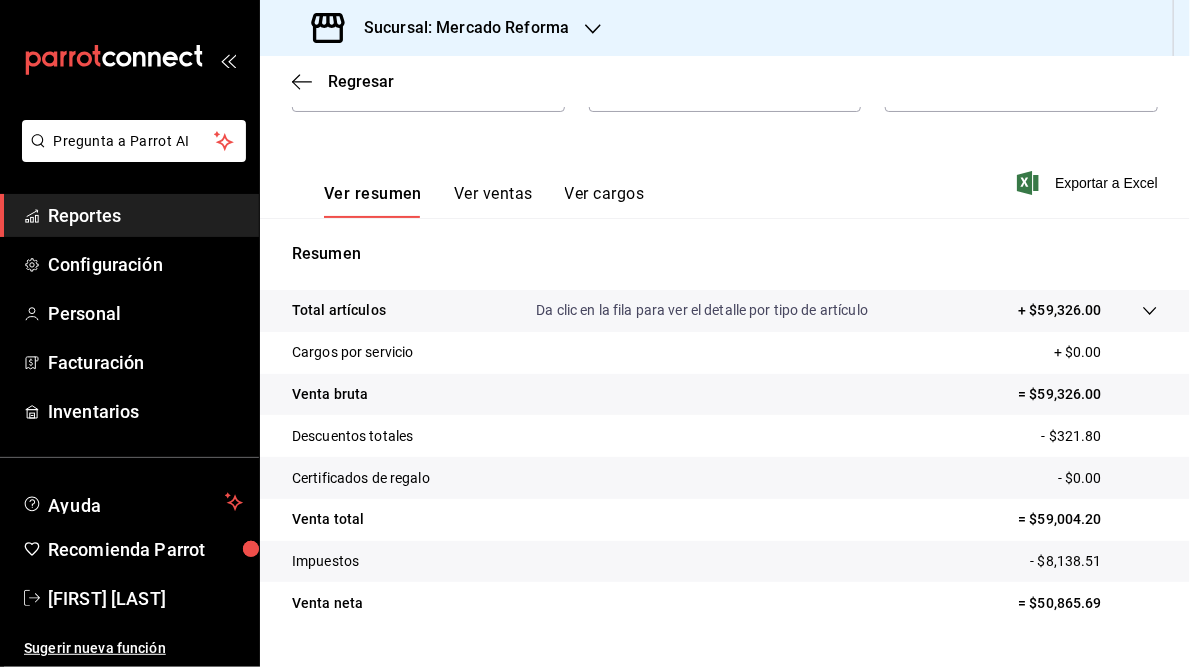 click on "Sucursal: Mercado Reforma" at bounding box center [458, 28] 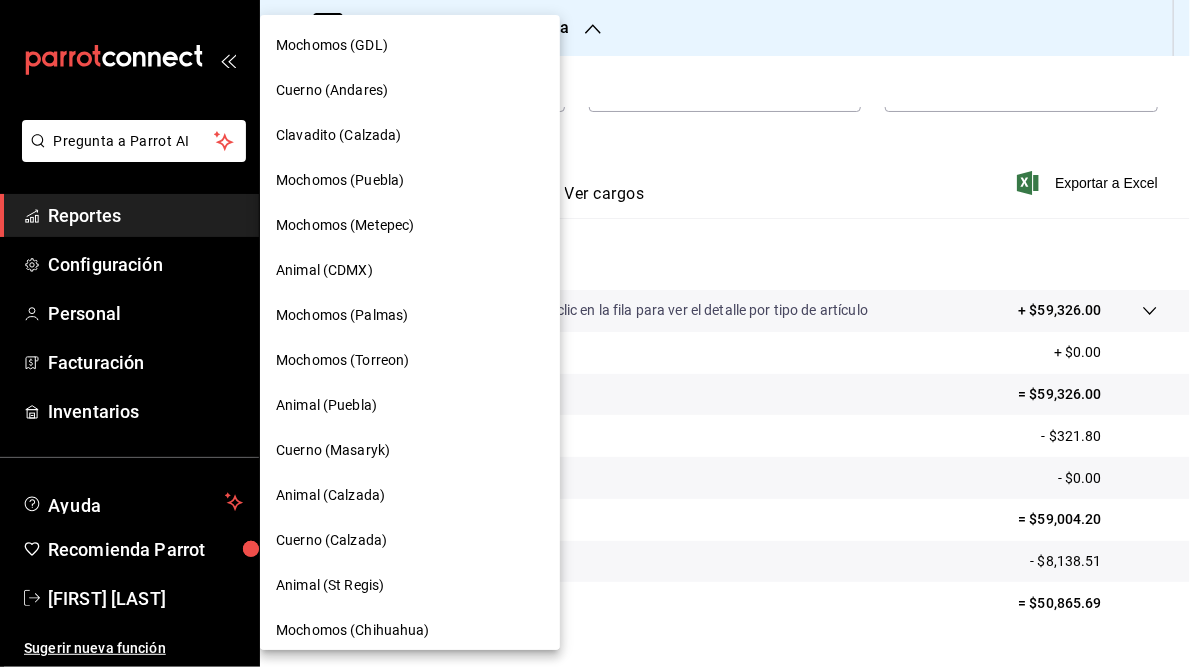 click on "Mochomos (GDL)" at bounding box center (332, 45) 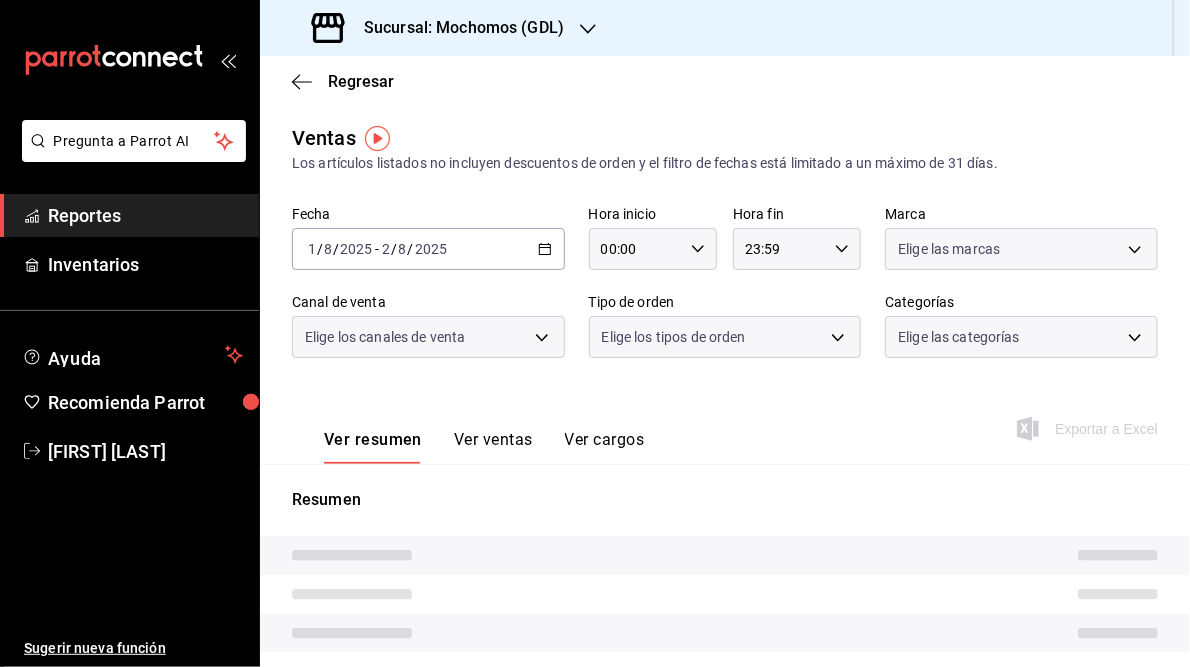 type on "05:00" 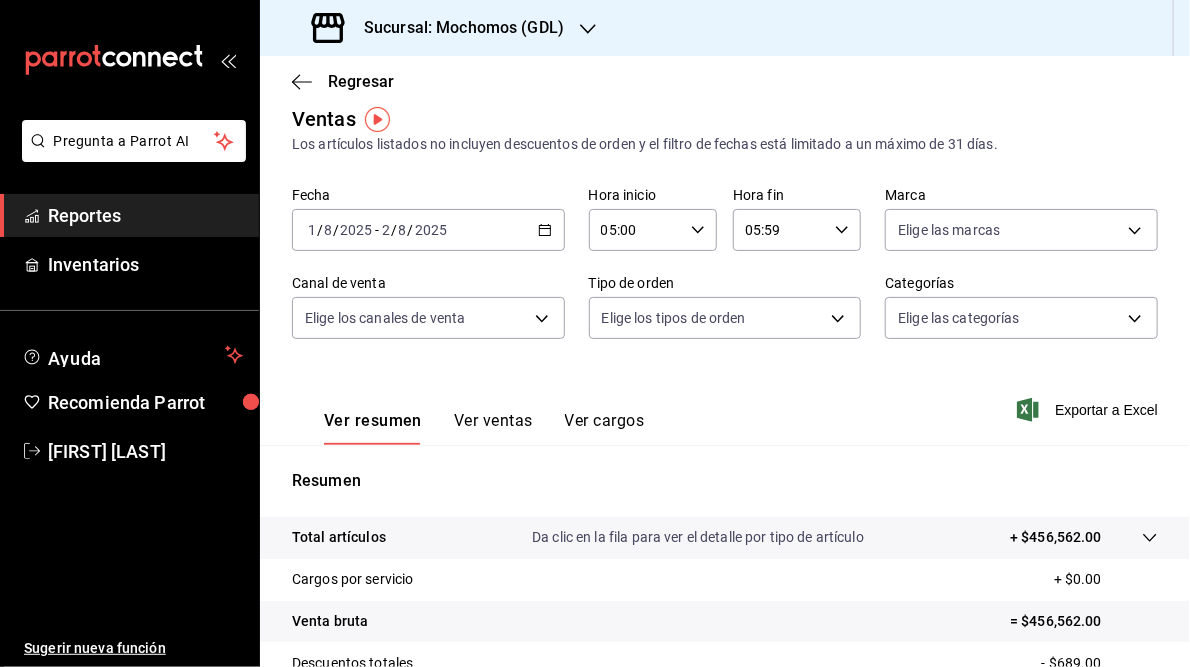 scroll, scrollTop: 19, scrollLeft: 0, axis: vertical 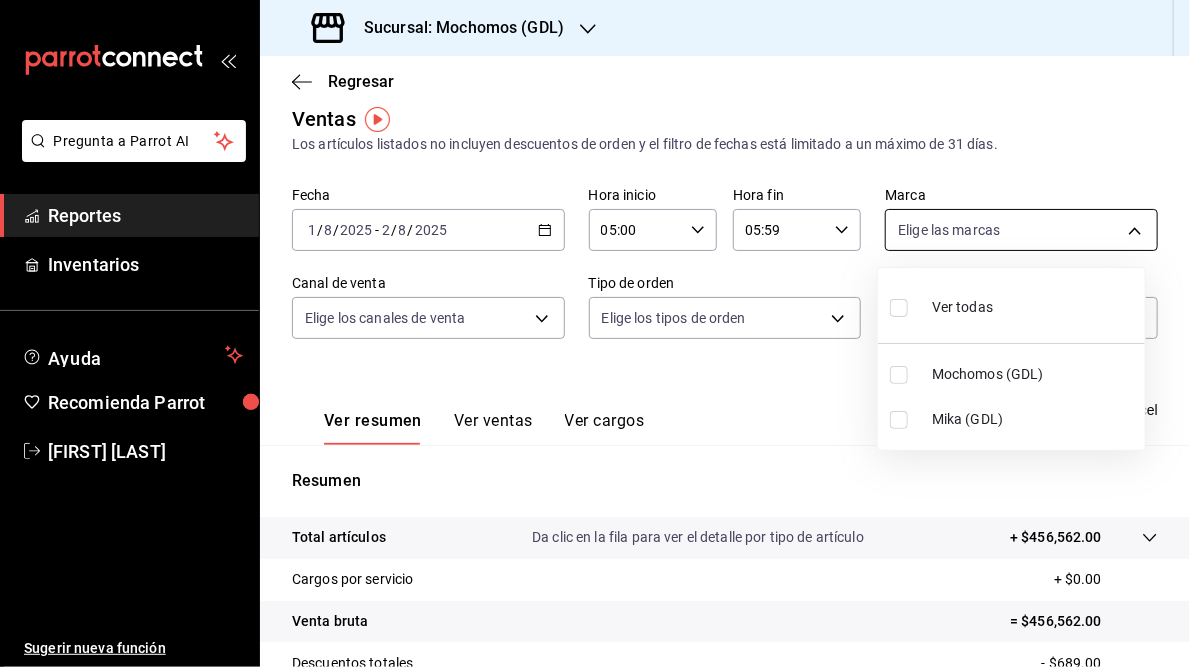 click on "Pregunta a Parrot AI Reportes Inventarios Ayuda Recomienda Parrot [FIRST] [LAST] Sugerir nueva función Sucursal: Mochomos ([CITY]) Regresar Ventas Los artículos listados no incluyen descuentos de orden y el filtro de fechas está limitado a un máximo de 31 días. Fecha 2025-08-01 1 / 8 / 2025 - 2025-08-02 2 / 8 / 2025 Hora inicio 05:00 Hora inicio Hora fin 05:59 Hora fin Marca Elige las marcas Canal de venta Elige los canales de venta Tipo de orden Elige los tipos de orden Categorías Elige las categorías Ver resumen Ver ventas Ver cargos Exportar a Excel Resumen Total artículos Da clic en la fila para ver el detalle por tipo de artículo + $456,562.00 Cargos por servicio + $0.00 Venta bruta = $456,562.00 Descuentos totales - $689.00 Certificados de regalo - $5,931.00 Venta total = $449,942.00 Impuestos - $62,060.97 Venta neta = $387,881.03 GANA 1 MES GRATIS EN TU SUSCRIPCIÓN AQUÍ Ver video tutorial Ir a video Pregunta a Parrot AI Reportes Inventarios Ayuda Recomienda Parrot [FIRST] [LAST]" at bounding box center [595, 333] 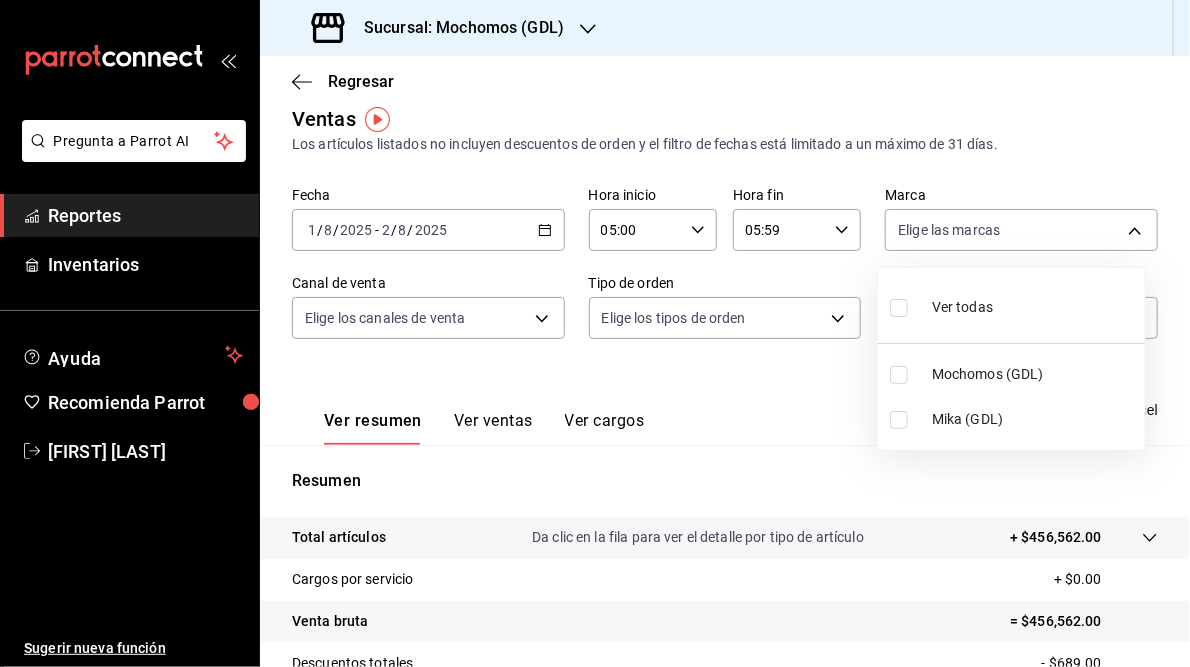 click on "Mika (GDL)" at bounding box center [1034, 419] 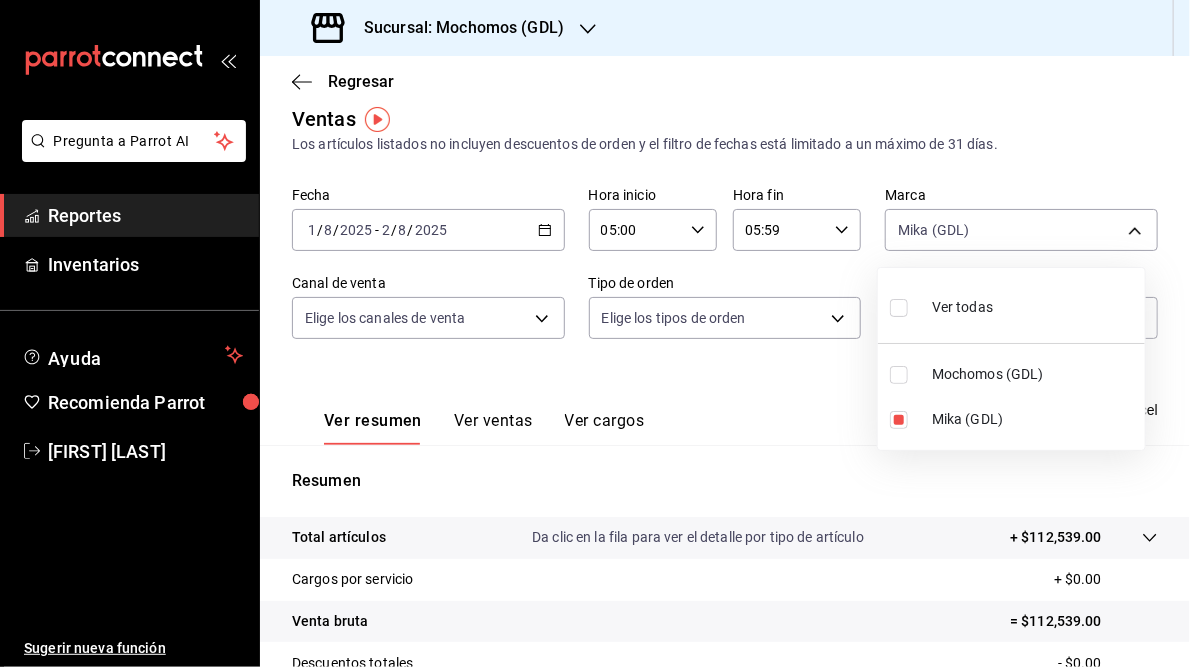 click at bounding box center (595, 333) 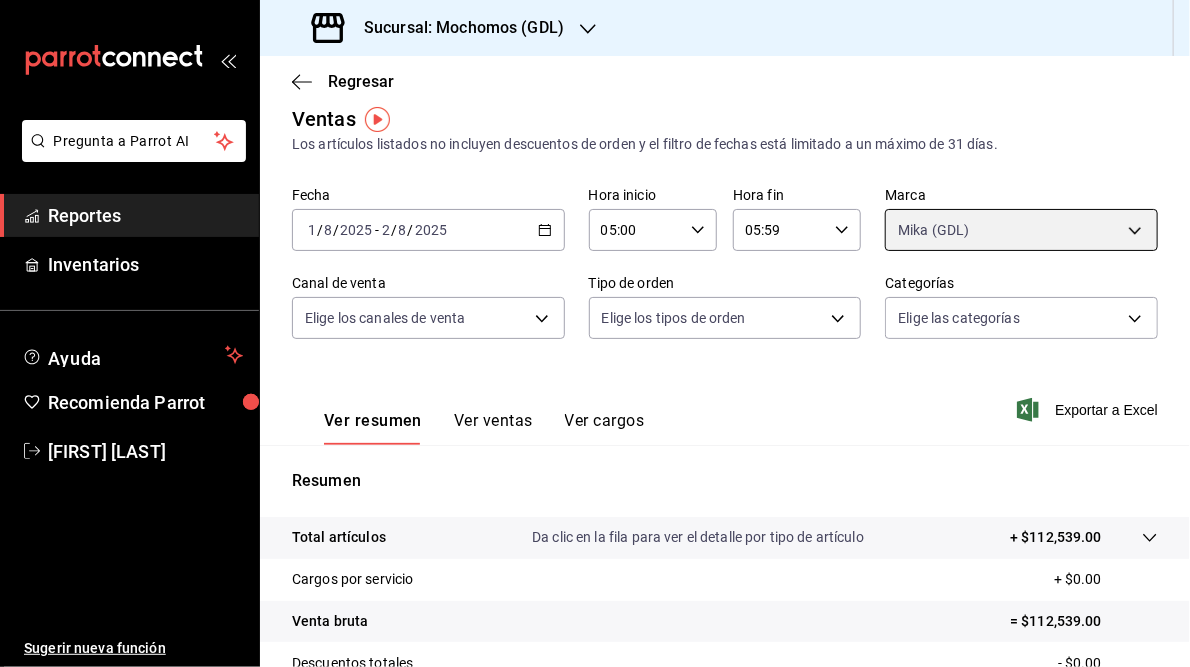 scroll, scrollTop: 290, scrollLeft: 0, axis: vertical 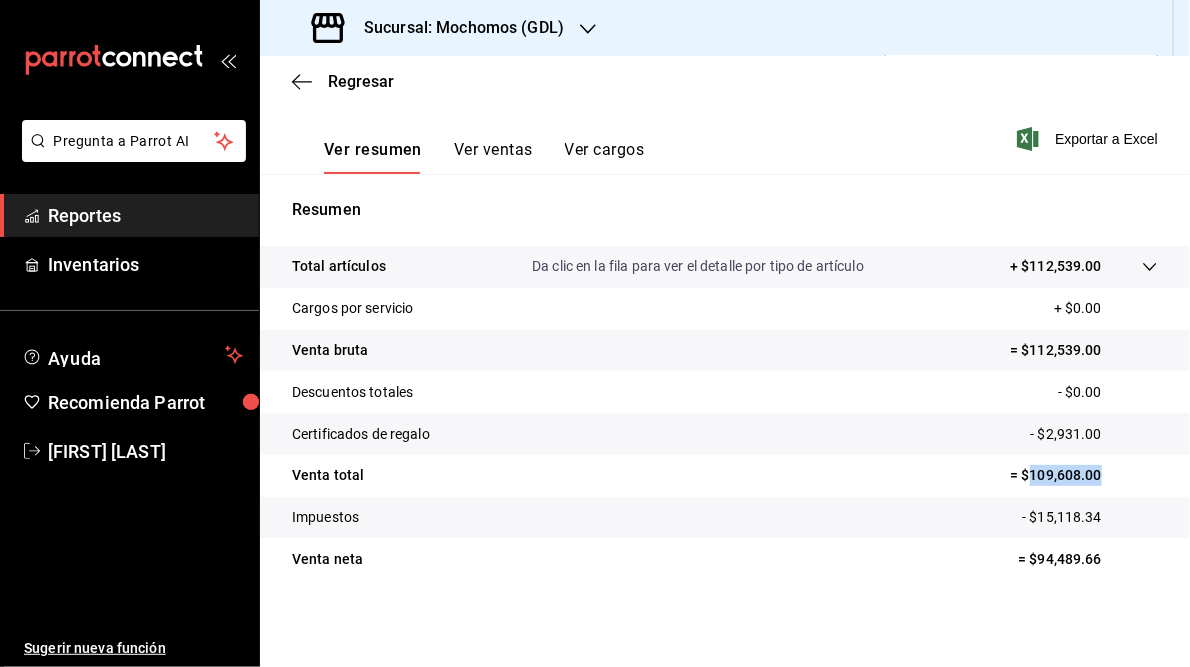 drag, startPoint x: 1021, startPoint y: 472, endPoint x: 1100, endPoint y: 471, distance: 79.00633 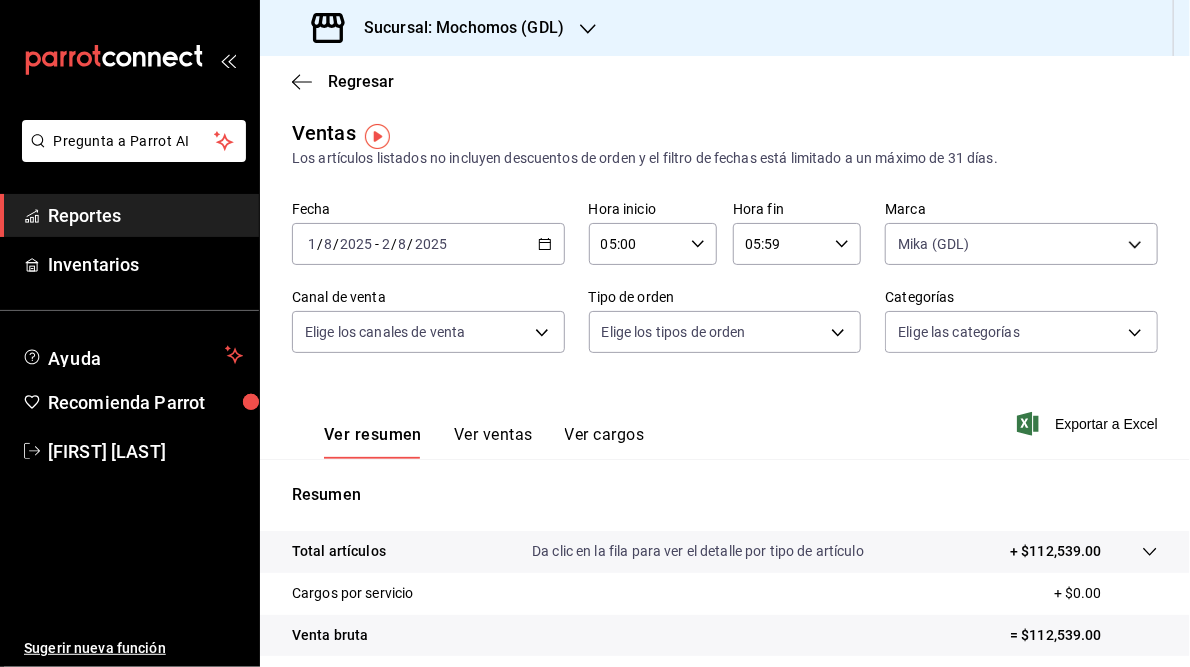 scroll, scrollTop: 0, scrollLeft: 0, axis: both 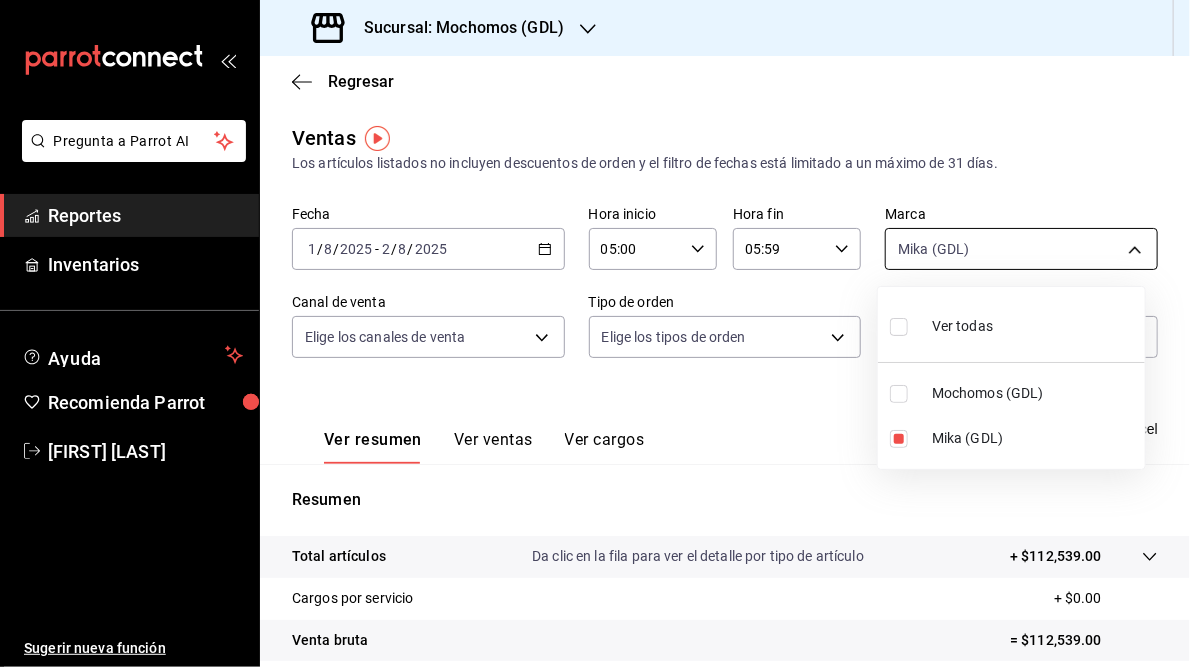 click on "Pregunta a Parrot AI Reportes Inventarios Ayuda Recomienda Parrot [FIRST] [LAST] Sugerir nueva función Sucursal: Mochomos ([CITY]) Regresar Ventas Los artículos listados no incluyen descuentos de orden y el filtro de fechas está limitado a un máximo de 31 días. Fecha 2025-08-01 1 / 8 / 2025 - 2025-08-02 2 / 8 / 2025 Hora inicio 05:00 Hora inicio Hora fin 05:59 Hora fin Marca Mika ([CITY]) 9cac9703-0c5a-4d8b-addd-5b6b571d65b9 Canal de venta Elige los canales de venta Tipo de orden Elige los tipos de orden Categorías Elige las categorías Ver resumen Ver ventas Ver cargos Exportar a Excel Resumen Total artículos Da clic en la fila para ver el detalle por tipo de artículo + $112,539.00 Cargos por servicio + $0.00 Venta bruta = $112,539.00 Descuentos totales - $0.00 Certificados de regalo - $2,931.00 Venta total = $109,608.00 Impuestos - $15,118.34 Venta neta = $94,489.66 GANA 1 MES GRATIS EN TU SUSCRIPCIÓN AQUÍ Ver video tutorial Ir a video Pregunta a Parrot AI Reportes Inventarios Ayuda" at bounding box center (595, 333) 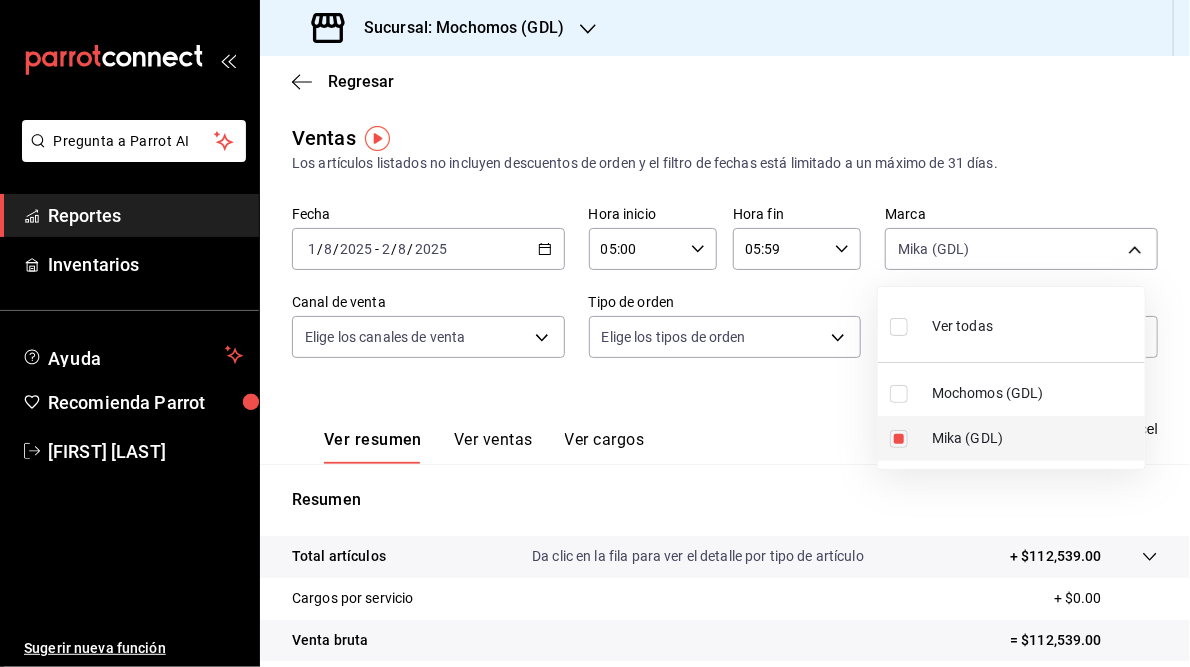 click on "Mika (GDL)" at bounding box center [1011, 438] 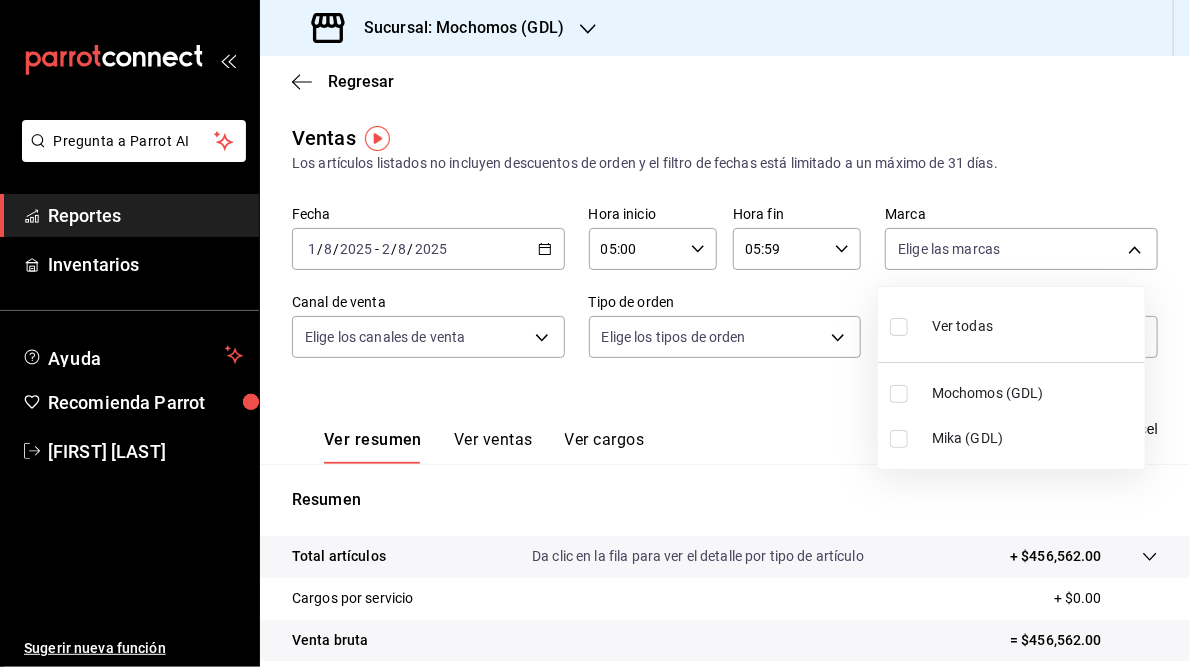 click at bounding box center (899, 394) 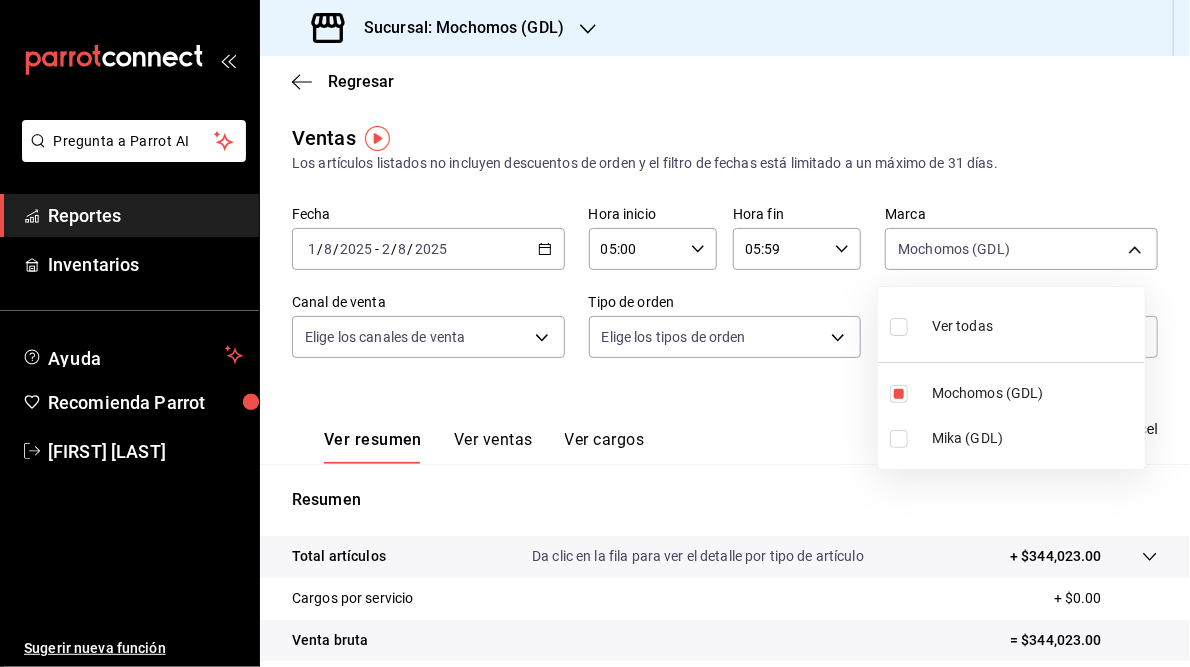 click at bounding box center (595, 333) 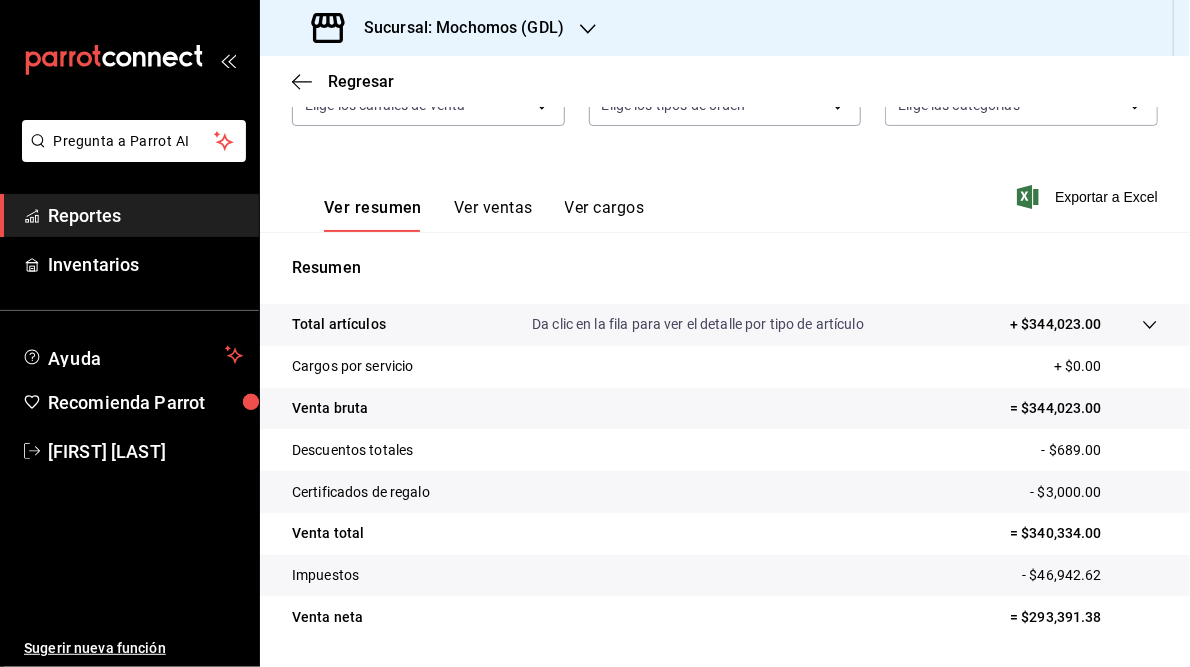 scroll, scrollTop: 290, scrollLeft: 0, axis: vertical 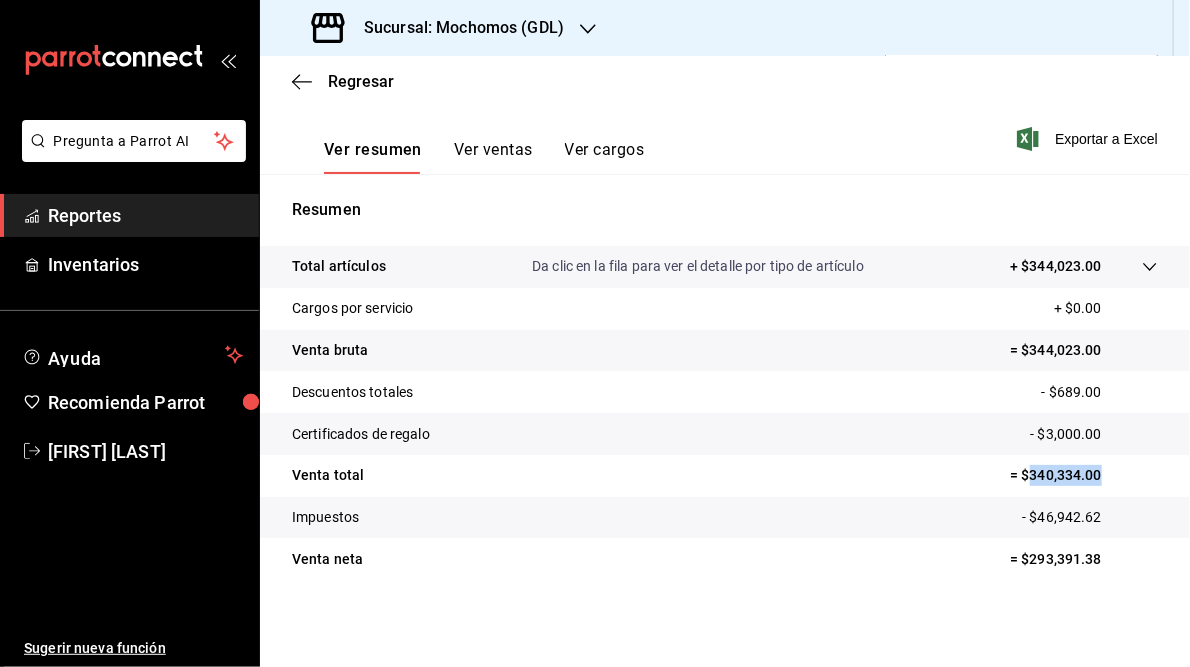 drag, startPoint x: 1018, startPoint y: 472, endPoint x: 1088, endPoint y: 472, distance: 70 